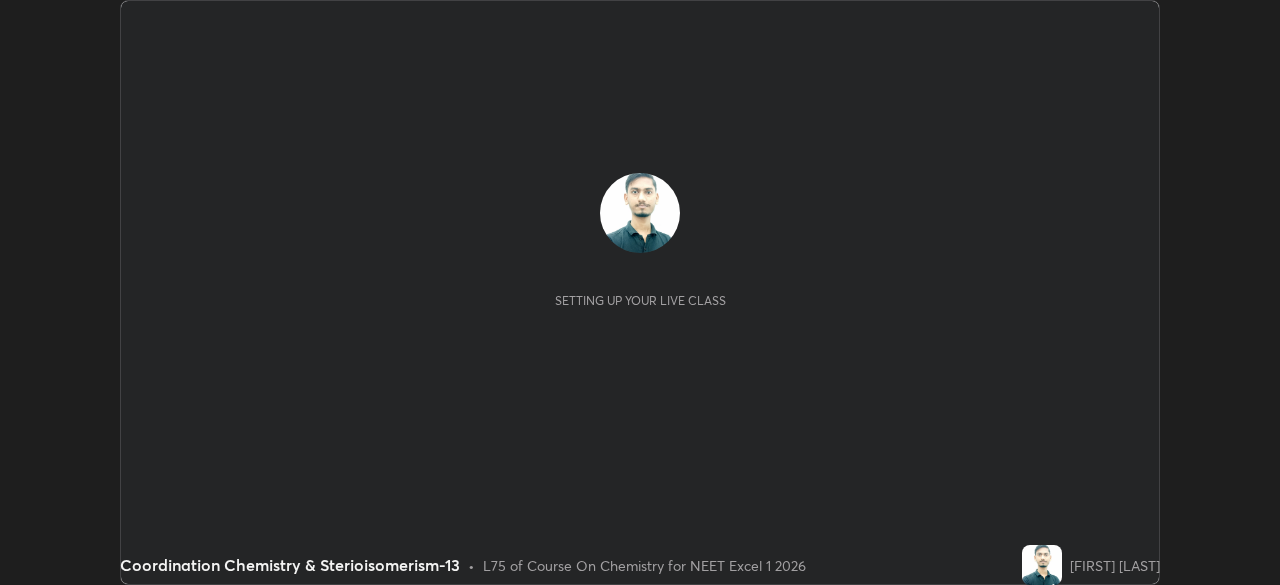 scroll, scrollTop: 0, scrollLeft: 0, axis: both 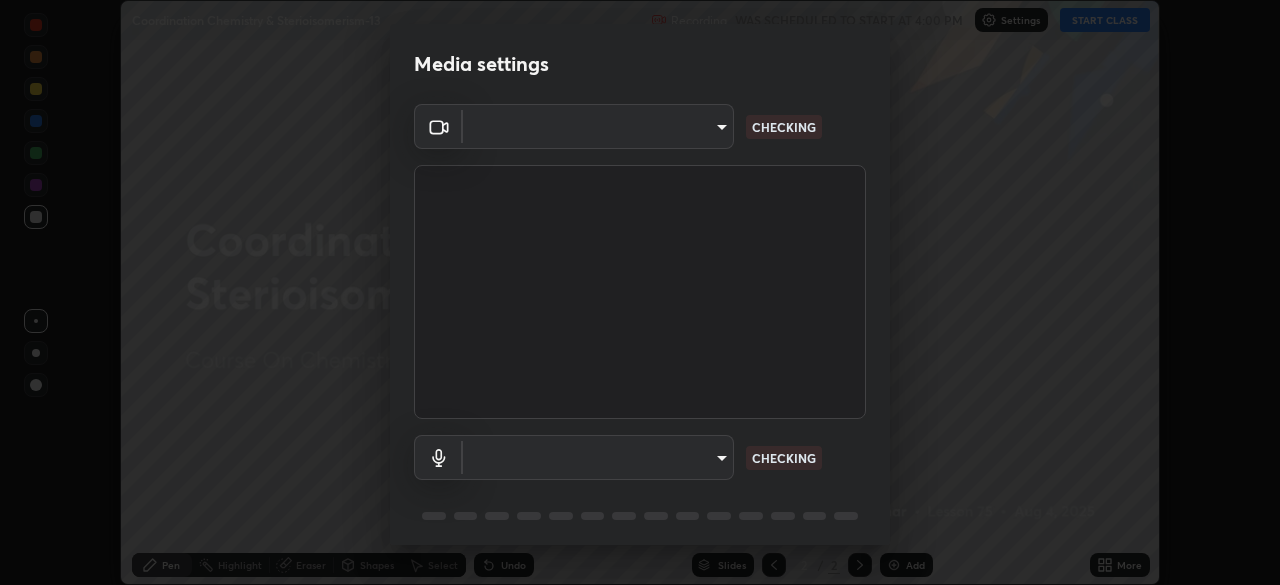 type on "49997c5035a380d1e4bfd67072f4403f37fcfd6159da511fce73e868ba03c42c" 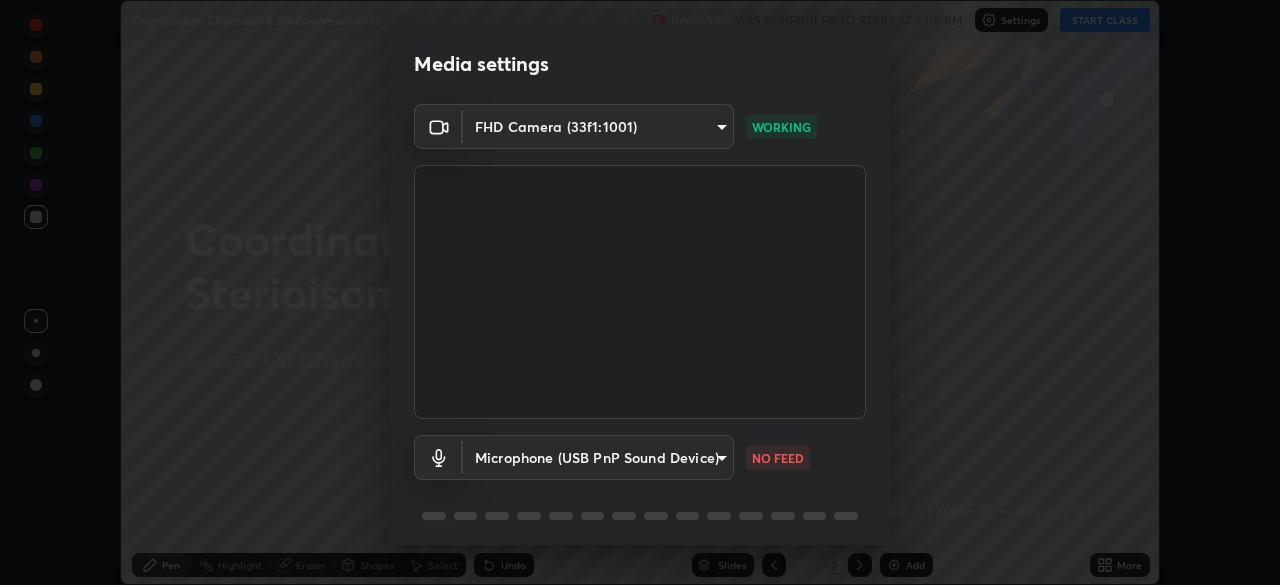 click on "Erase all Coordination Chemistry & Sterioisomerism-13 Recording WAS SCHEDULED TO START AT 4:00 PM Settings START CLASS Setting up your live class Coordination Chemistry & Sterioisomerism-13 • L75 of Course On Chemistry for NEET Excel 1 2026 [FIRST] [LAST] Pen Highlight Eraser Shapes Select Undo Slides 2 / 2 Add More No doubts shared Encourage your learners to ask a doubt for better clarity Report an issue Reason for reporting Buffering Chat not working Audio - Video sync issue Educator video quality low ​ Attach an image Report Media settings FHD Camera ([HASH]) [HASH] WORKING Microphone (USB PnP Sound Device) [HASH] NO FEED 1 / 5 Next" at bounding box center (640, 292) 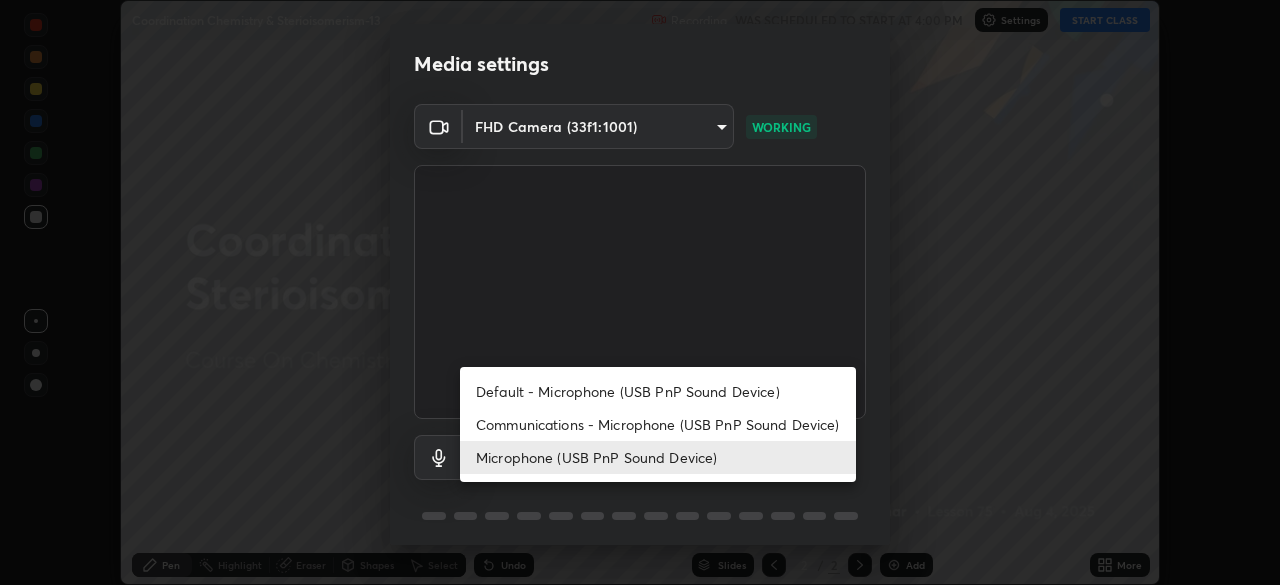 click on "Communications - Microphone (USB PnP Sound Device)" at bounding box center (658, 424) 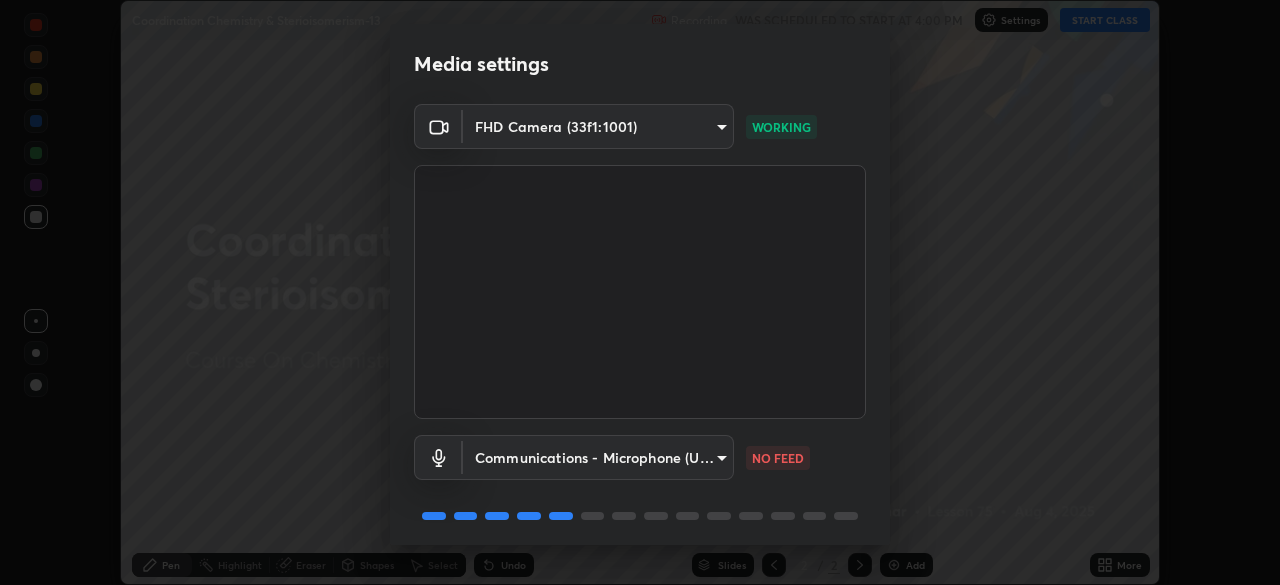 click on "Erase all Coordination Chemistry & Sterioisomerism-13 Recording WAS SCHEDULED TO START AT  4:00 PM Settings START CLASS Setting up your live class Coordination Chemistry & Sterioisomerism-13 • L75 of Course On Chemistry for NEET Excel 1 2026 Robins Kumar Pen Highlight Eraser Shapes Select Undo Slides 2 / 2 Add More No doubts shared Encourage your learners to ask a doubt for better clarity Report an issue Reason for reporting Buffering Chat not working Audio - Video sync issue Educator video quality low ​ Attach an image Report Media settings FHD Camera (33f1:1001) 49997c5035a380d1e4bfd67072f4403f37fcfd6159da511fce73e868ba03c42c WORKING Communications - Microphone (USB PnP Sound Device) communications NO FEED 1 / 5 Next" at bounding box center (640, 292) 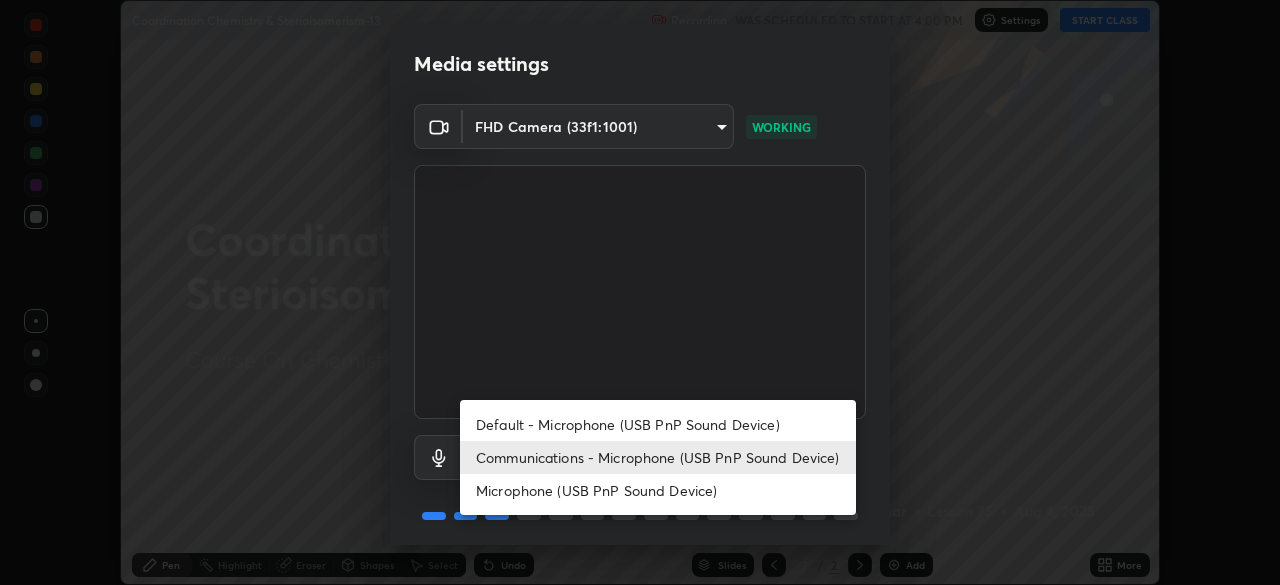 click on "Microphone (USB PnP Sound Device)" at bounding box center (658, 490) 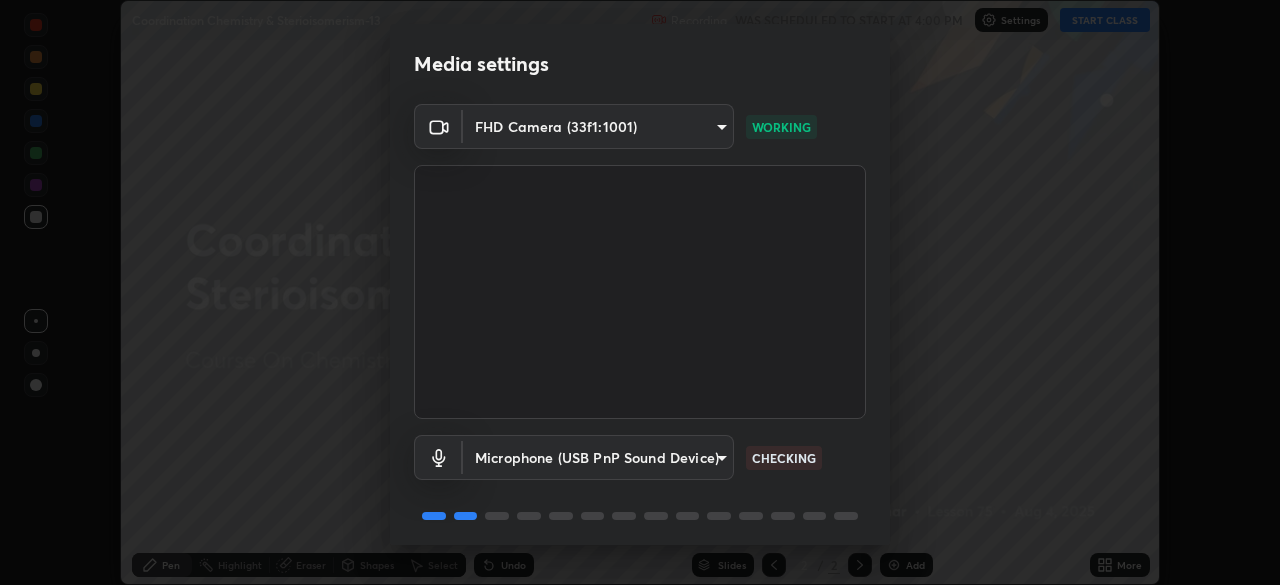 scroll, scrollTop: 71, scrollLeft: 0, axis: vertical 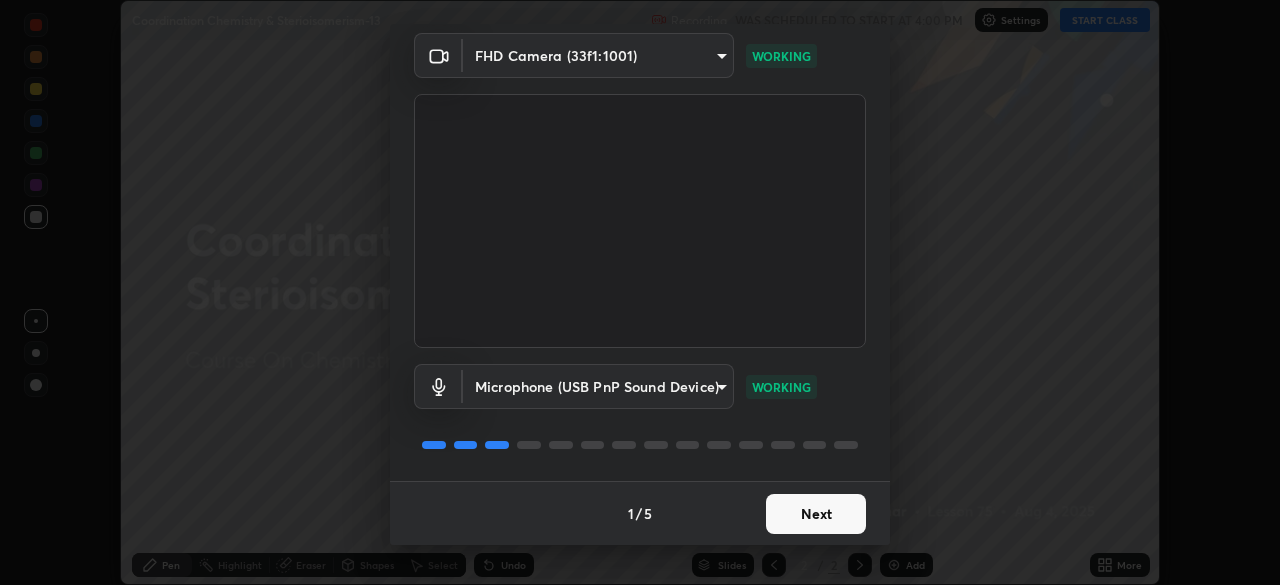click on "Next" at bounding box center [816, 514] 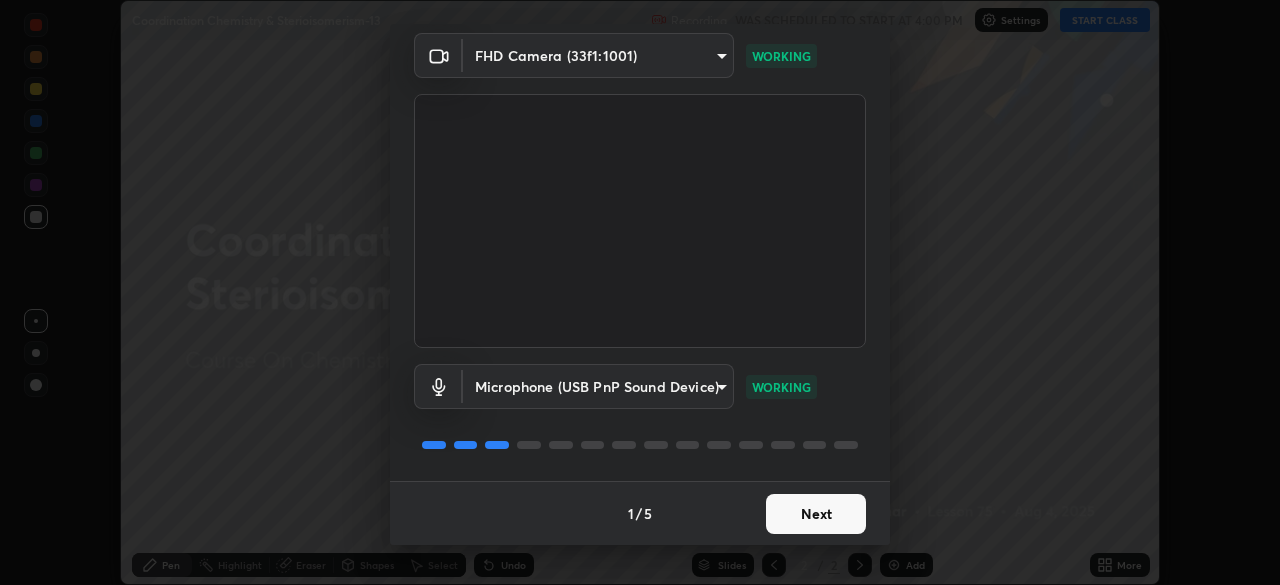 scroll, scrollTop: 0, scrollLeft: 0, axis: both 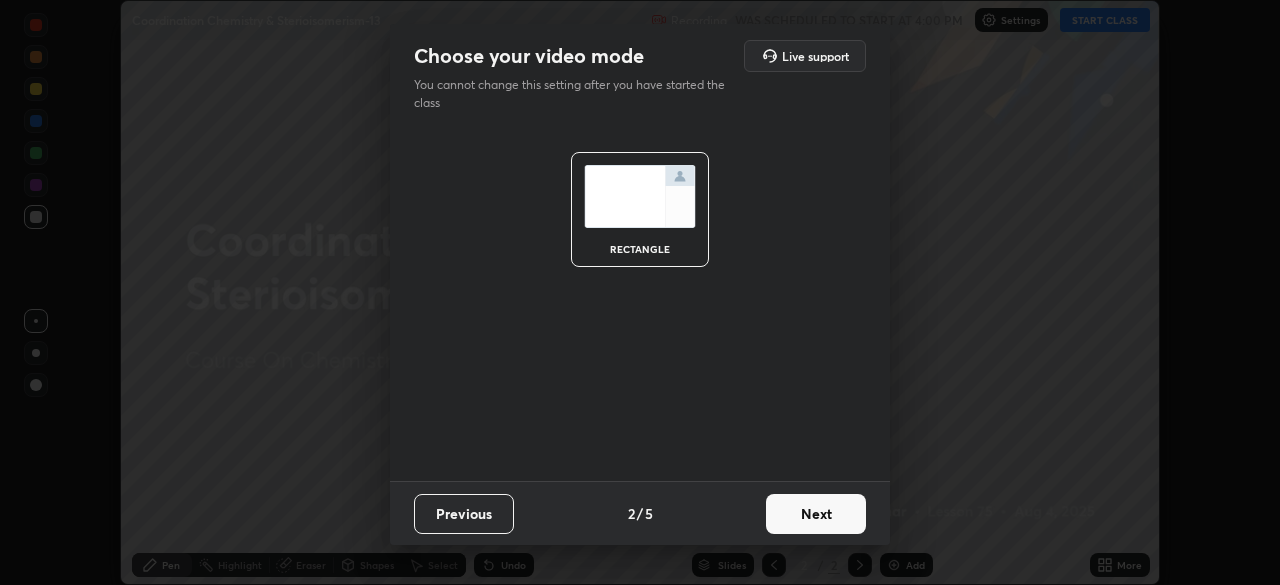 click on "Next" at bounding box center (816, 514) 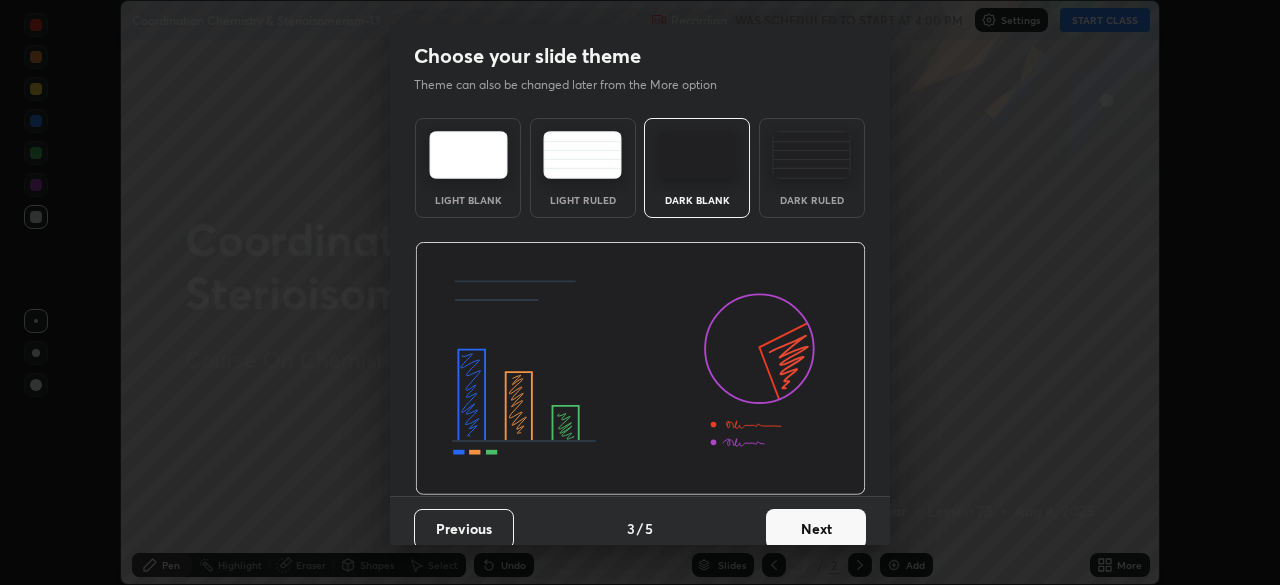 click on "Next" at bounding box center (816, 529) 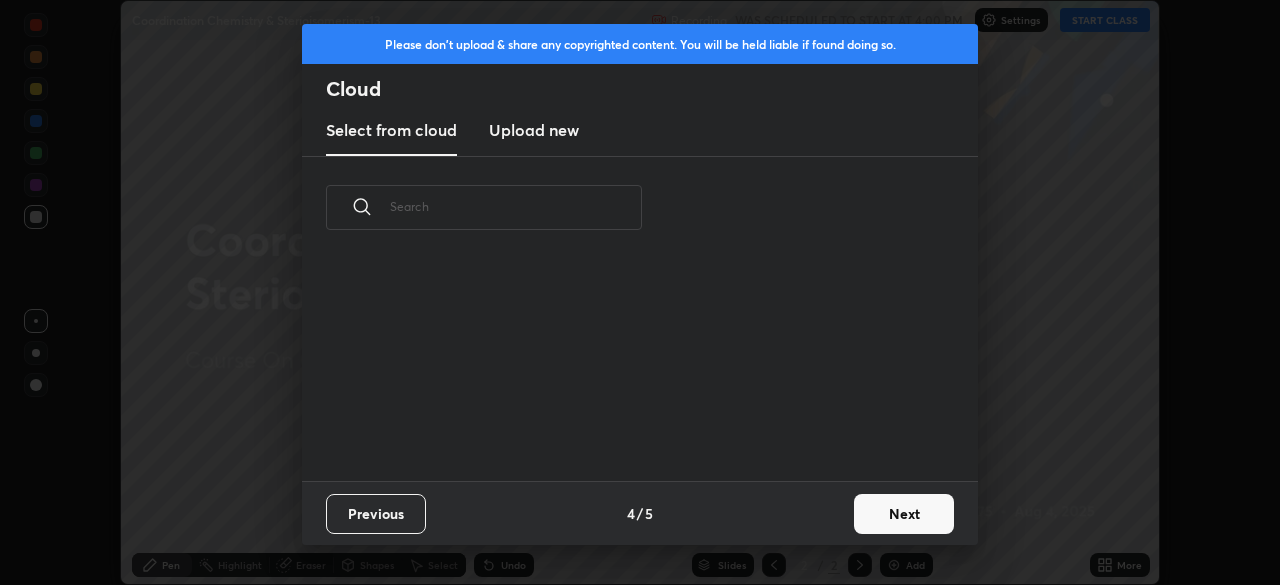 click on "Next" at bounding box center [904, 514] 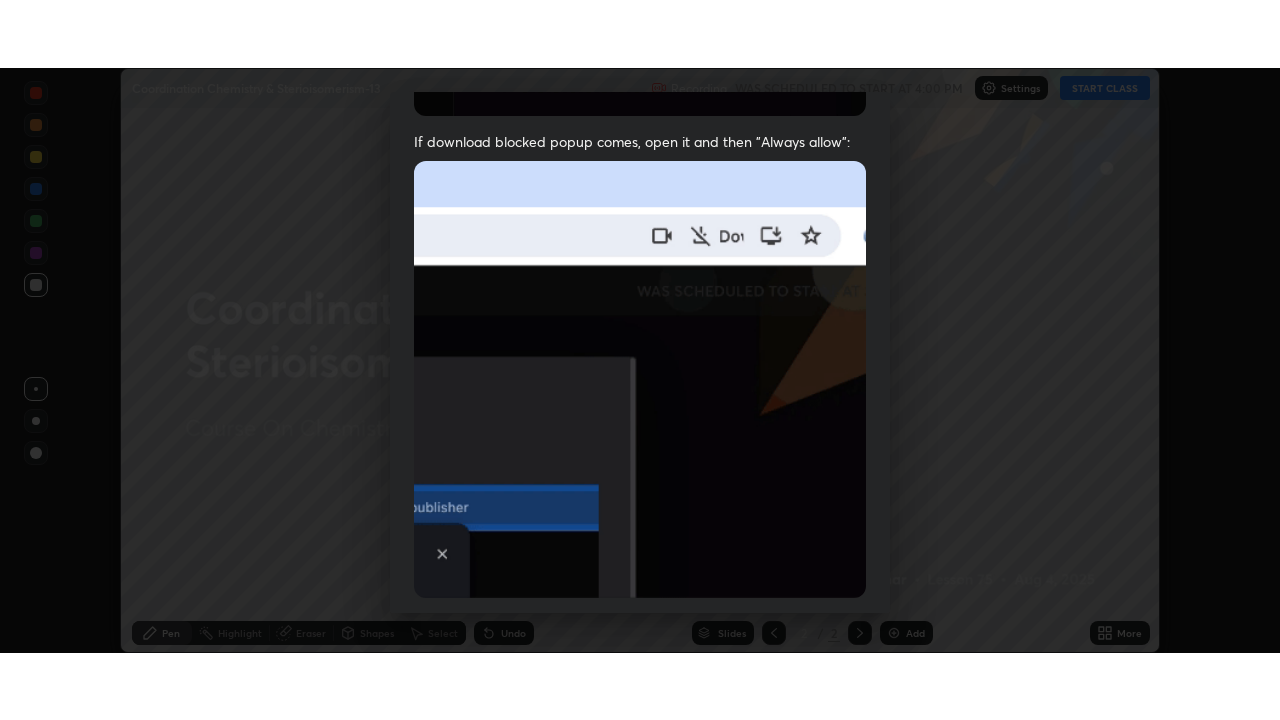 scroll, scrollTop: 479, scrollLeft: 0, axis: vertical 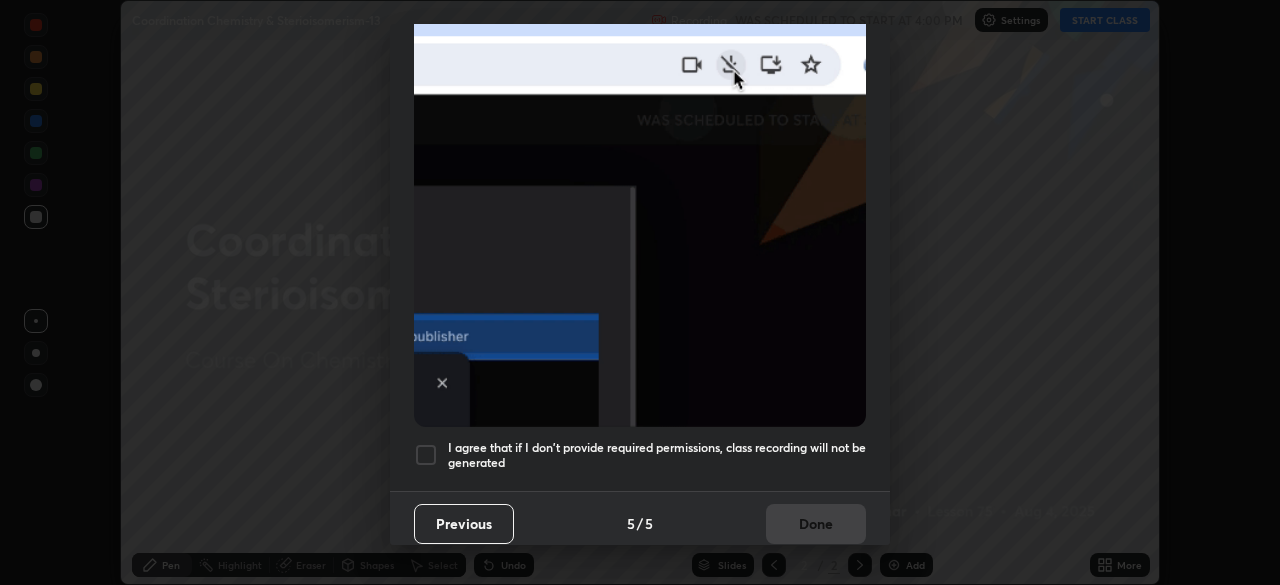 click on "I agree that if I don't provide required permissions, class recording will not be generated" at bounding box center (657, 455) 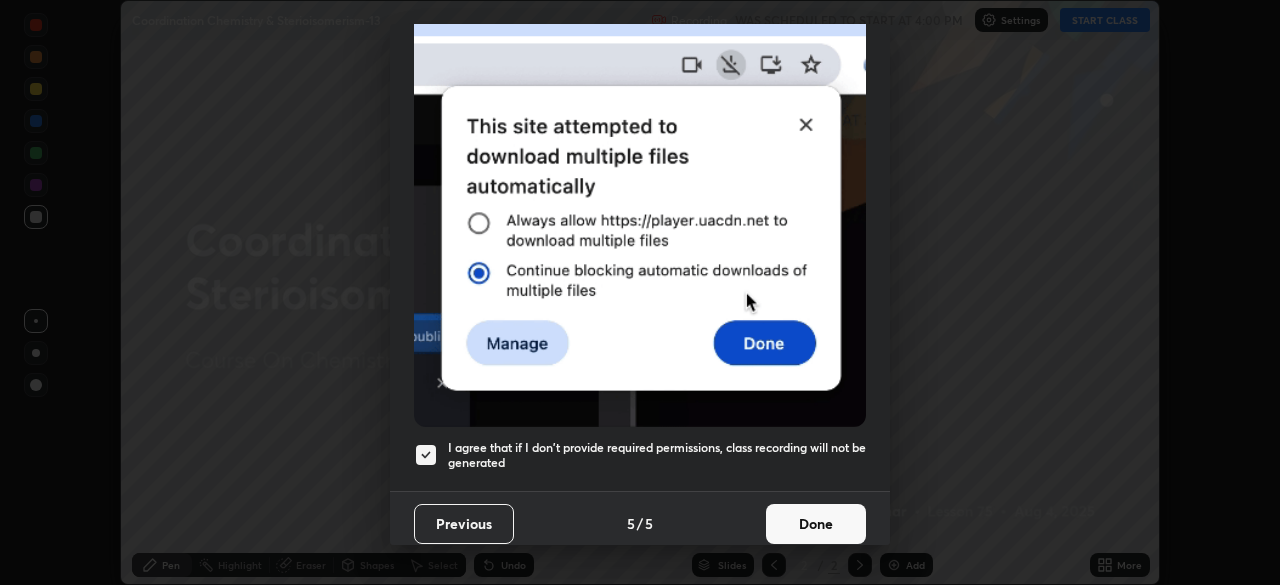 click on "Done" at bounding box center [816, 524] 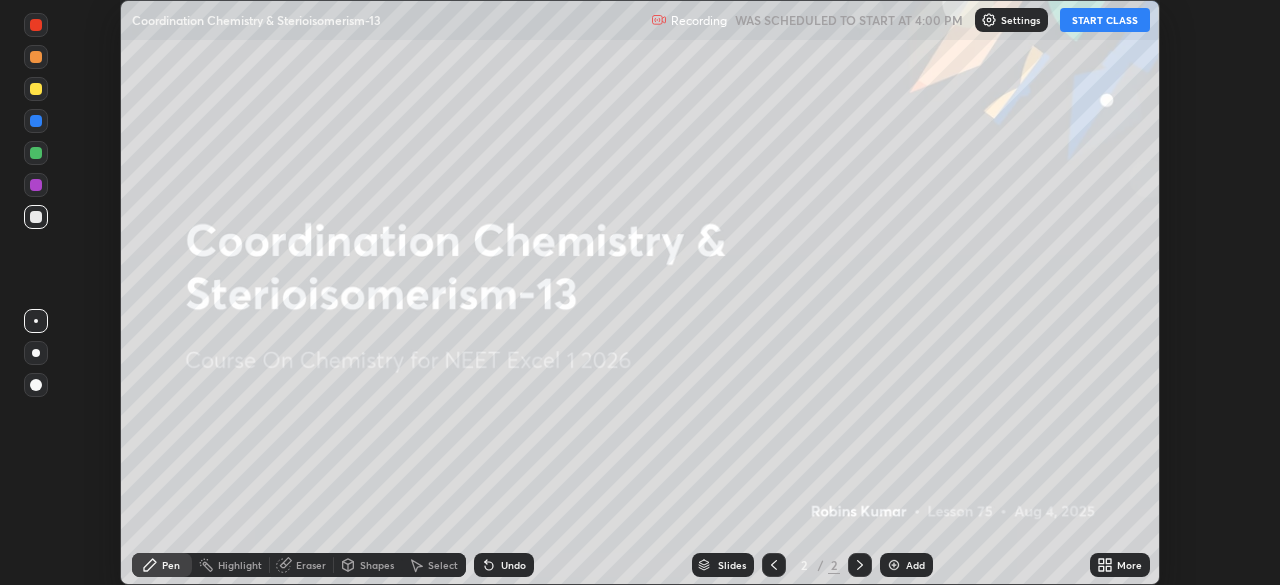 click on "More" at bounding box center [1129, 565] 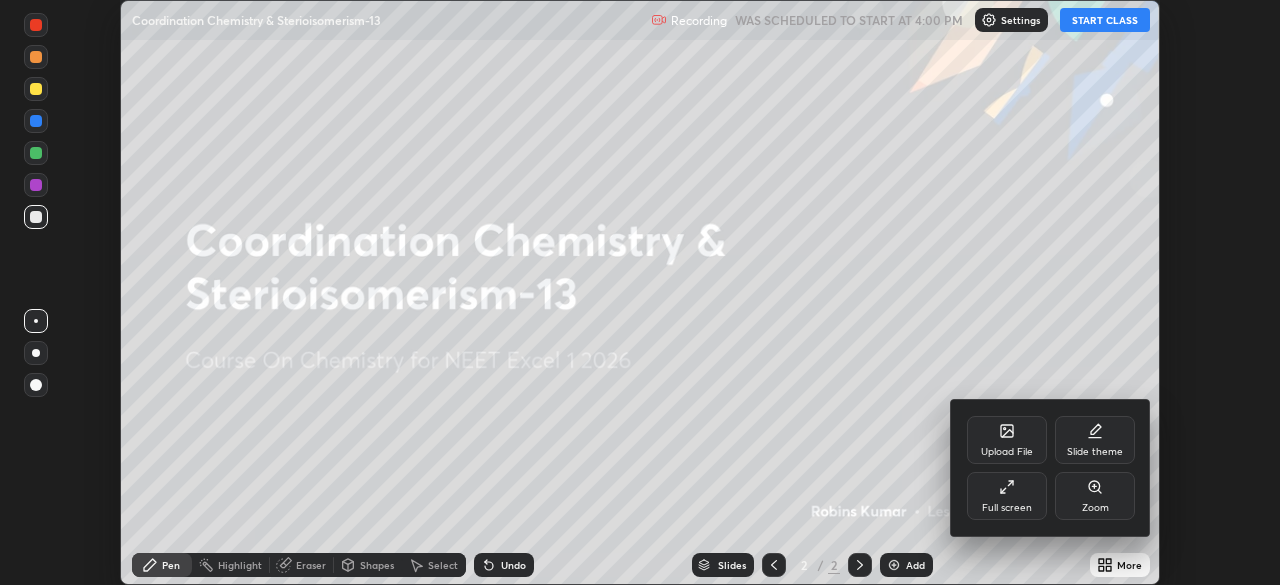 click on "Slide theme" at bounding box center (1095, 440) 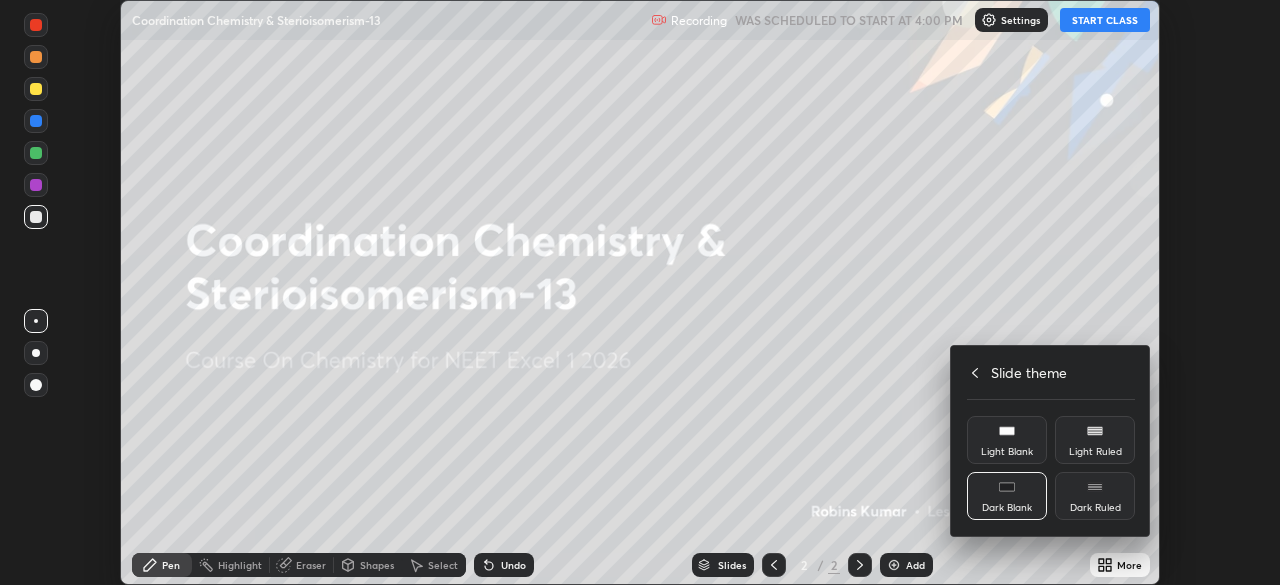 click on "Dark Ruled" at bounding box center (1095, 508) 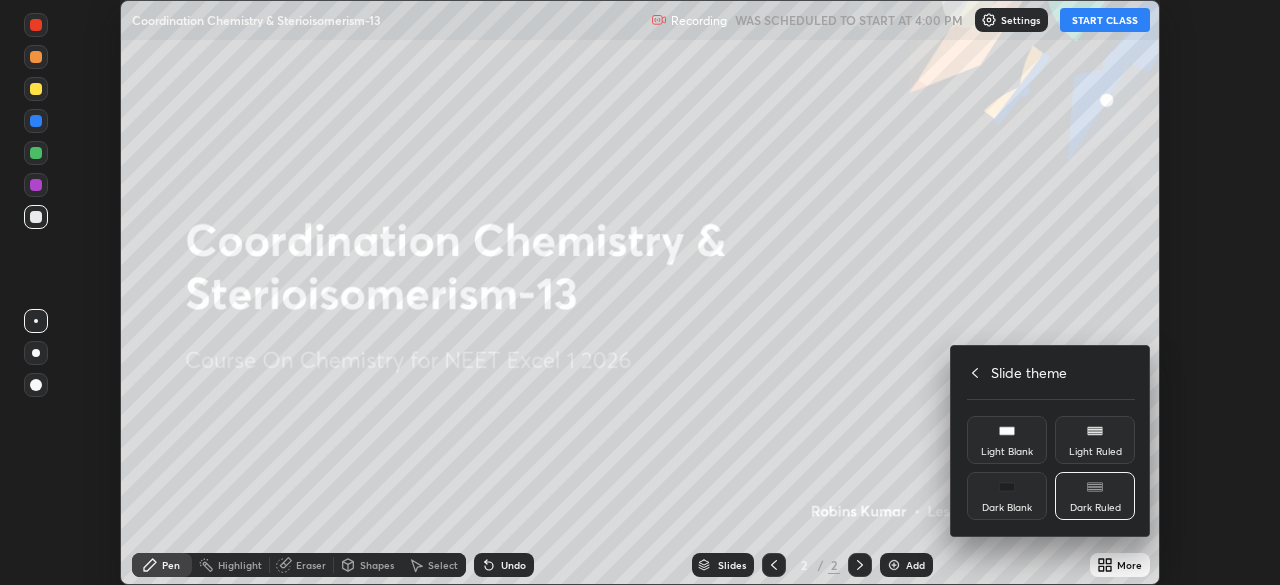 click on "Slide theme" at bounding box center [1029, 372] 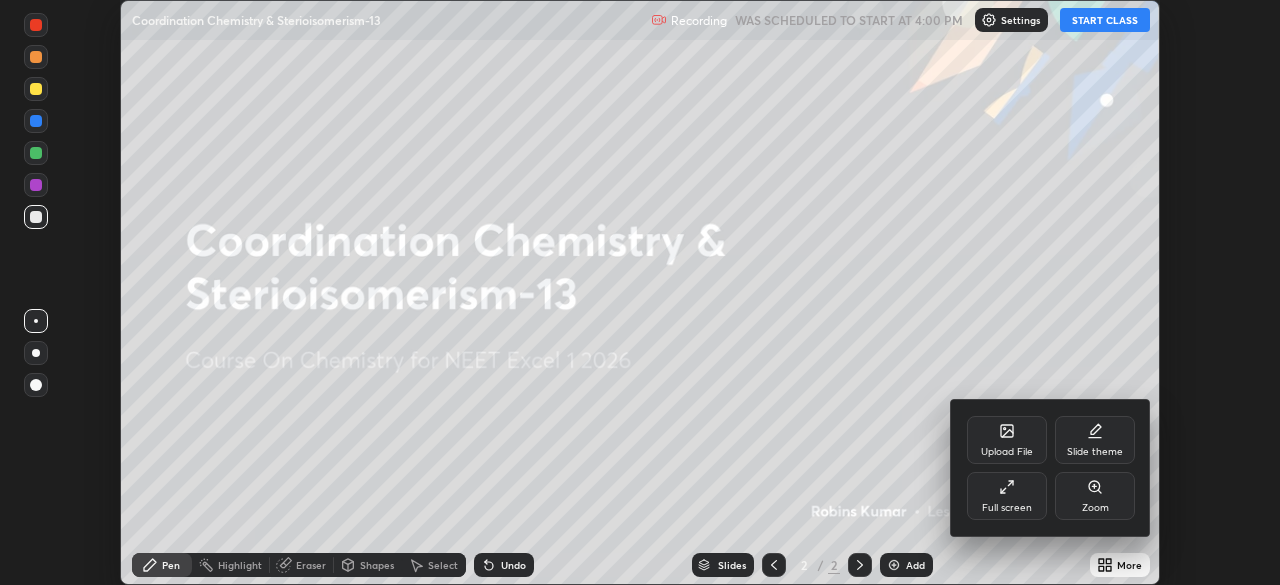 click 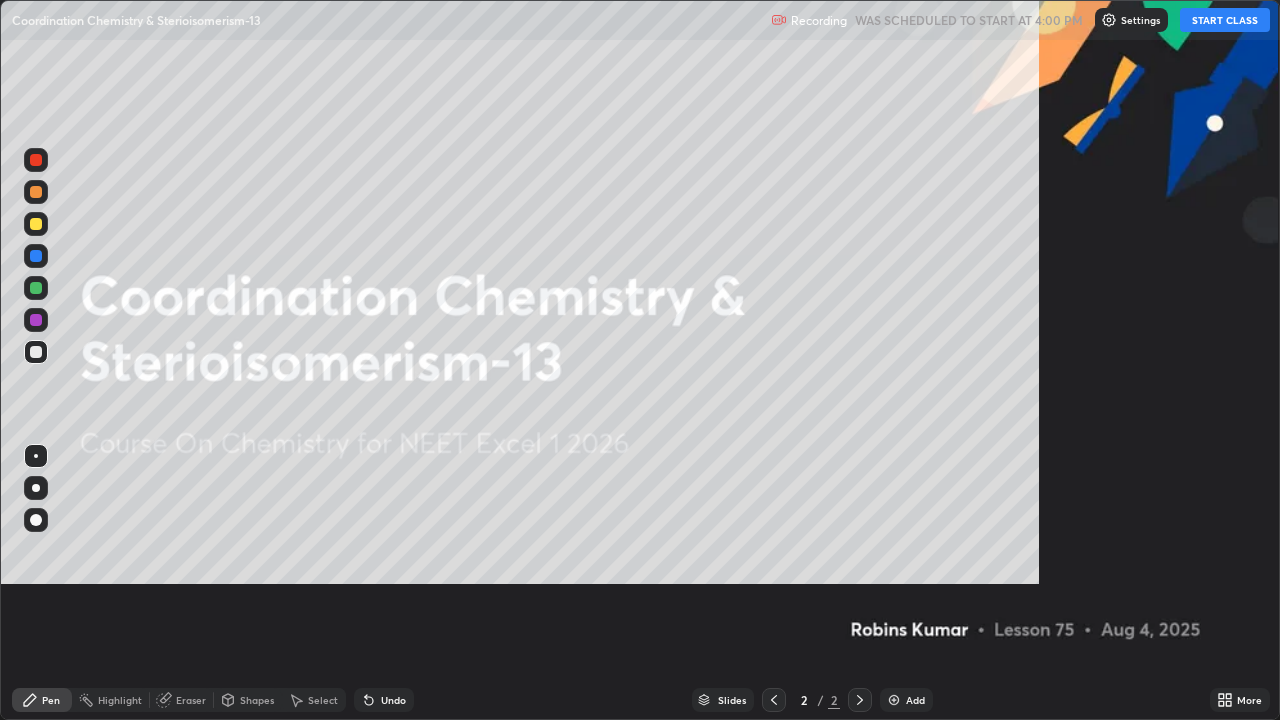 scroll, scrollTop: 99280, scrollLeft: 98720, axis: both 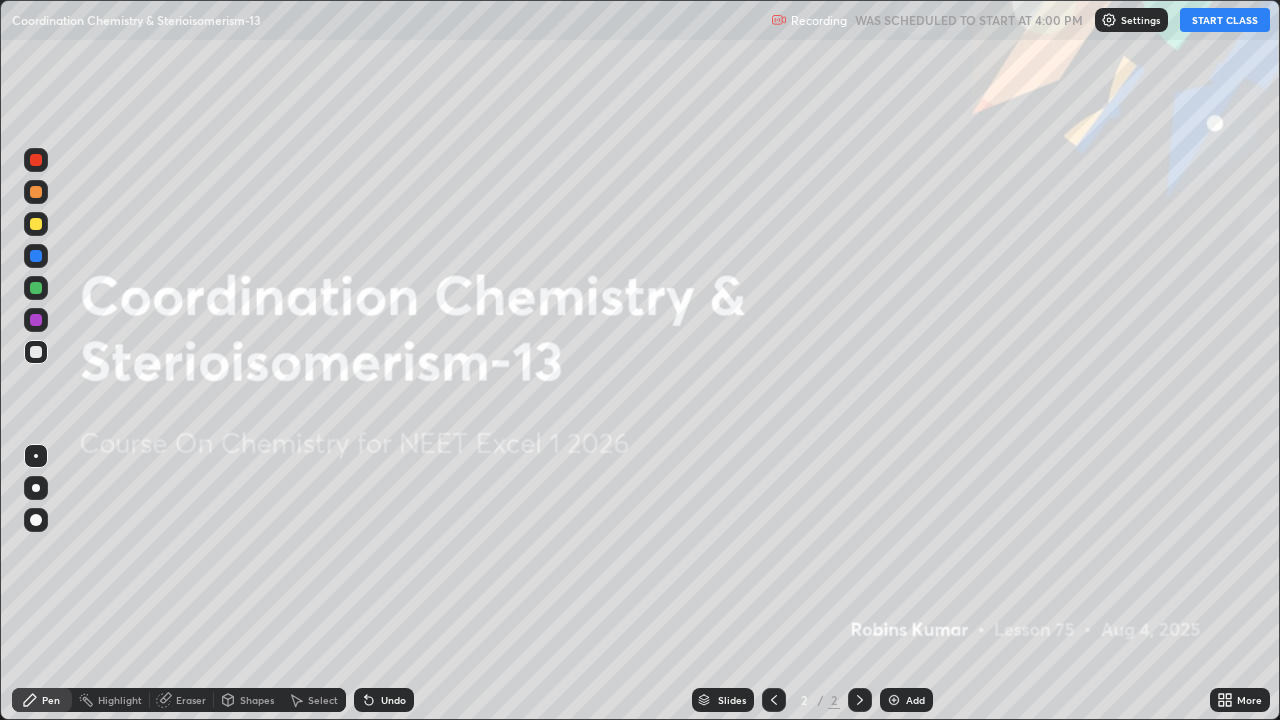 click on "START CLASS" at bounding box center (1225, 20) 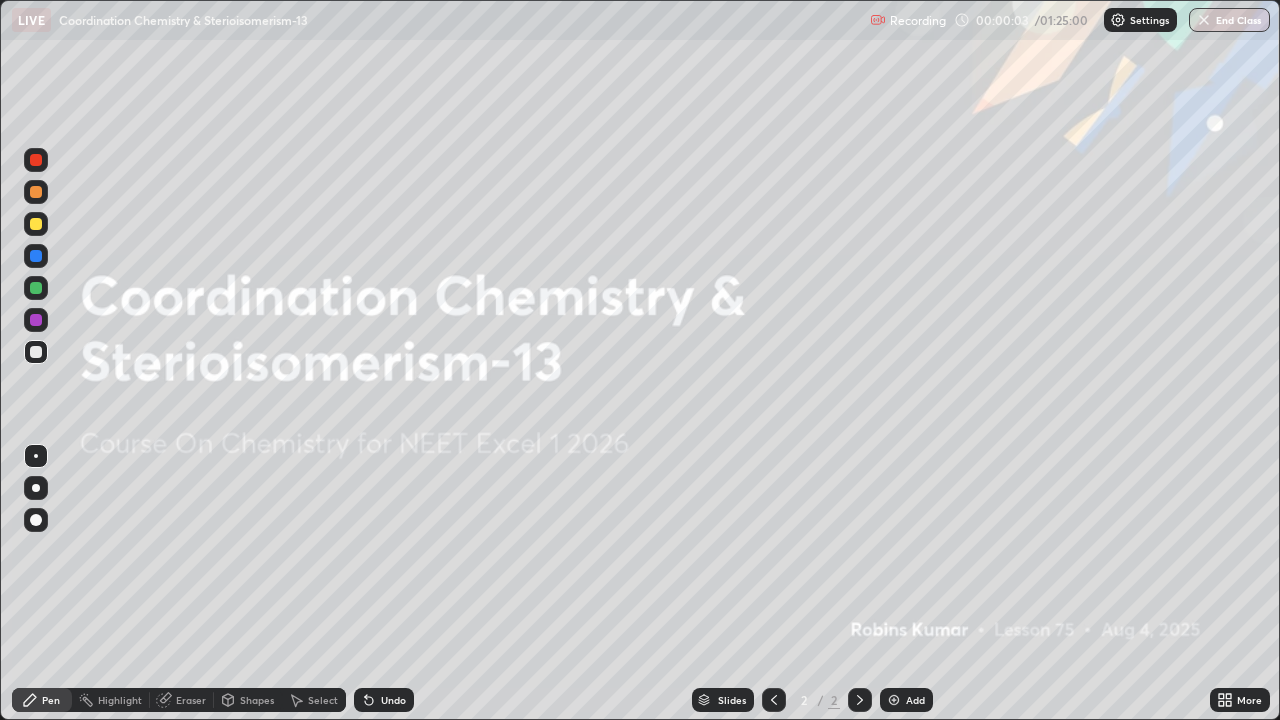 click on "Add" at bounding box center (906, 700) 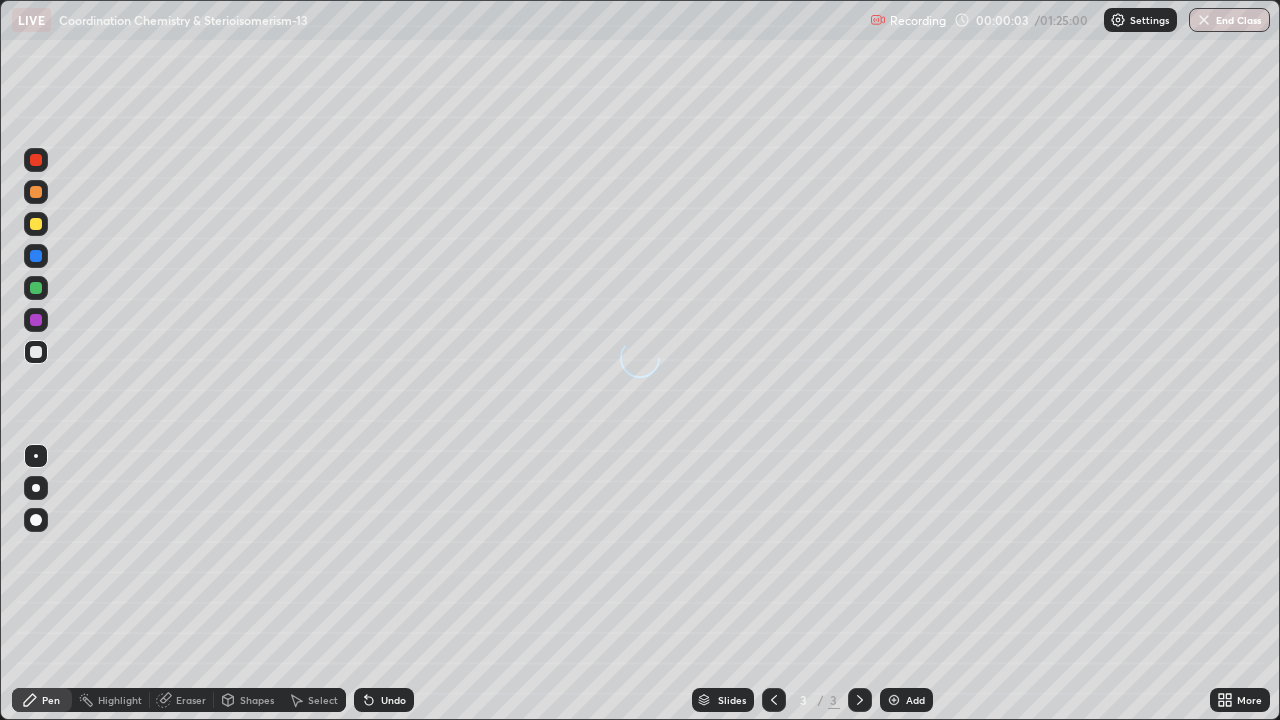 click on "Add" at bounding box center (915, 700) 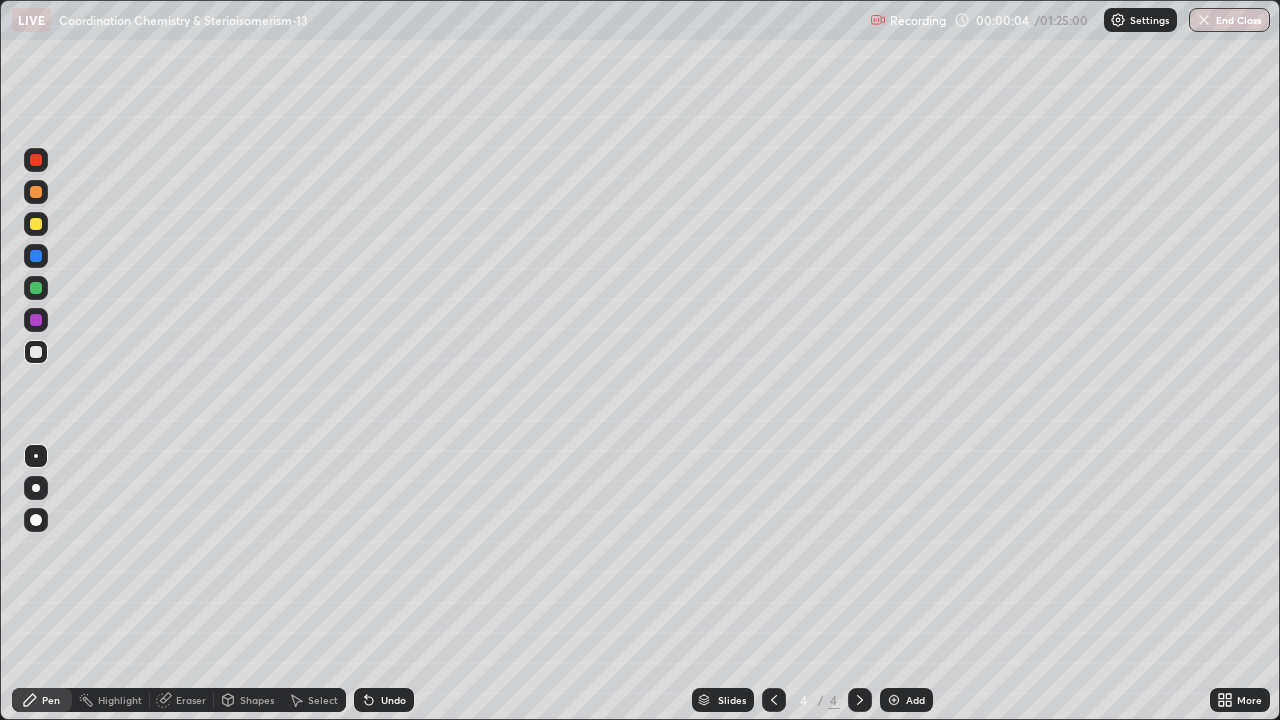 click on "Add" at bounding box center (915, 700) 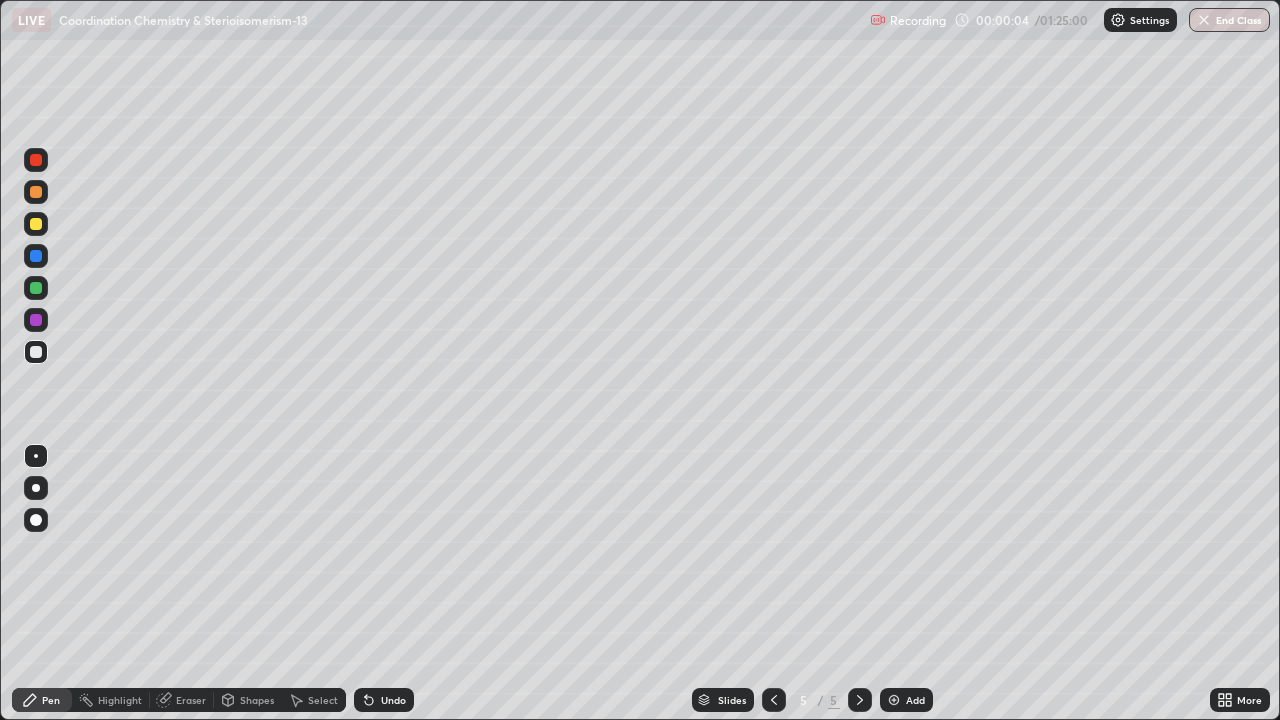 click on "Add" at bounding box center (915, 700) 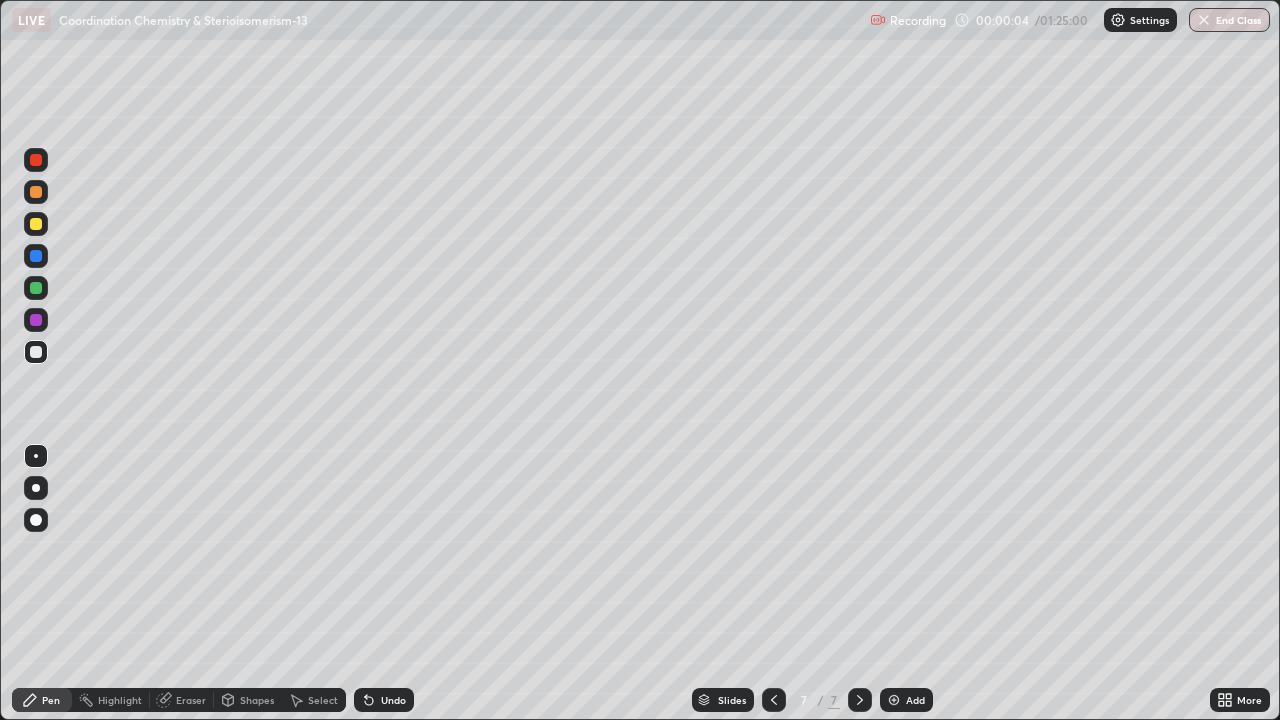 click on "Add" at bounding box center (906, 700) 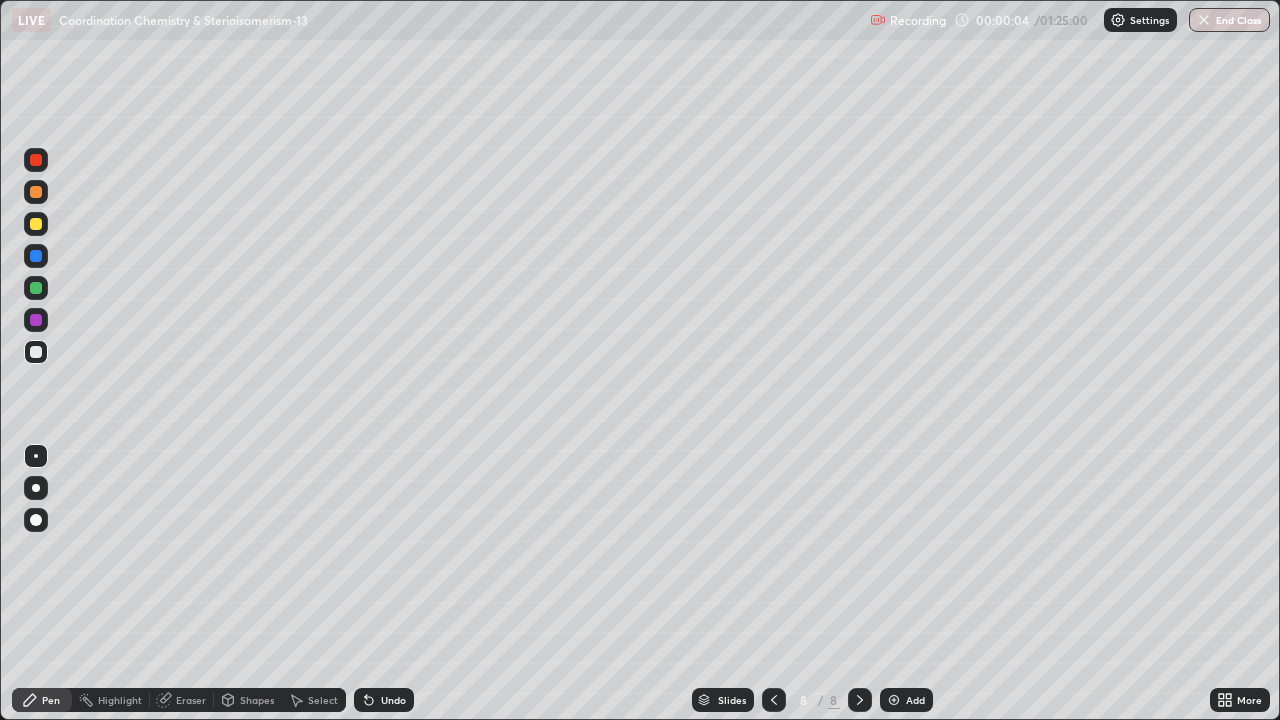 click on "Add" at bounding box center (906, 700) 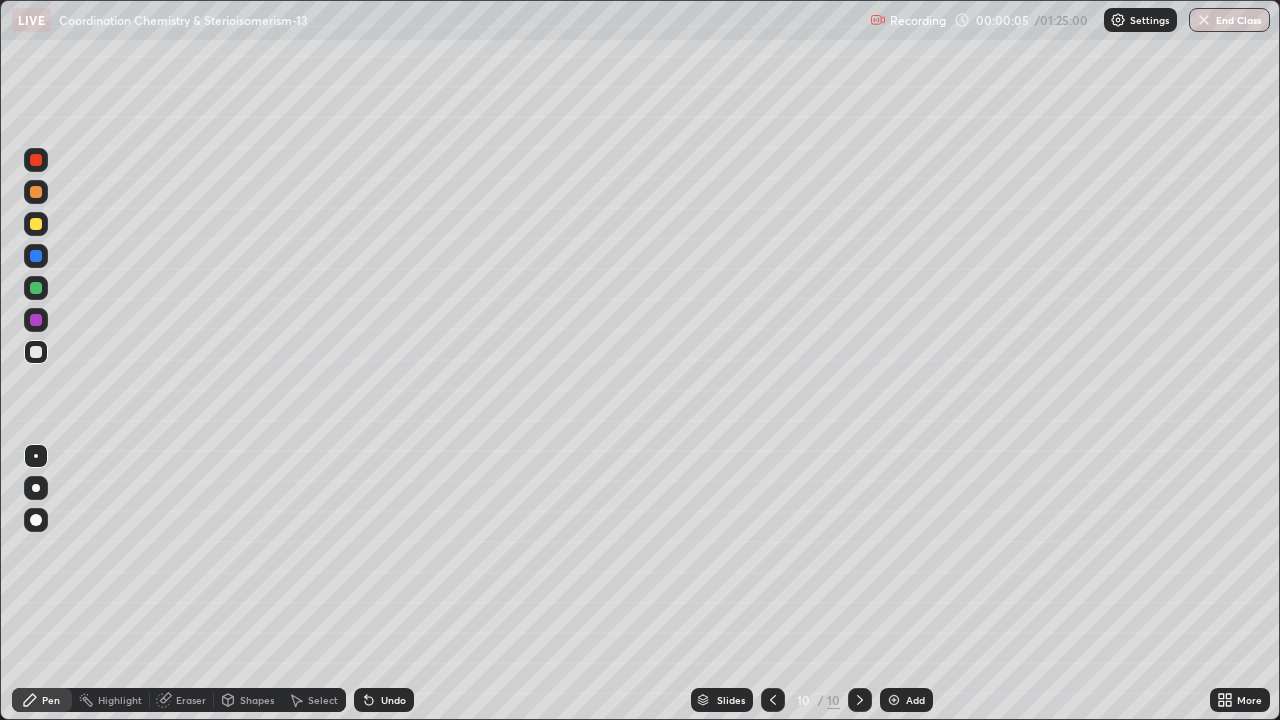 click at bounding box center [894, 700] 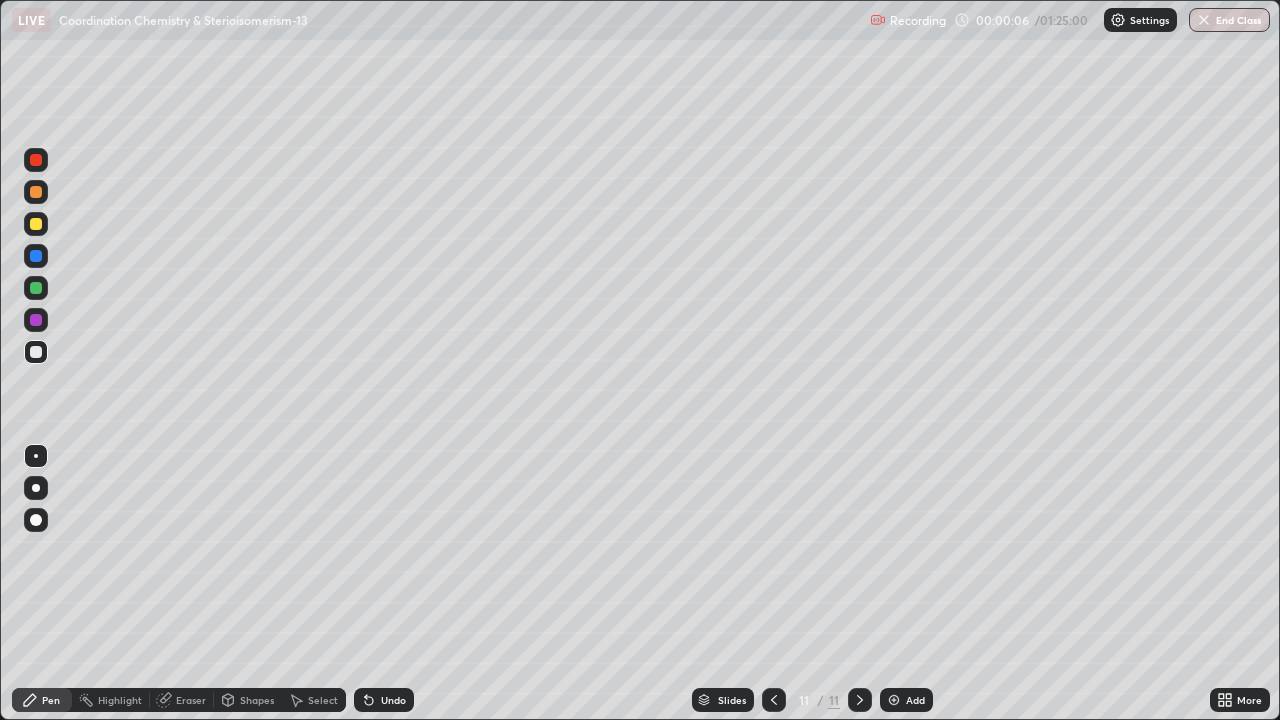 click at bounding box center (894, 700) 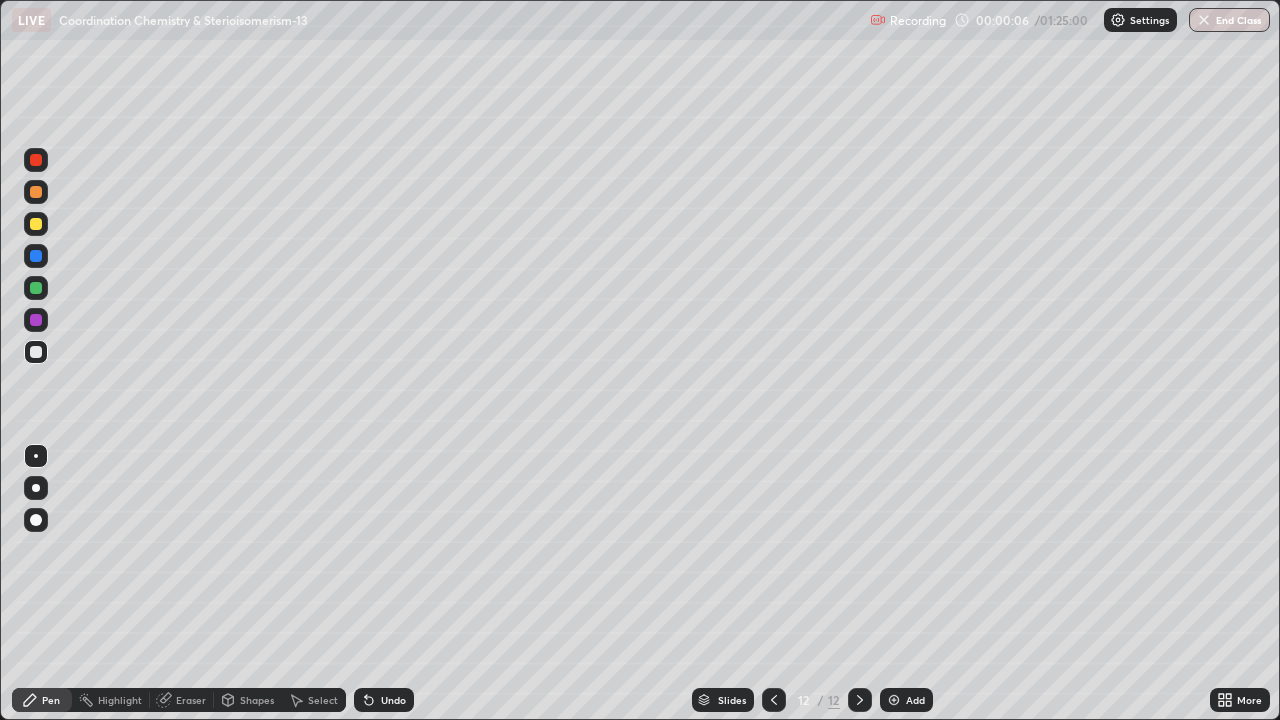 click at bounding box center [894, 700] 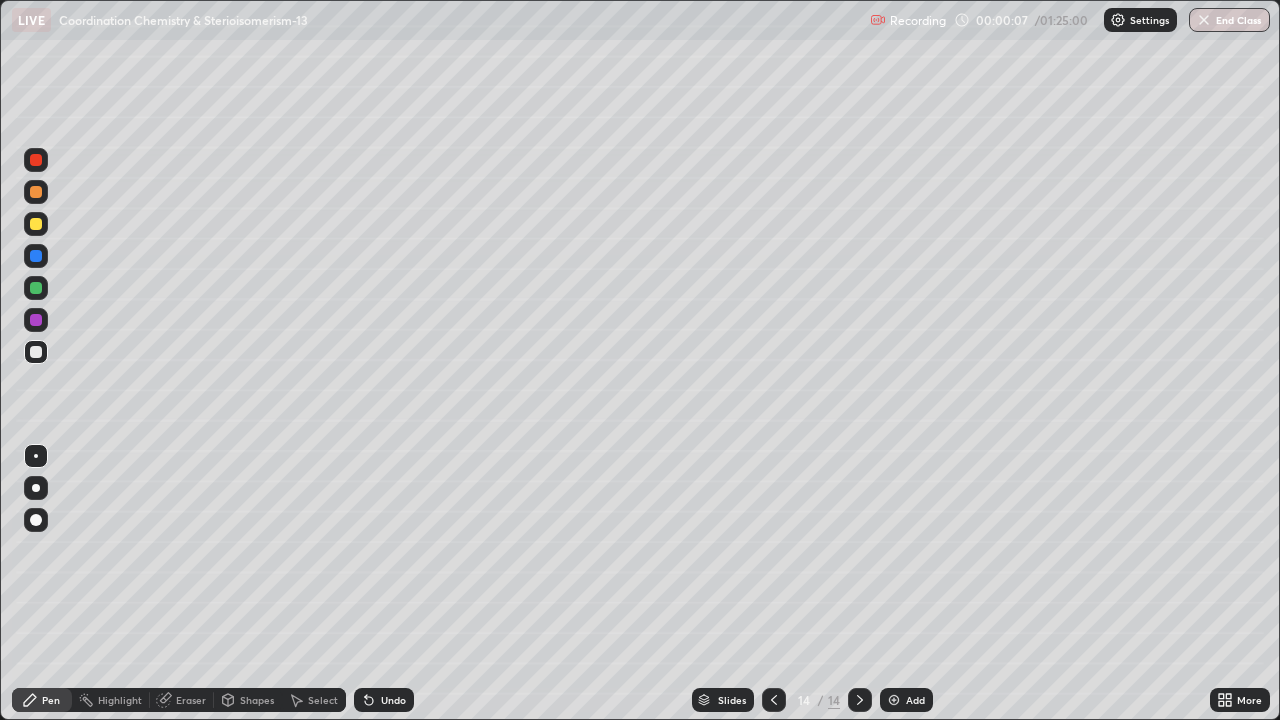 click 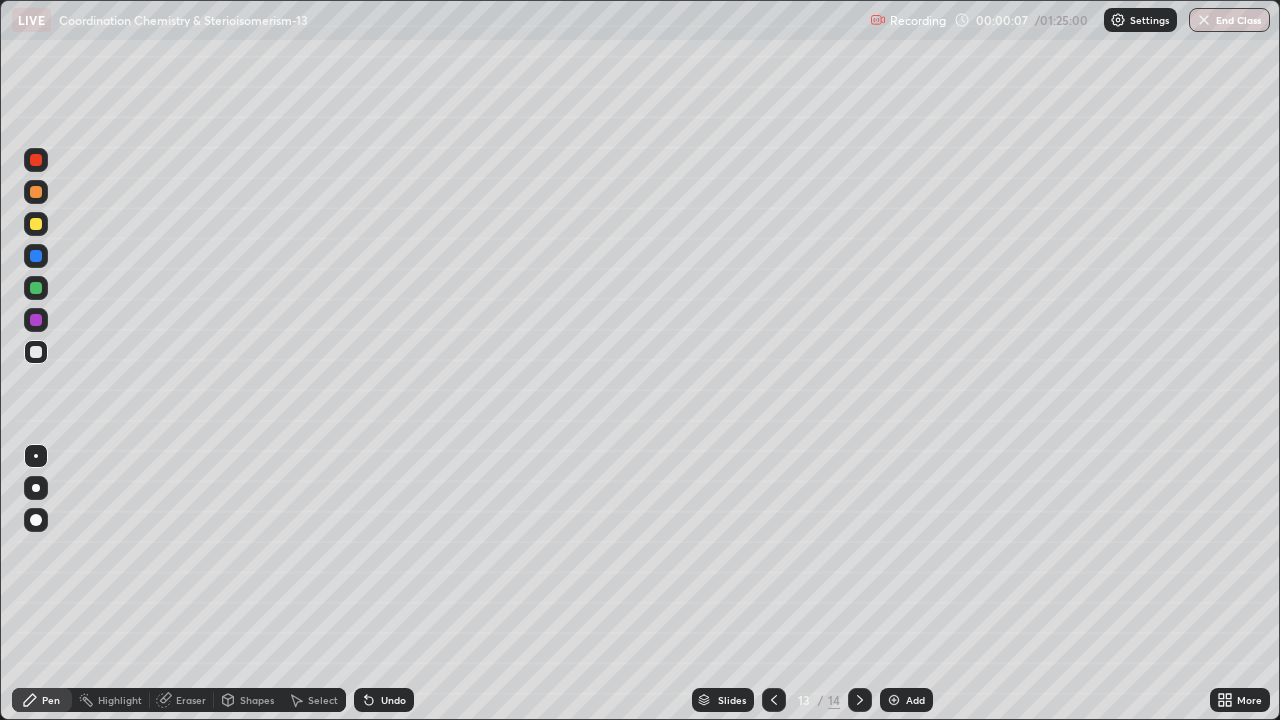 click 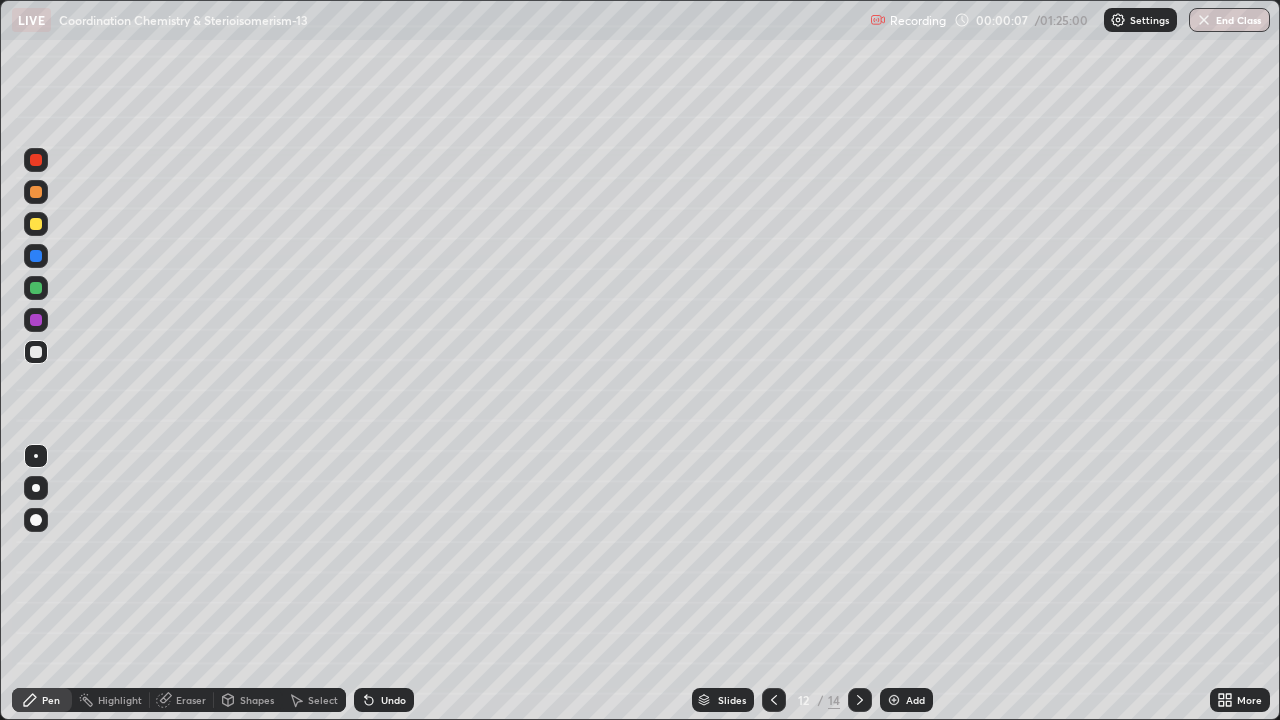 click 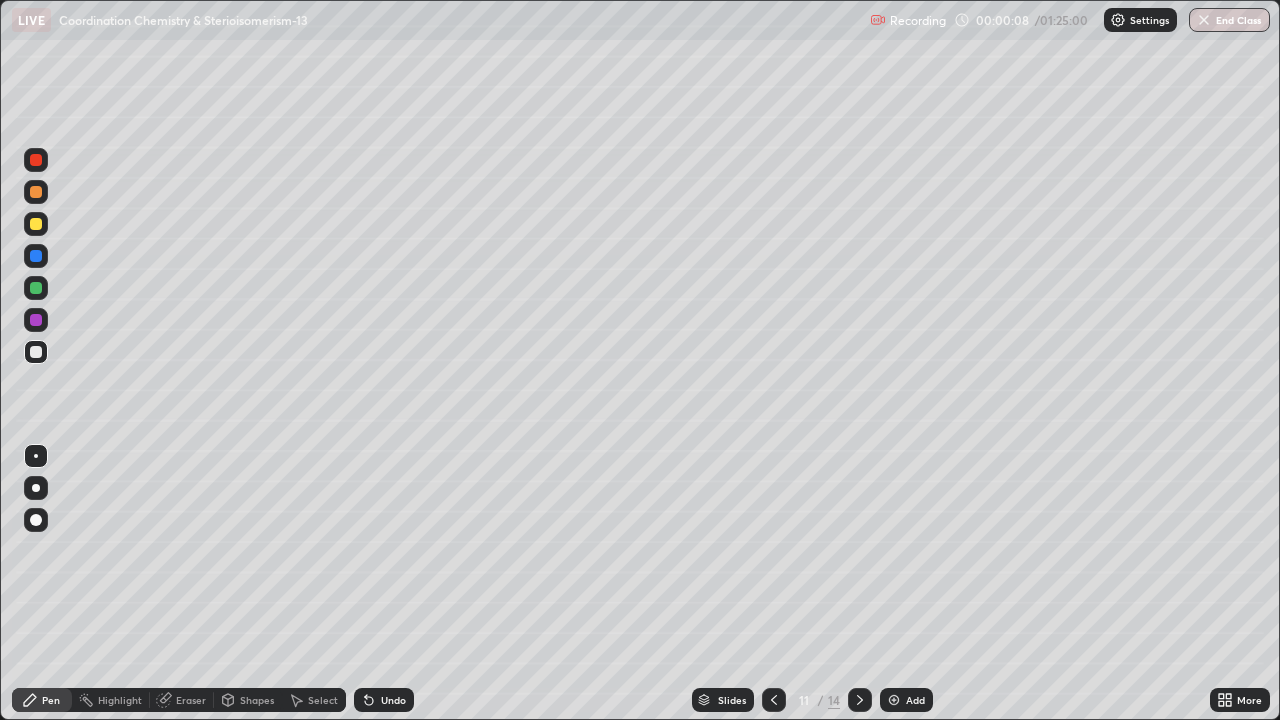 click 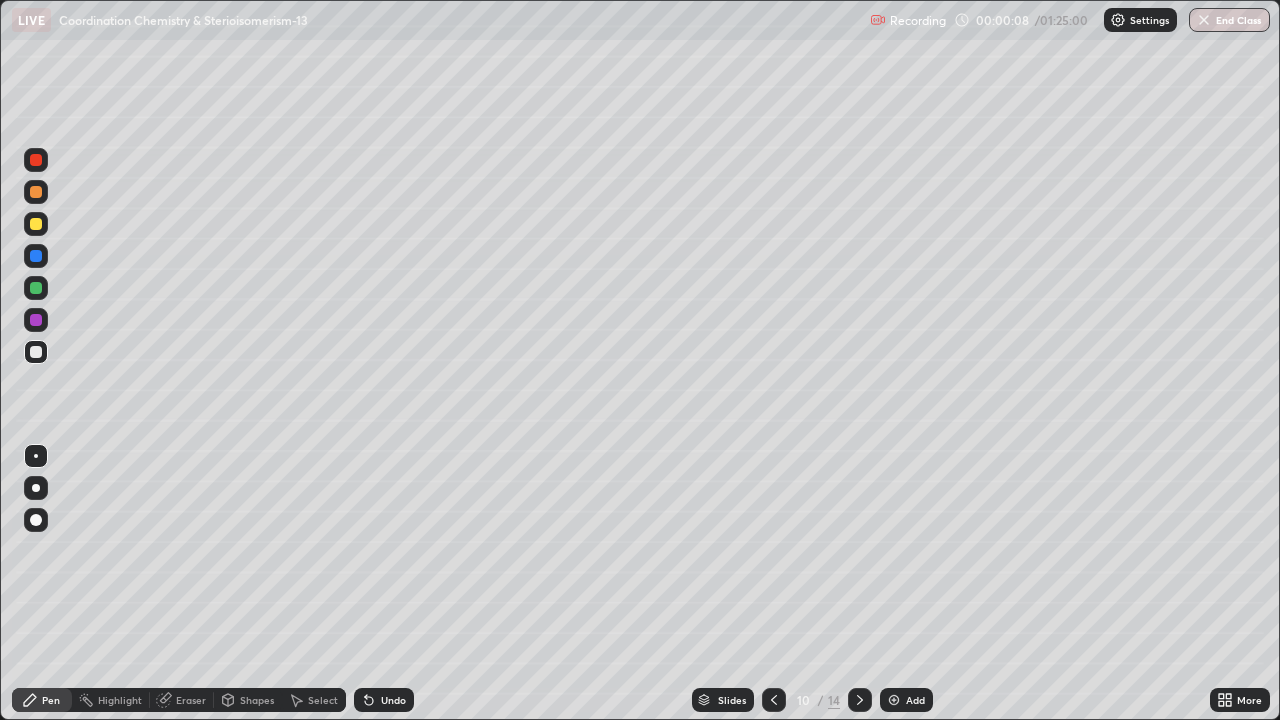 click 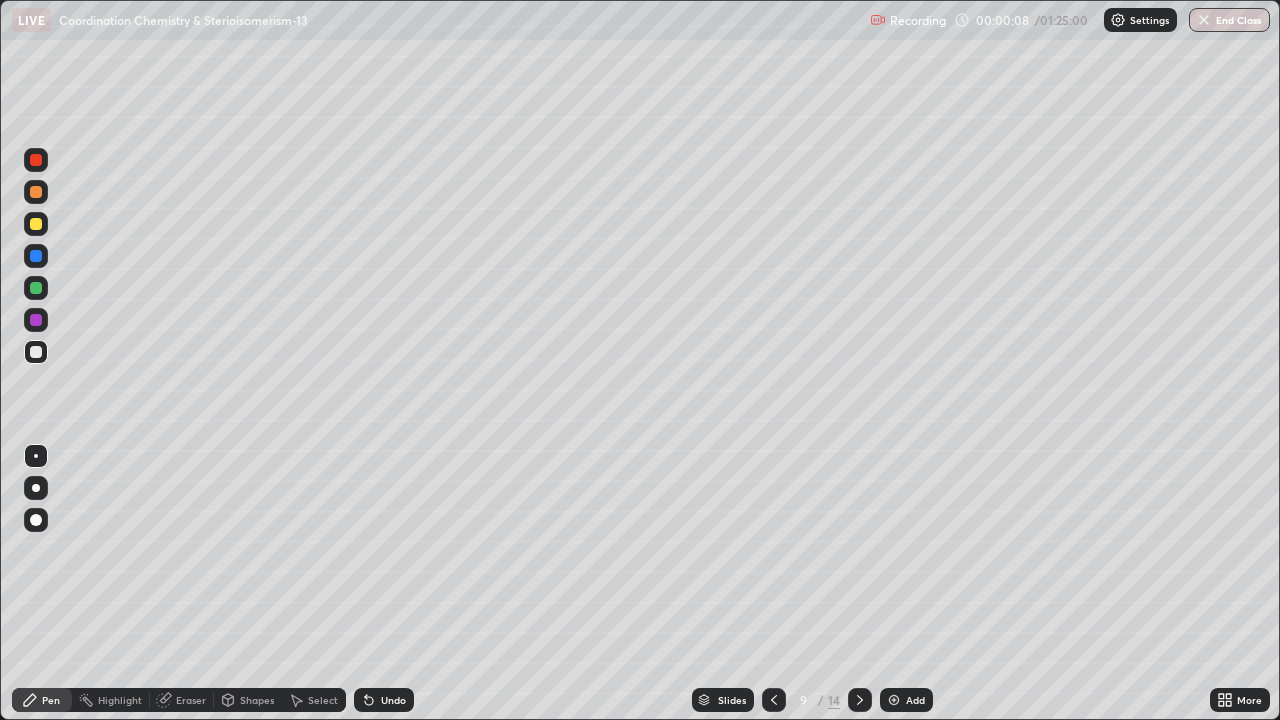 click 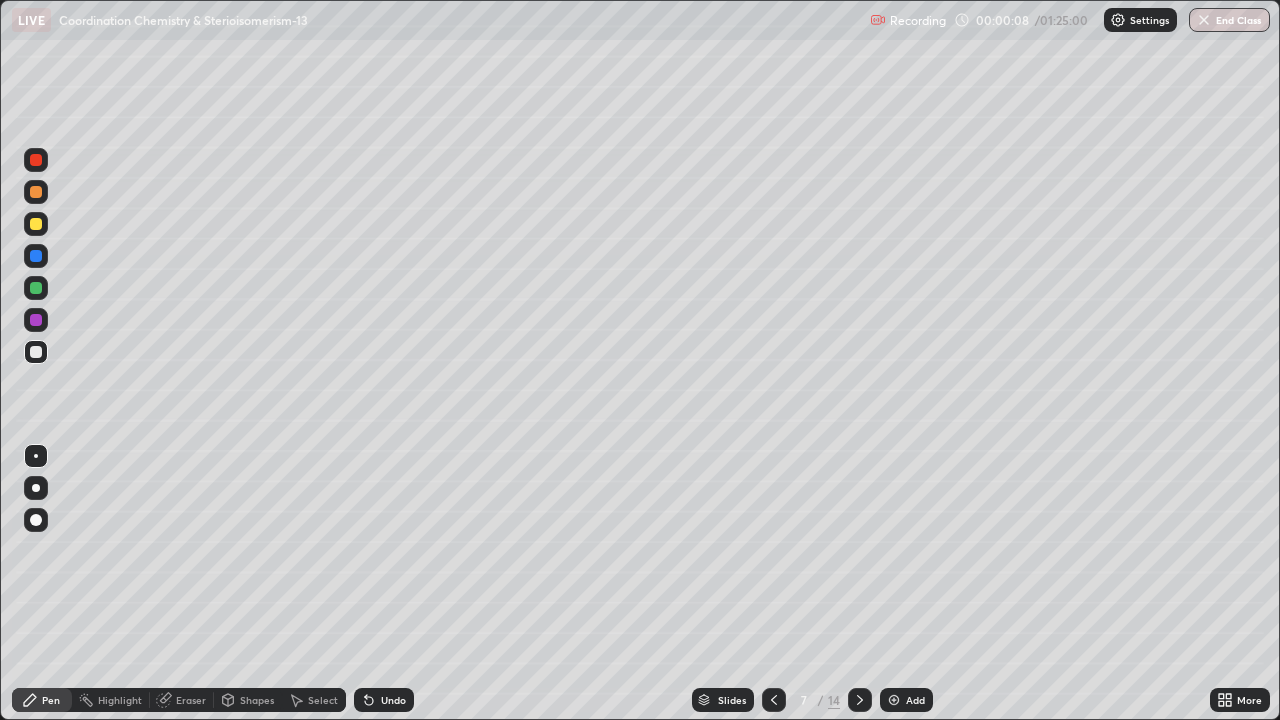 click 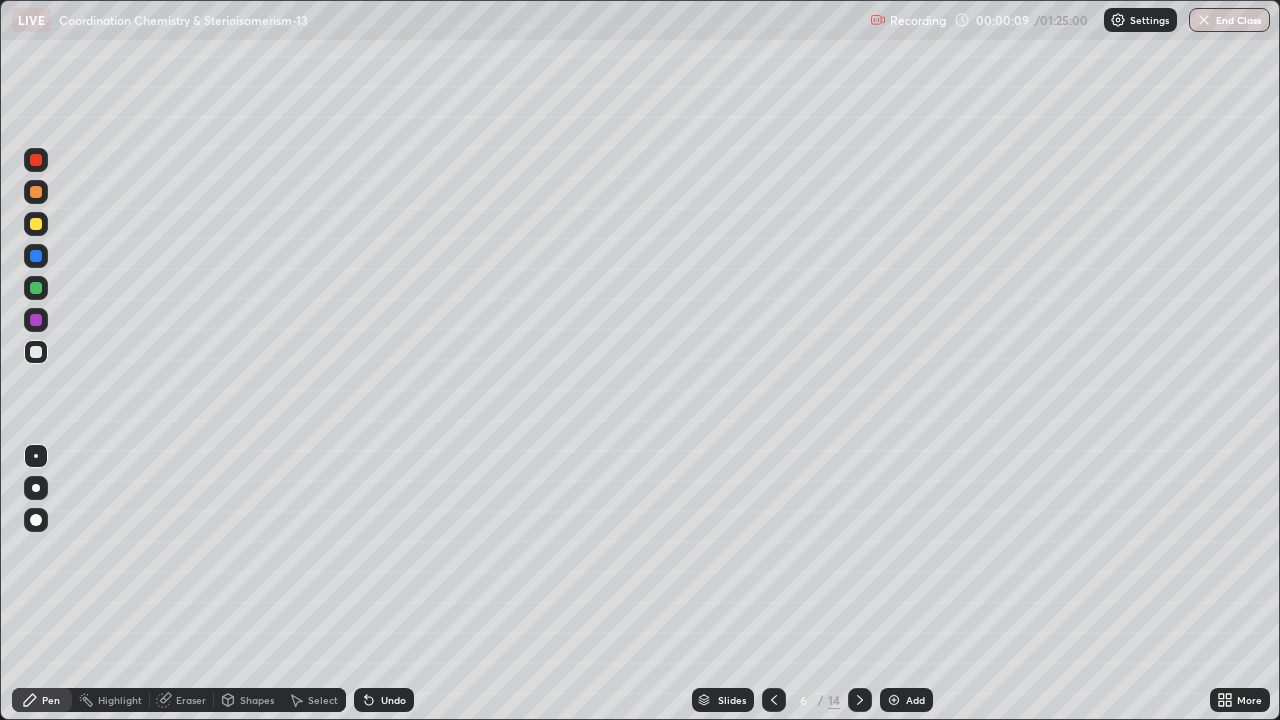 click 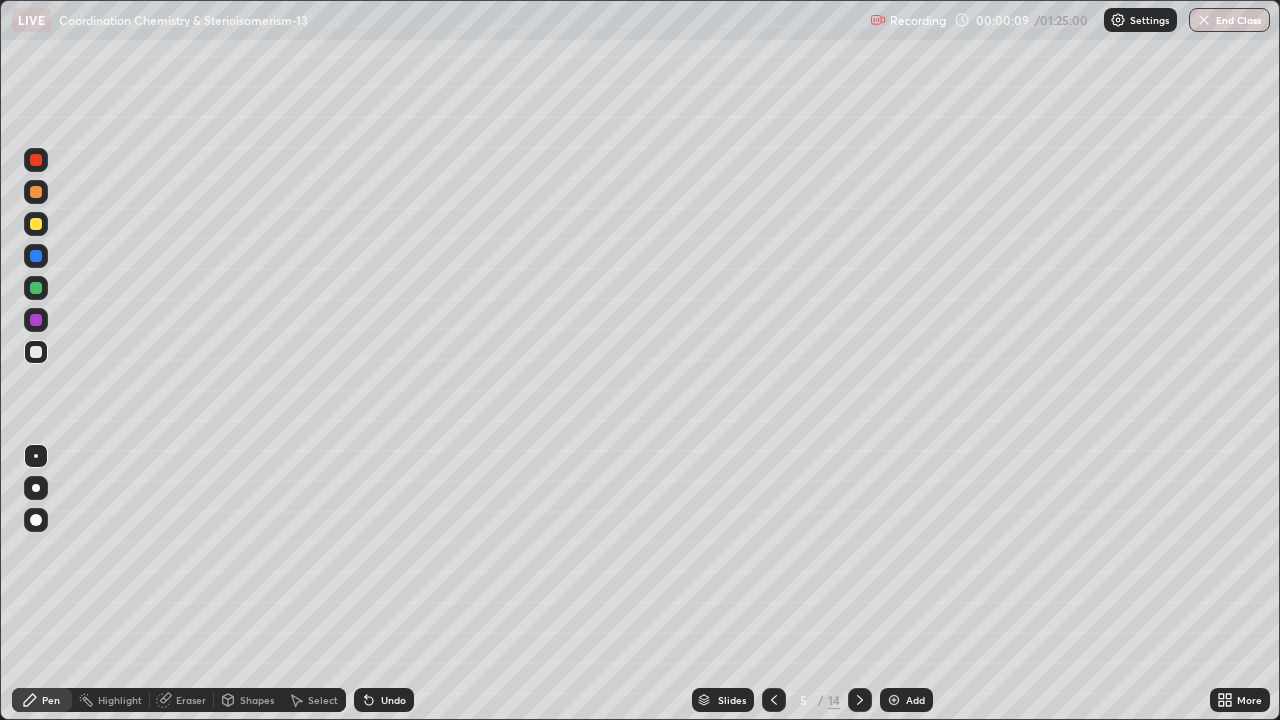 click 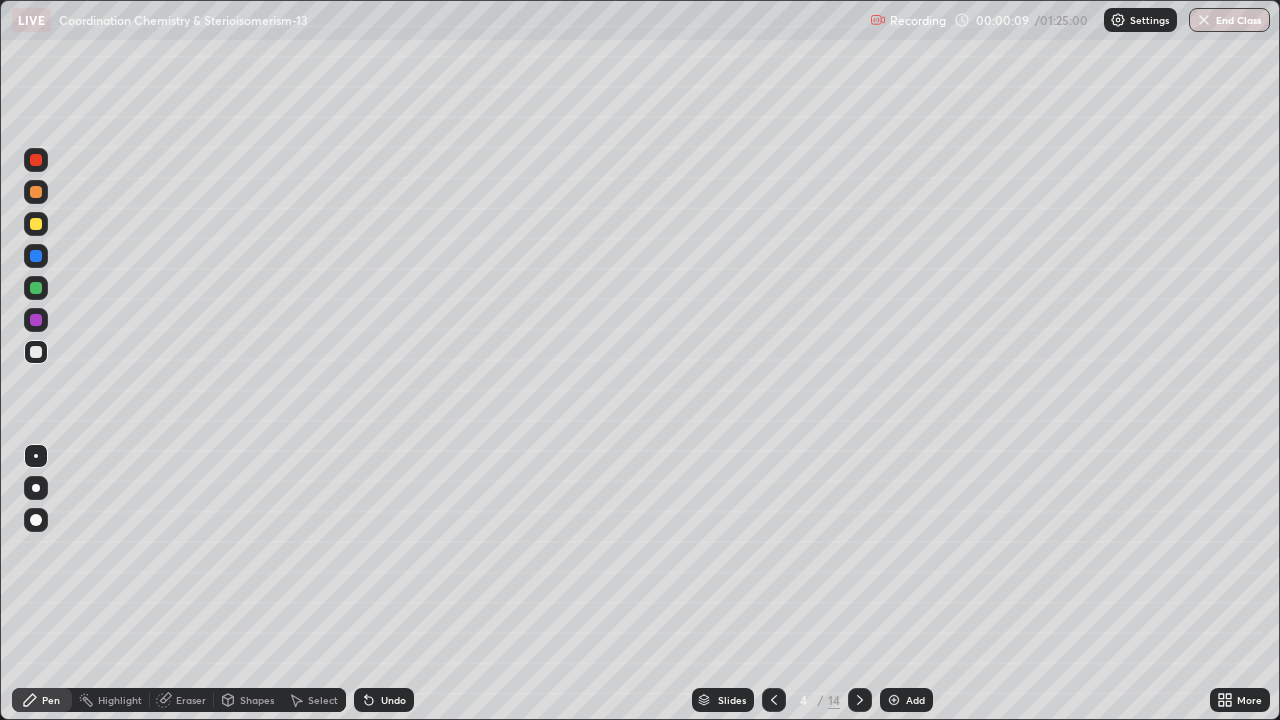 click 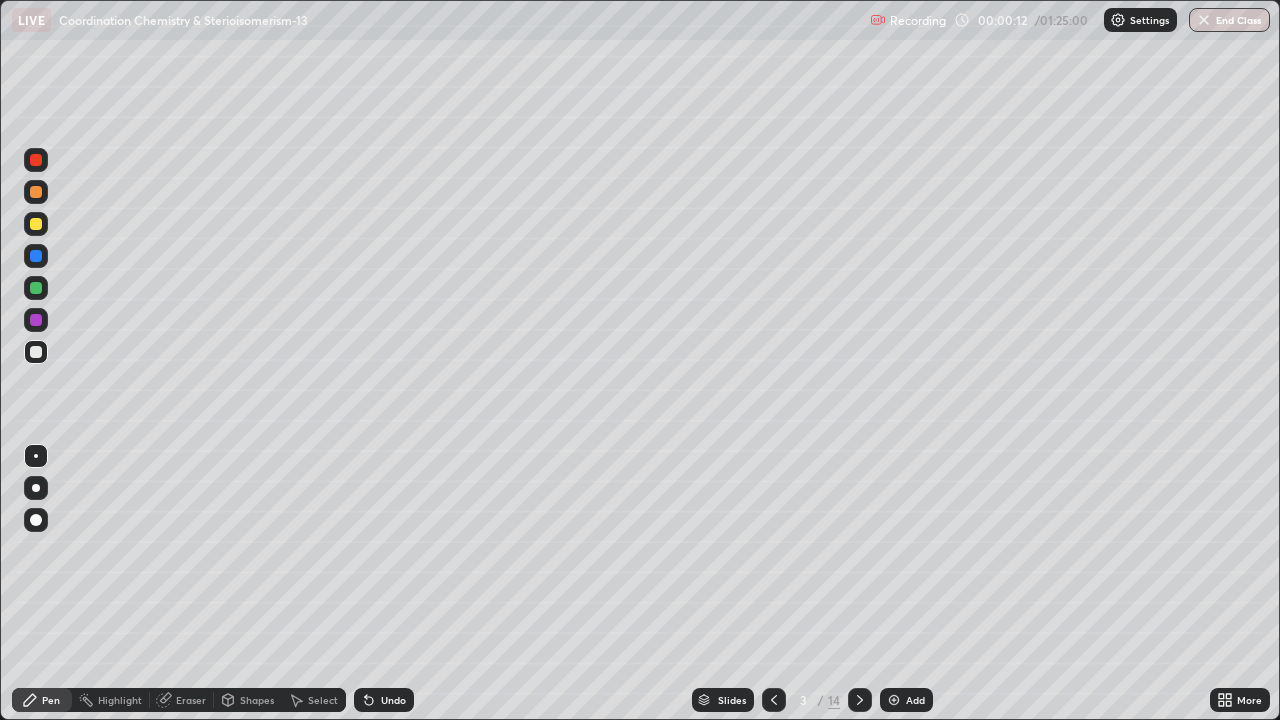 click at bounding box center [36, 192] 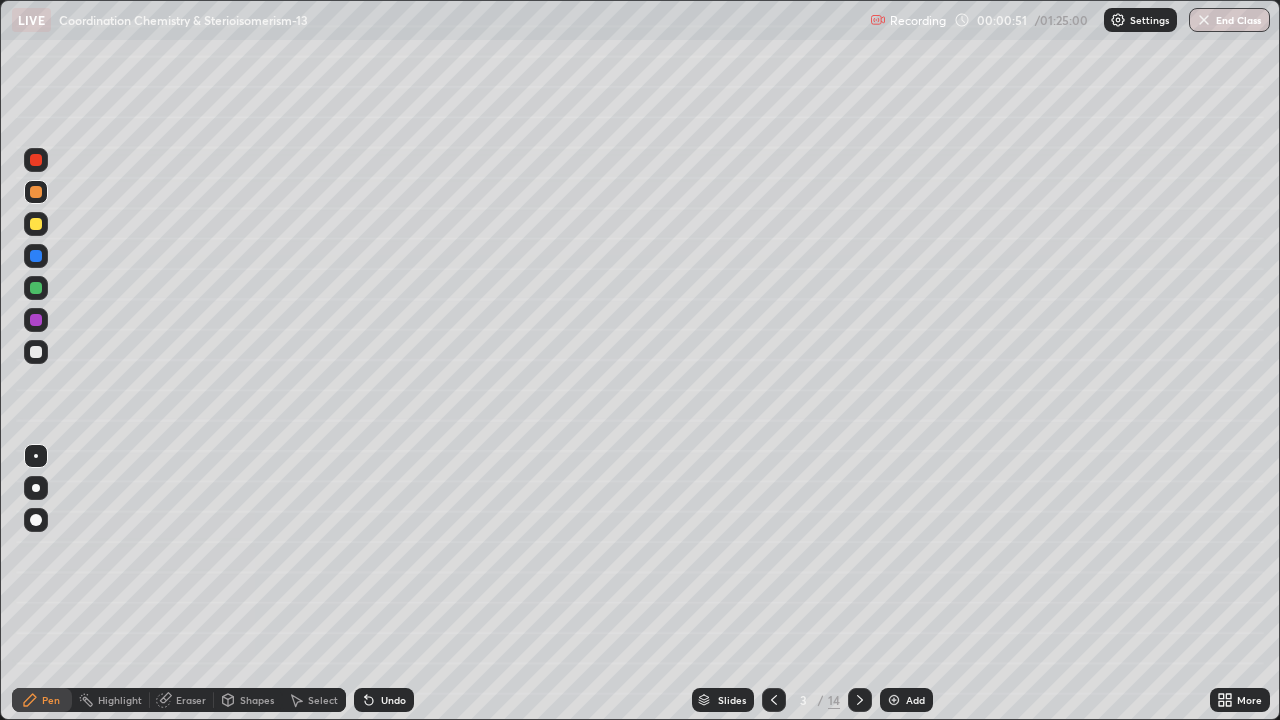 click at bounding box center [36, 224] 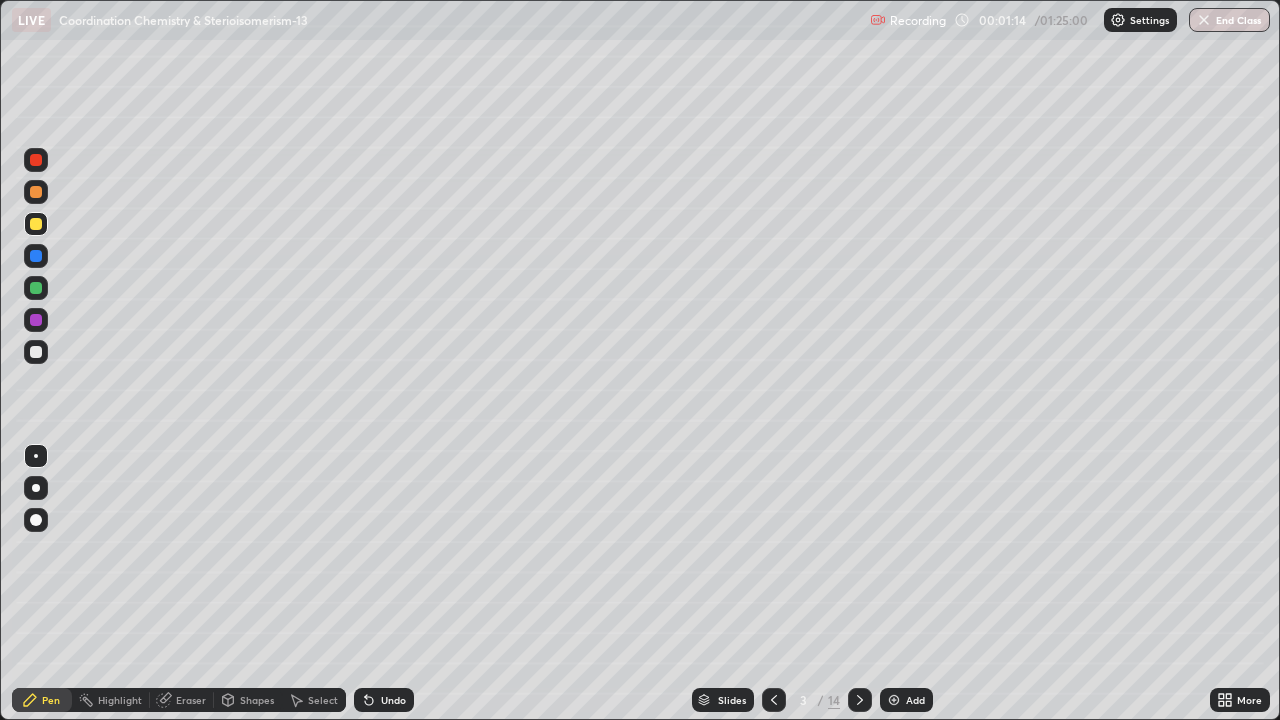 click at bounding box center (36, 192) 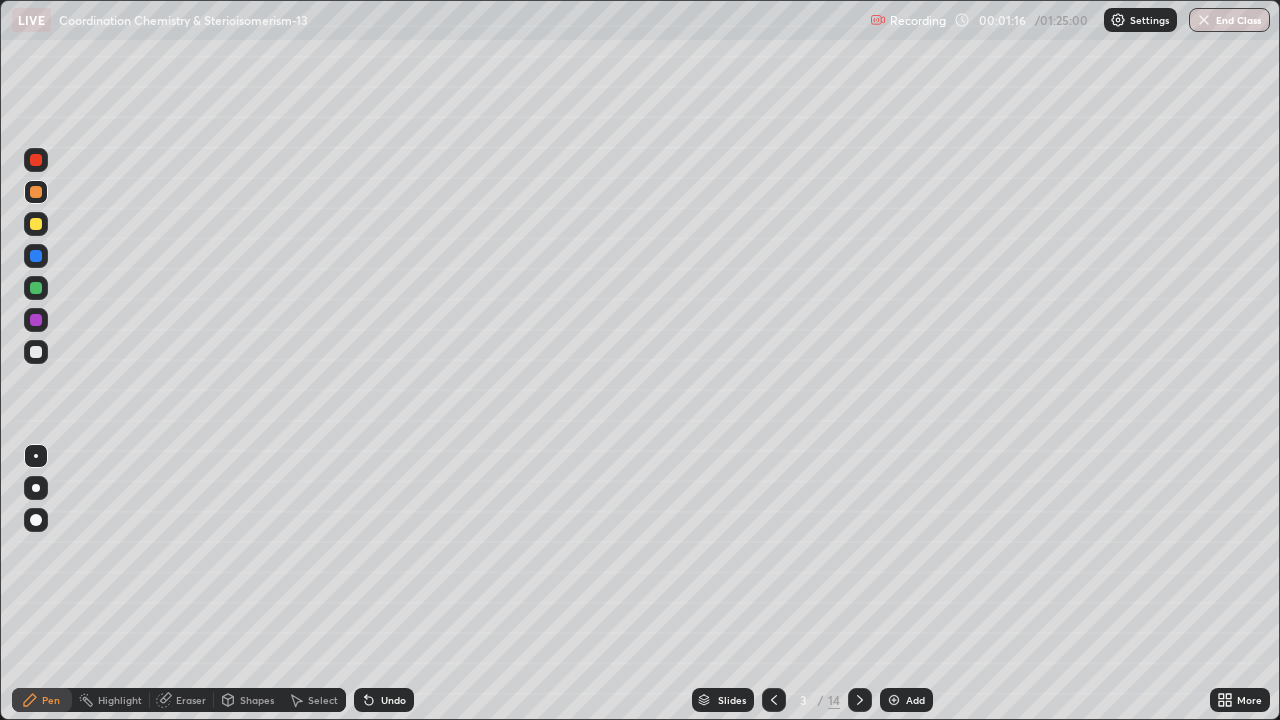 click at bounding box center [36, 256] 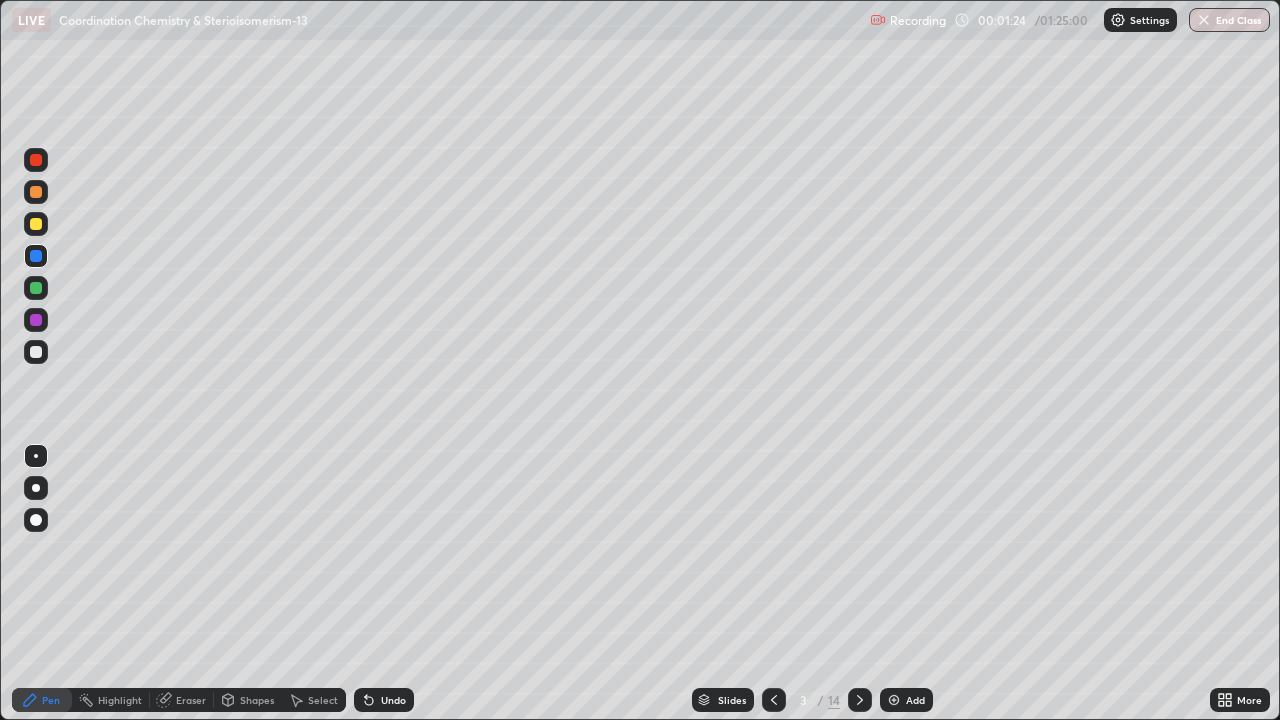 click at bounding box center [36, 160] 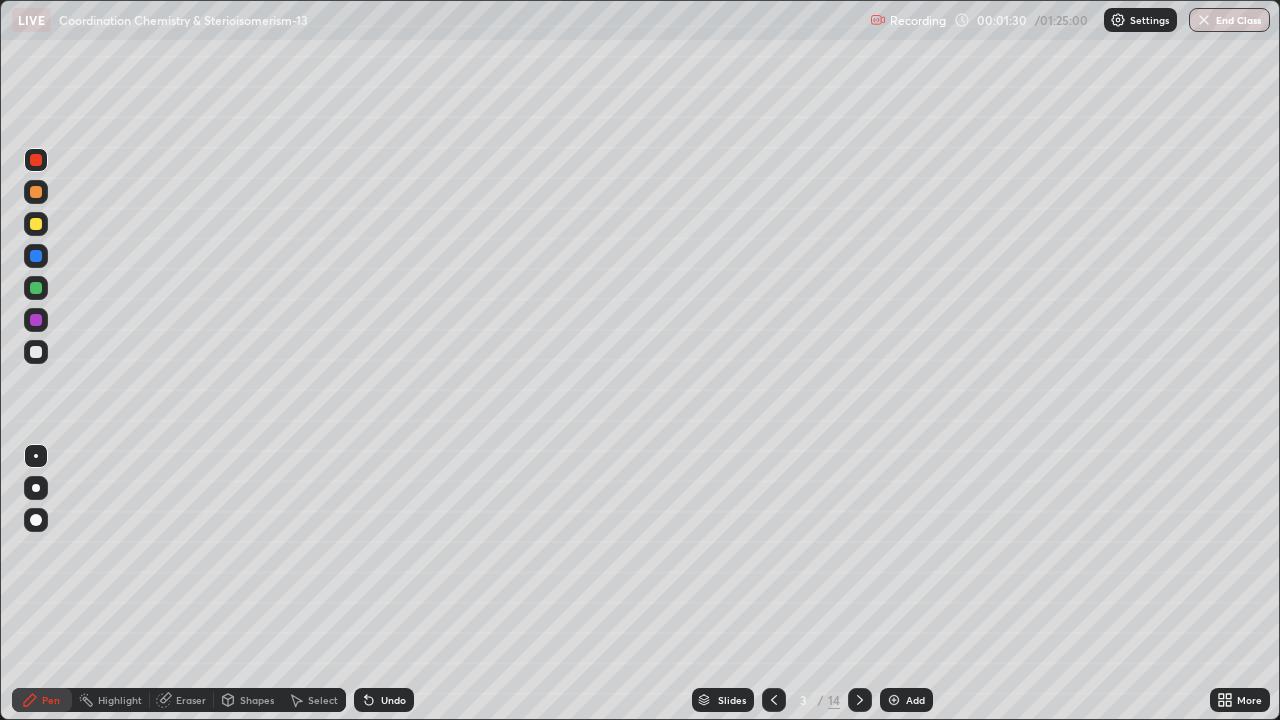 click at bounding box center [36, 352] 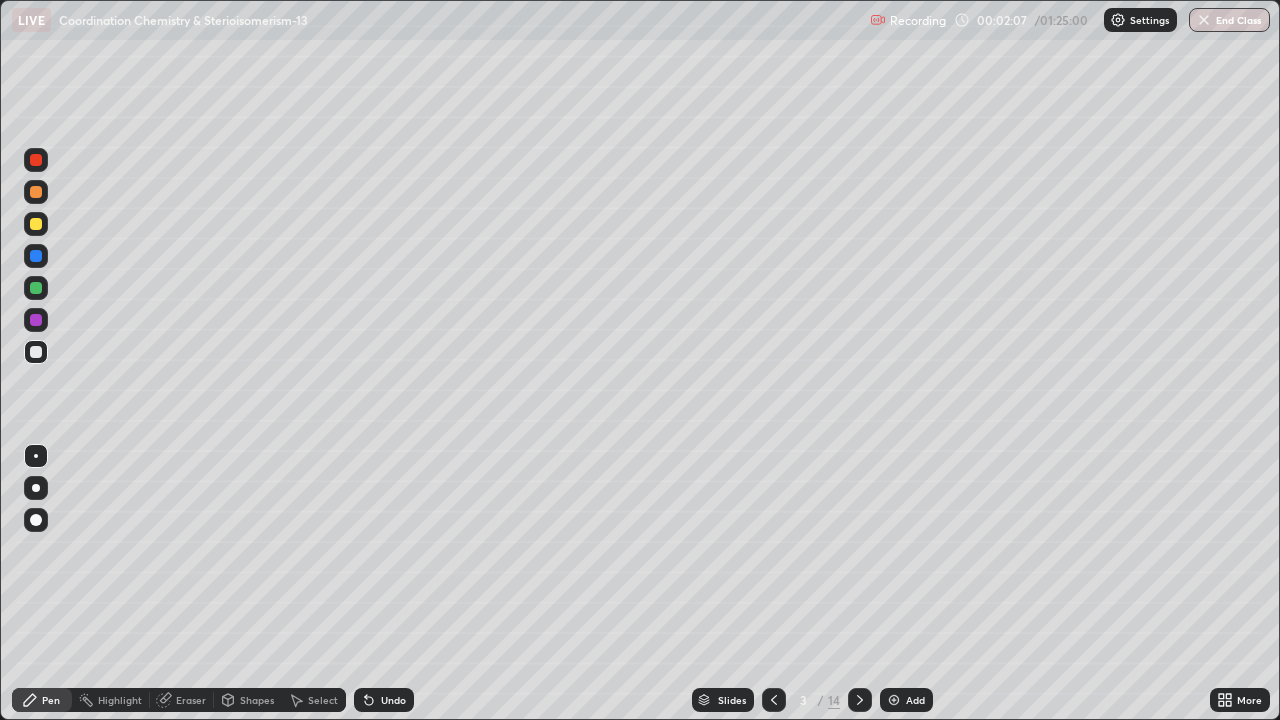 click at bounding box center (36, 288) 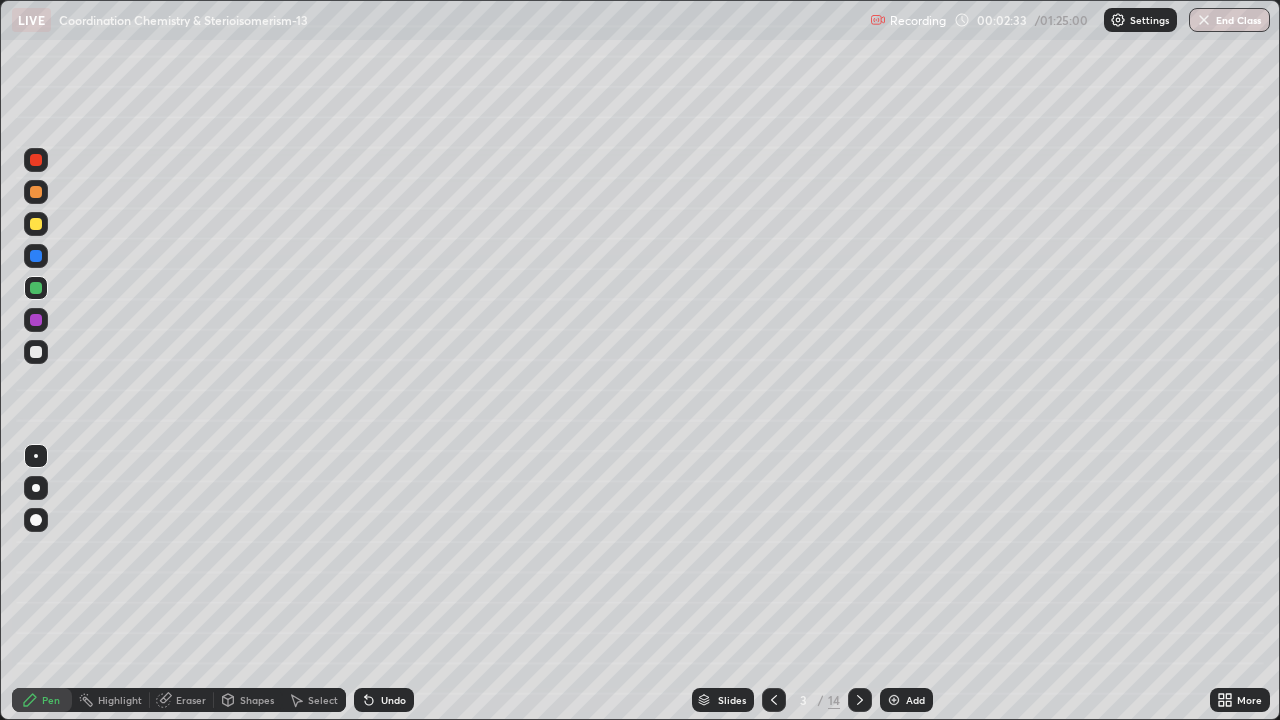 click at bounding box center (36, 352) 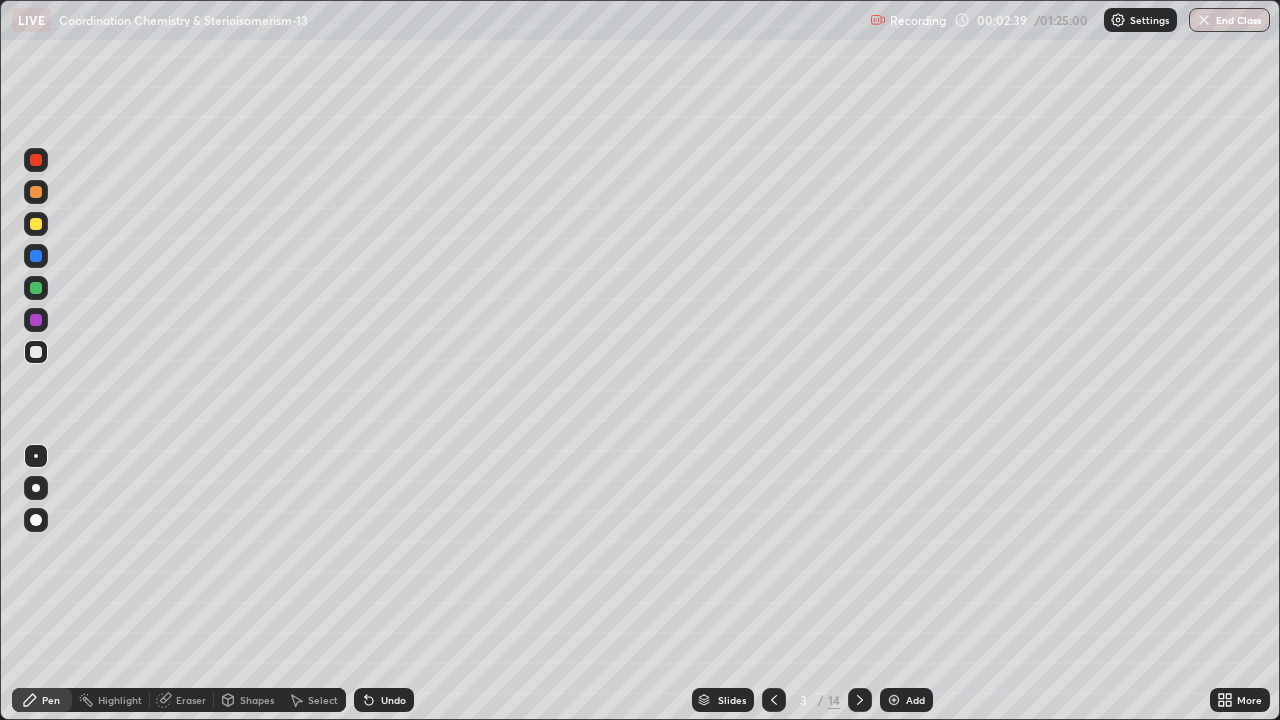 click at bounding box center (36, 288) 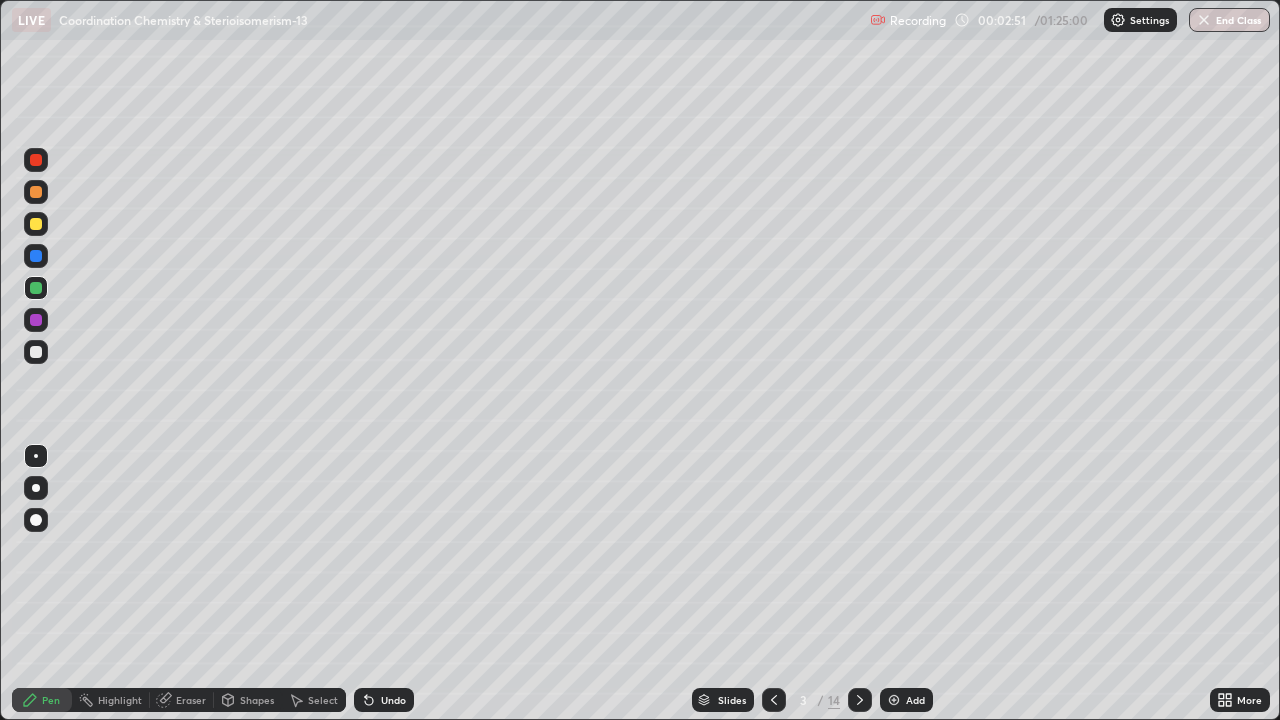 click at bounding box center [36, 352] 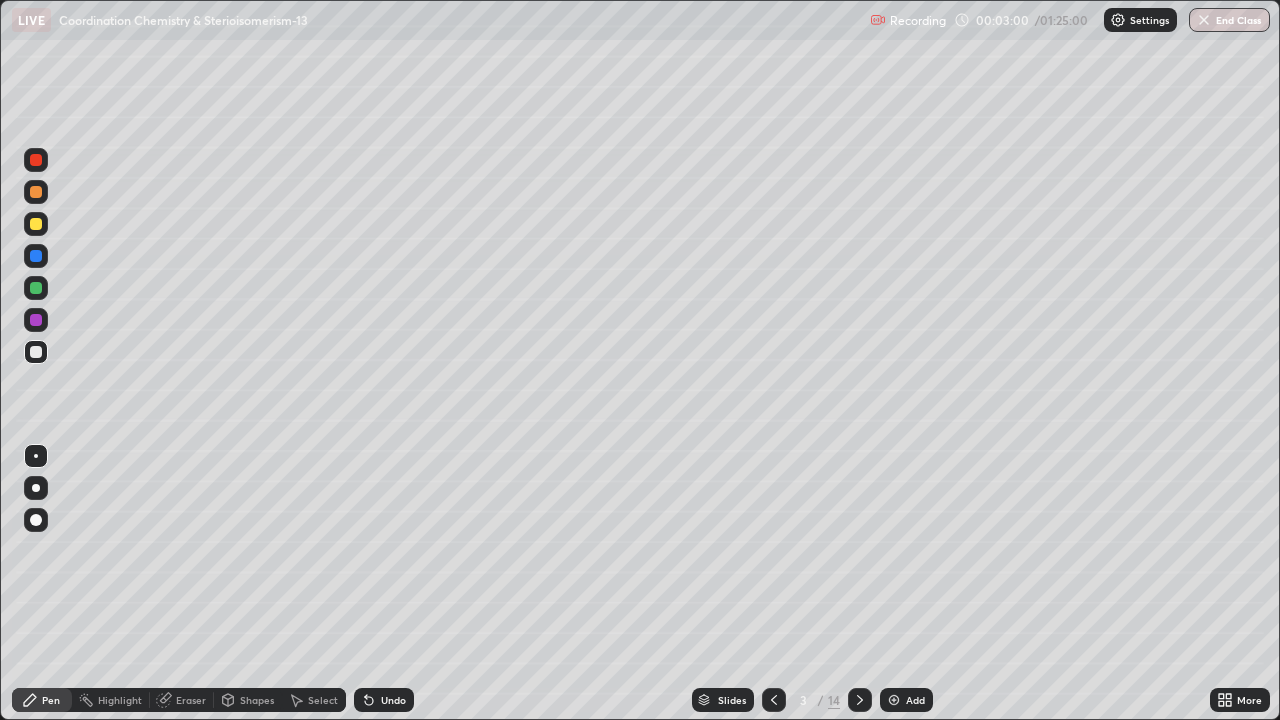 click at bounding box center [36, 288] 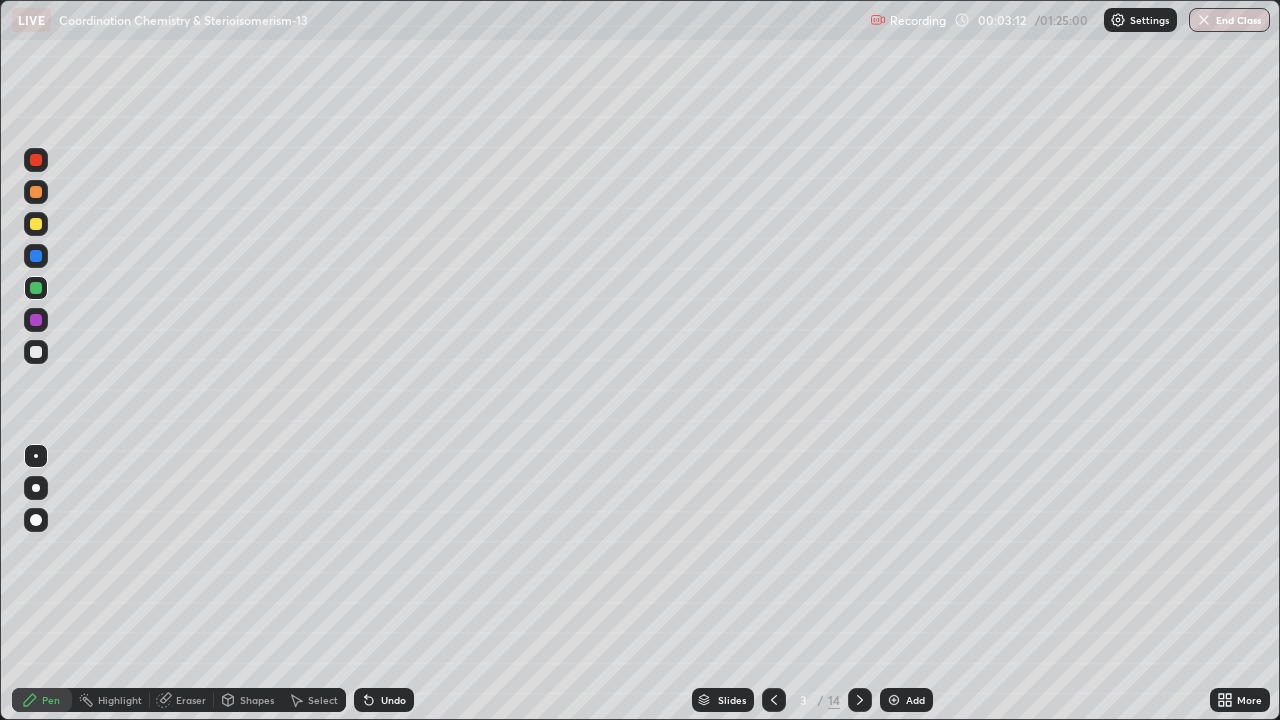 click at bounding box center (36, 352) 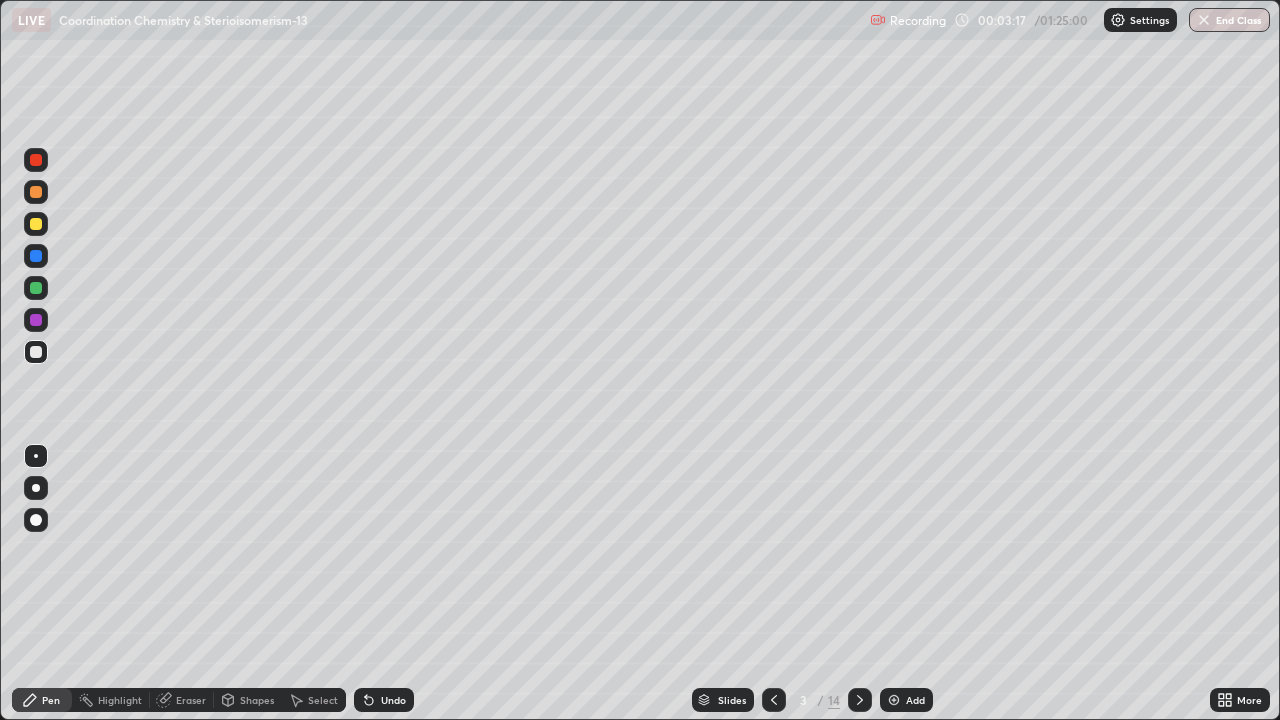click on "Undo" at bounding box center [393, 700] 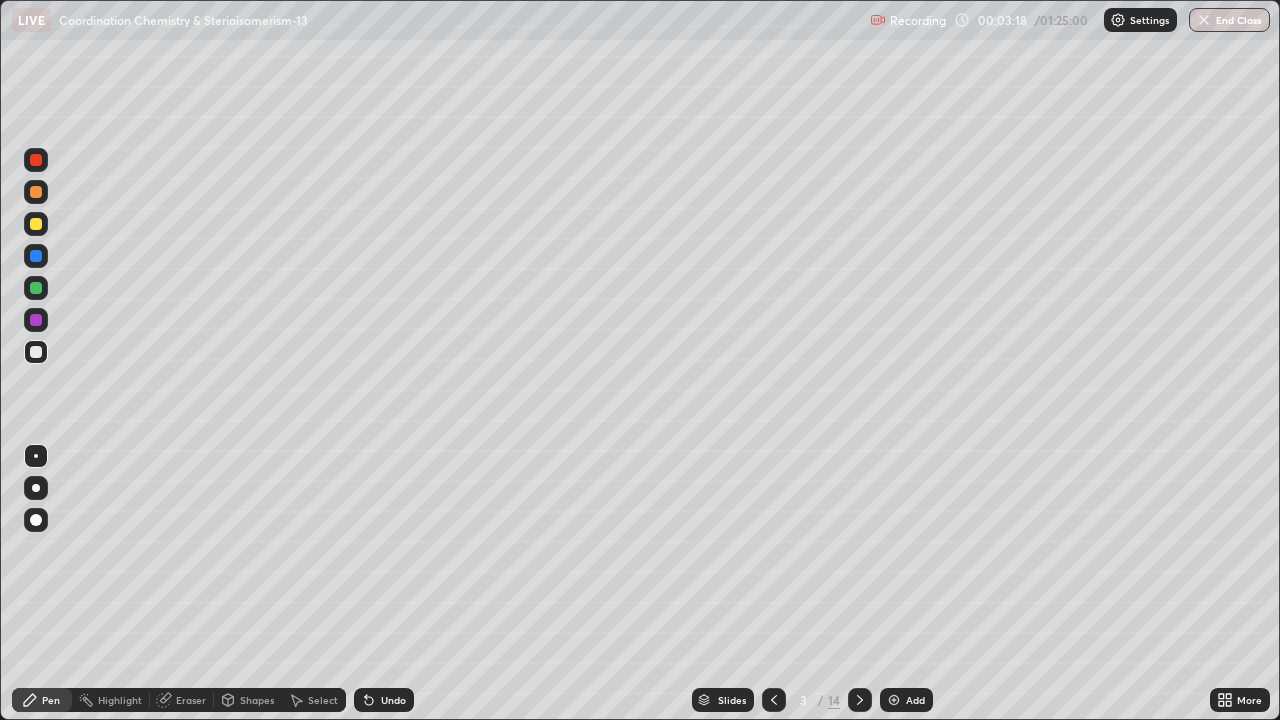 click at bounding box center [36, 288] 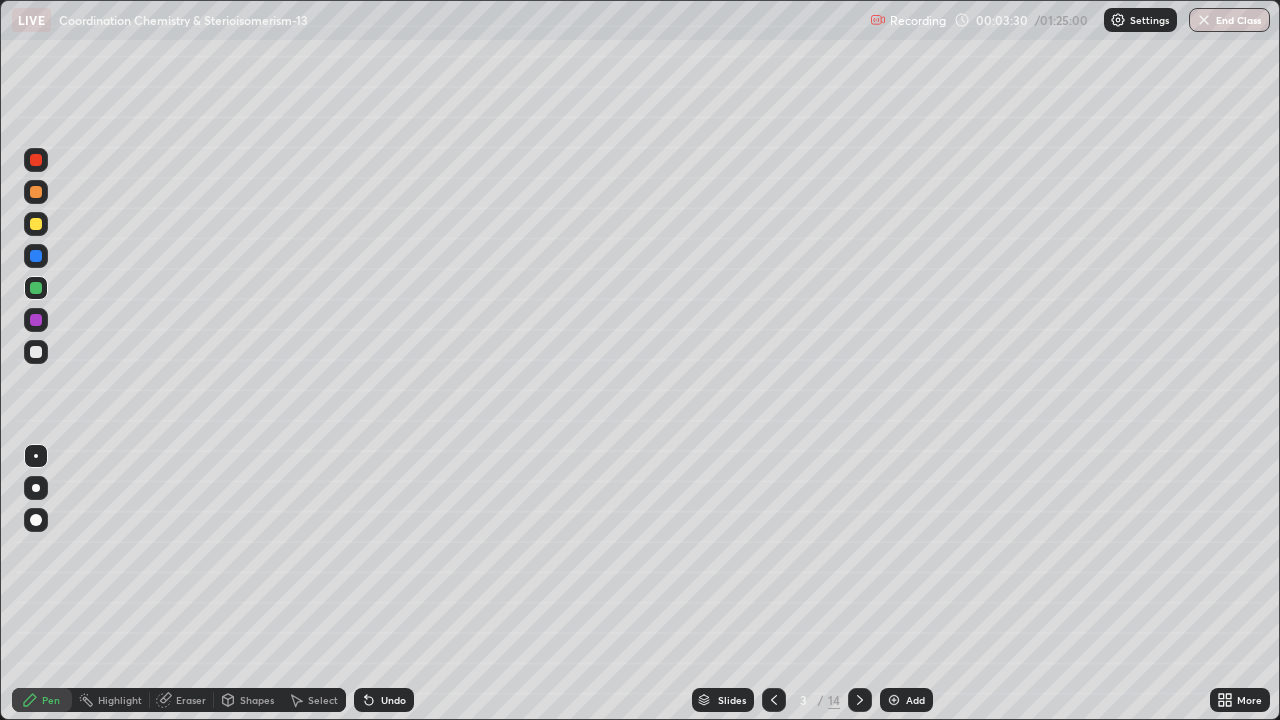 click at bounding box center (36, 352) 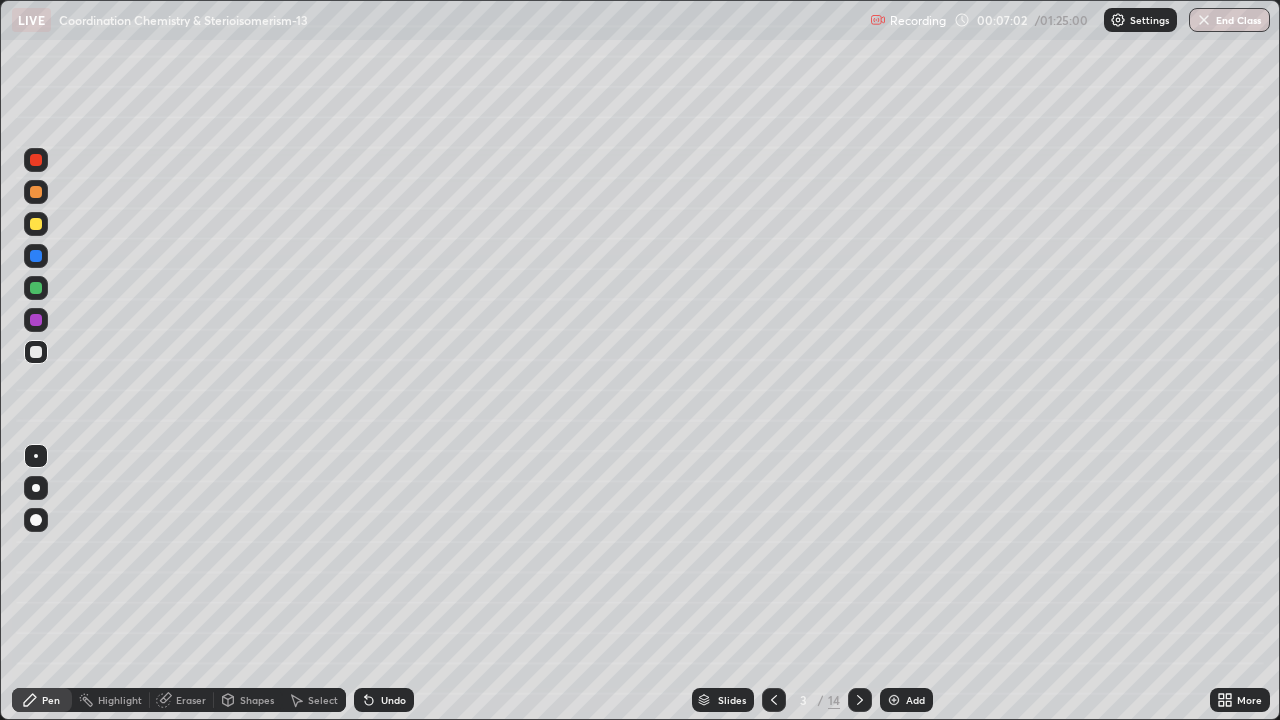 click at bounding box center (860, 700) 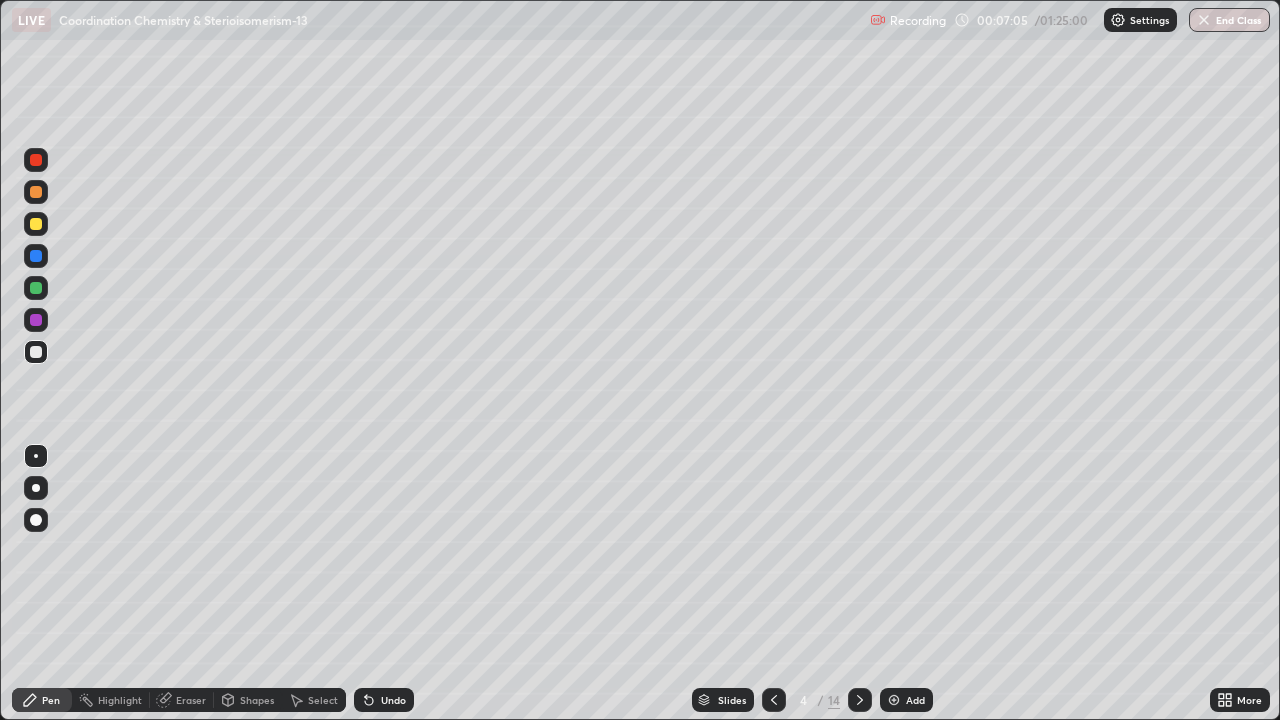 click at bounding box center [36, 192] 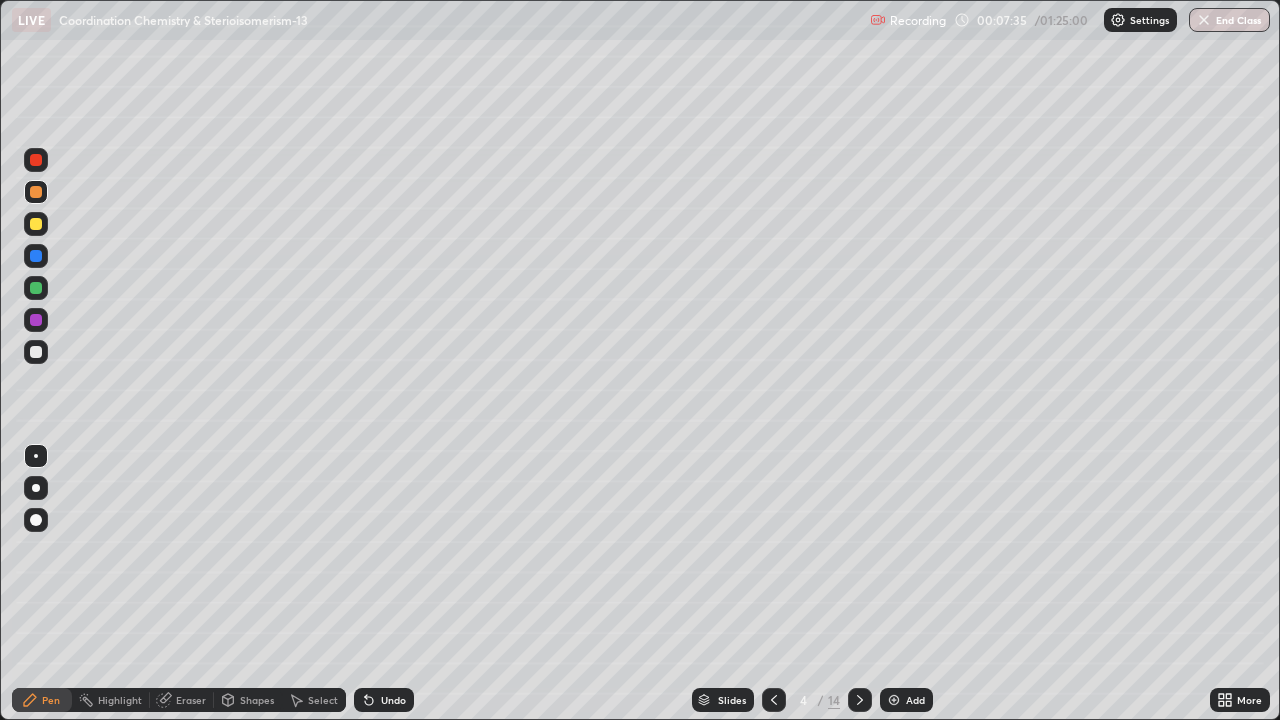 click at bounding box center [36, 352] 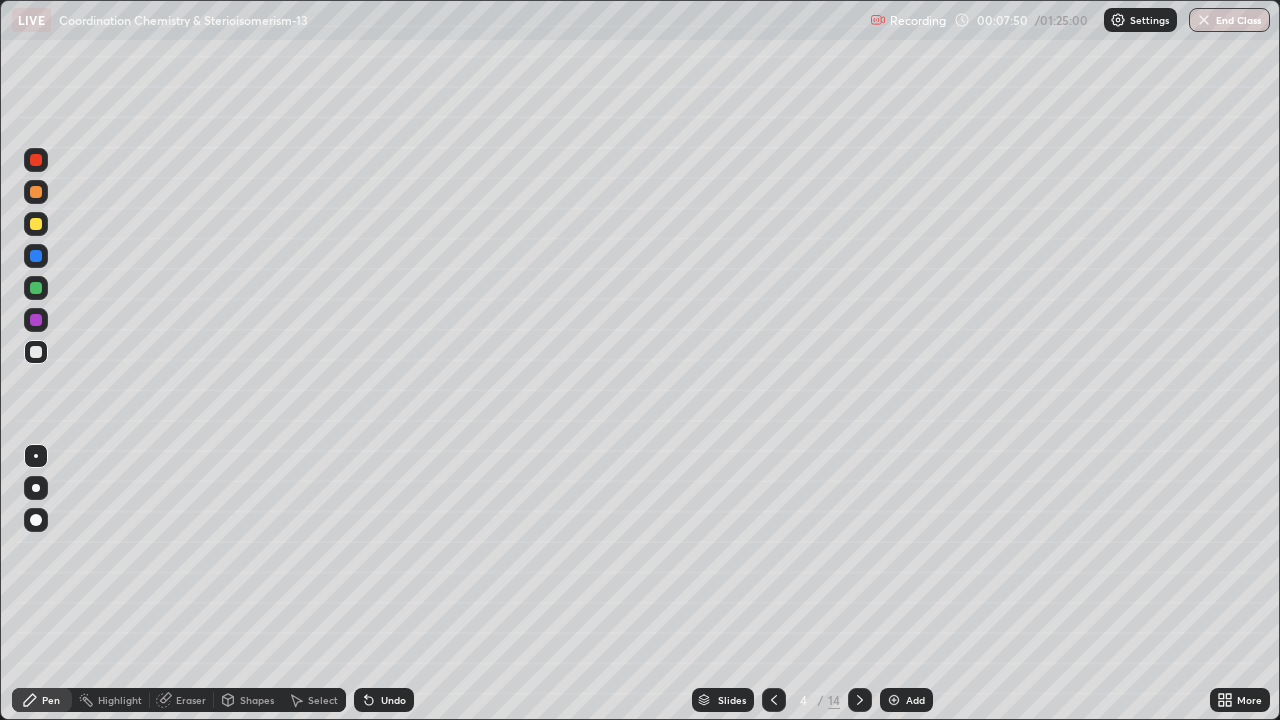 click on "Eraser" at bounding box center (182, 700) 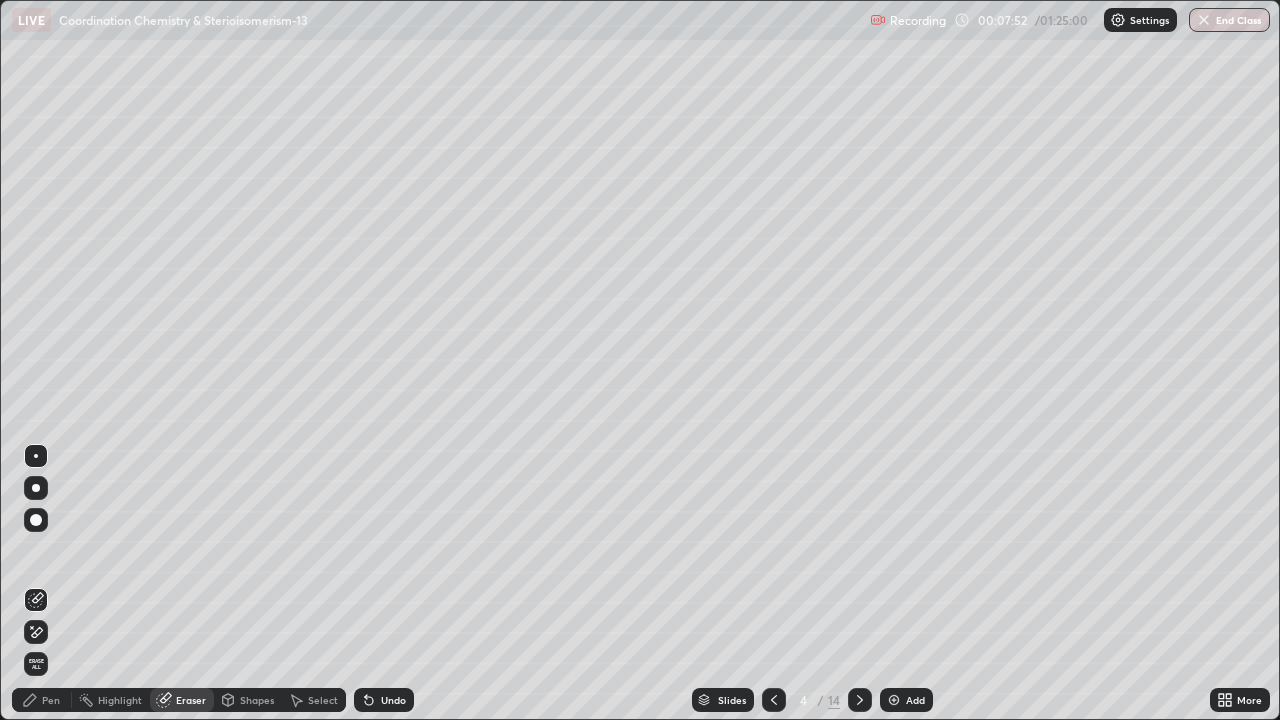 click 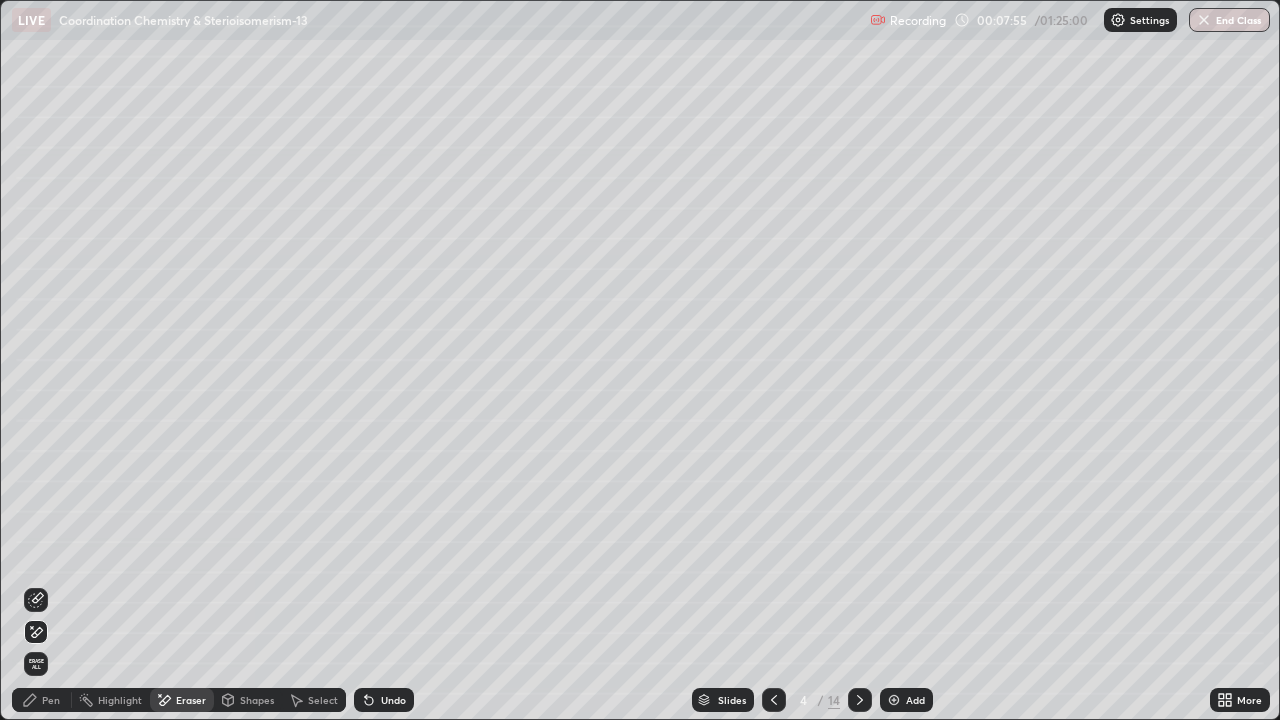 click on "Pen" at bounding box center (42, 700) 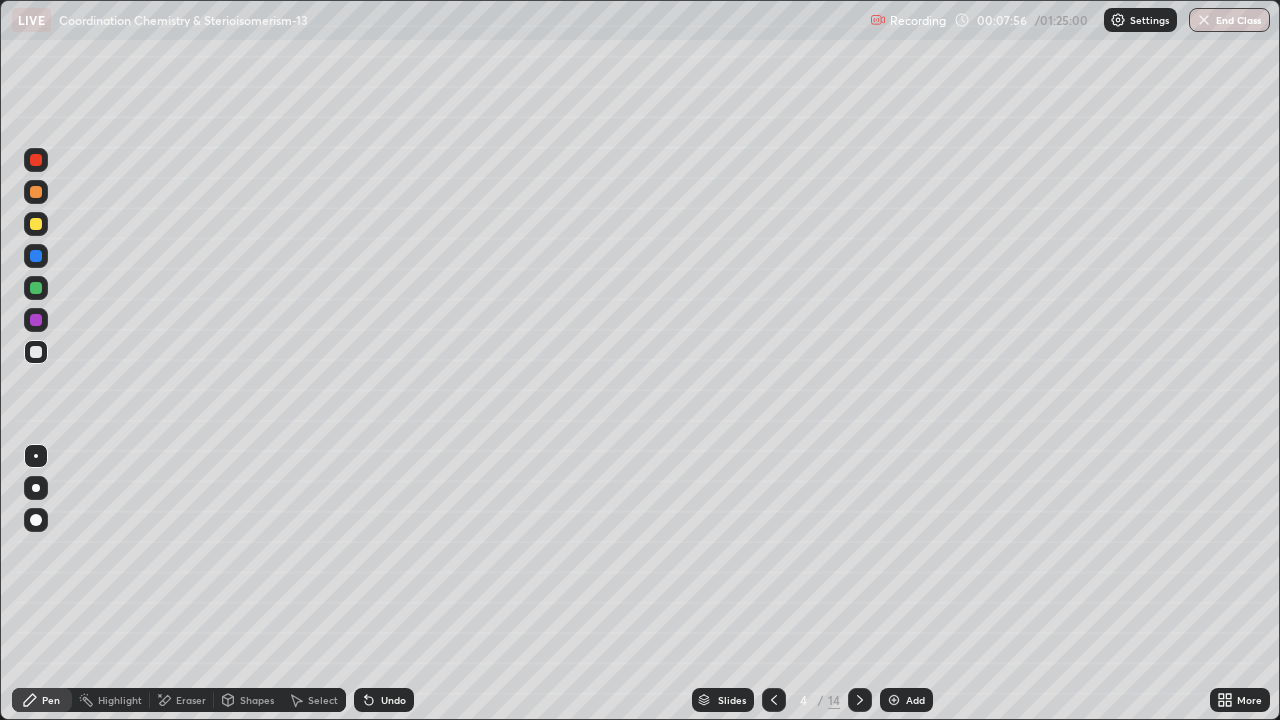 click at bounding box center [36, 288] 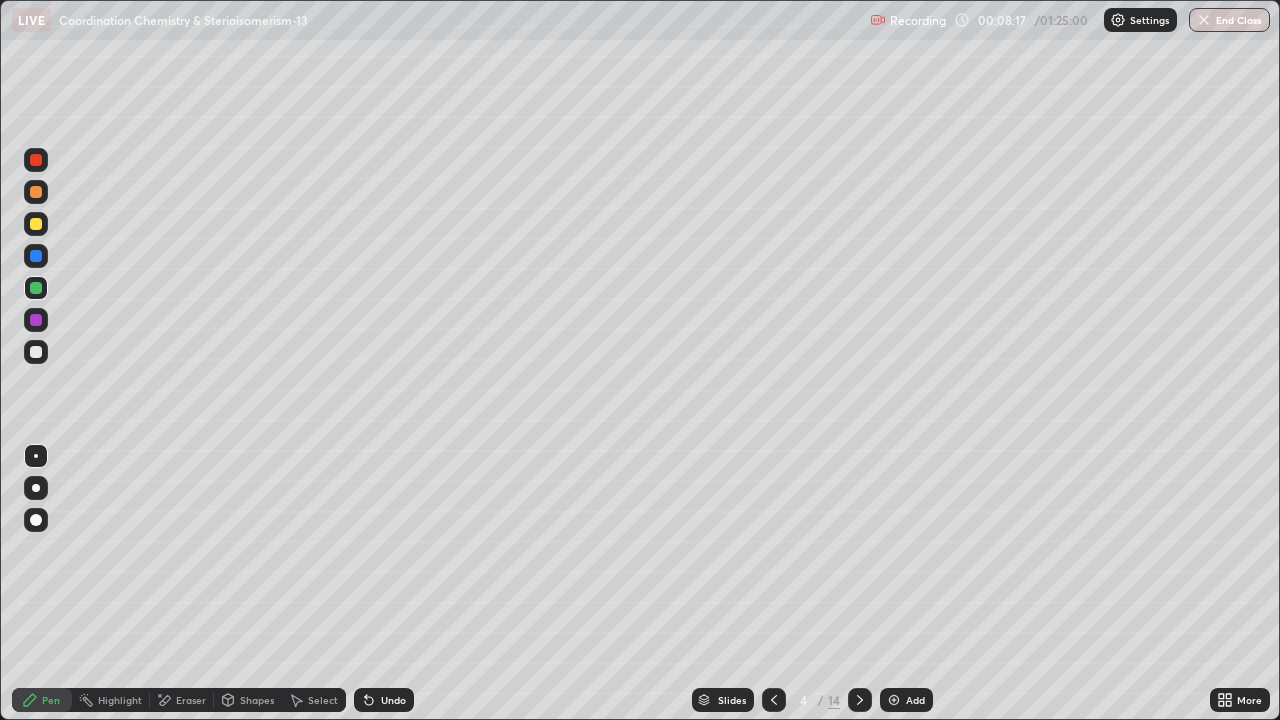 click 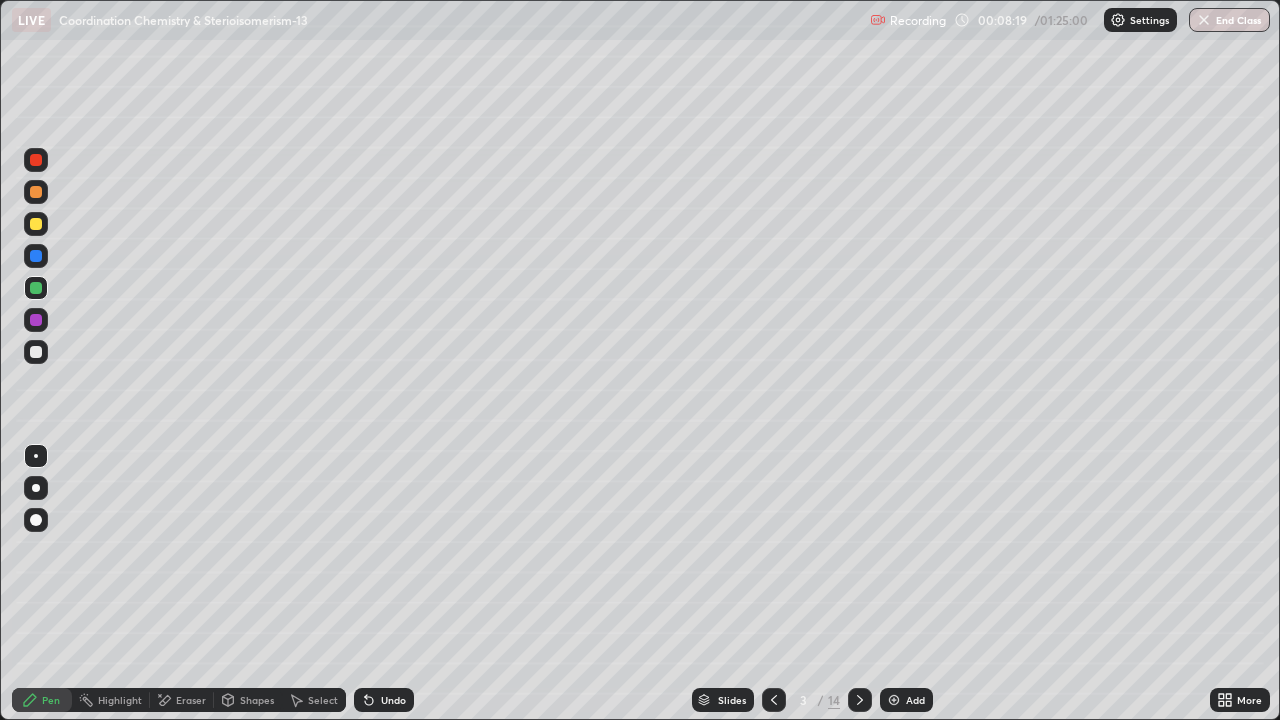 click at bounding box center [36, 160] 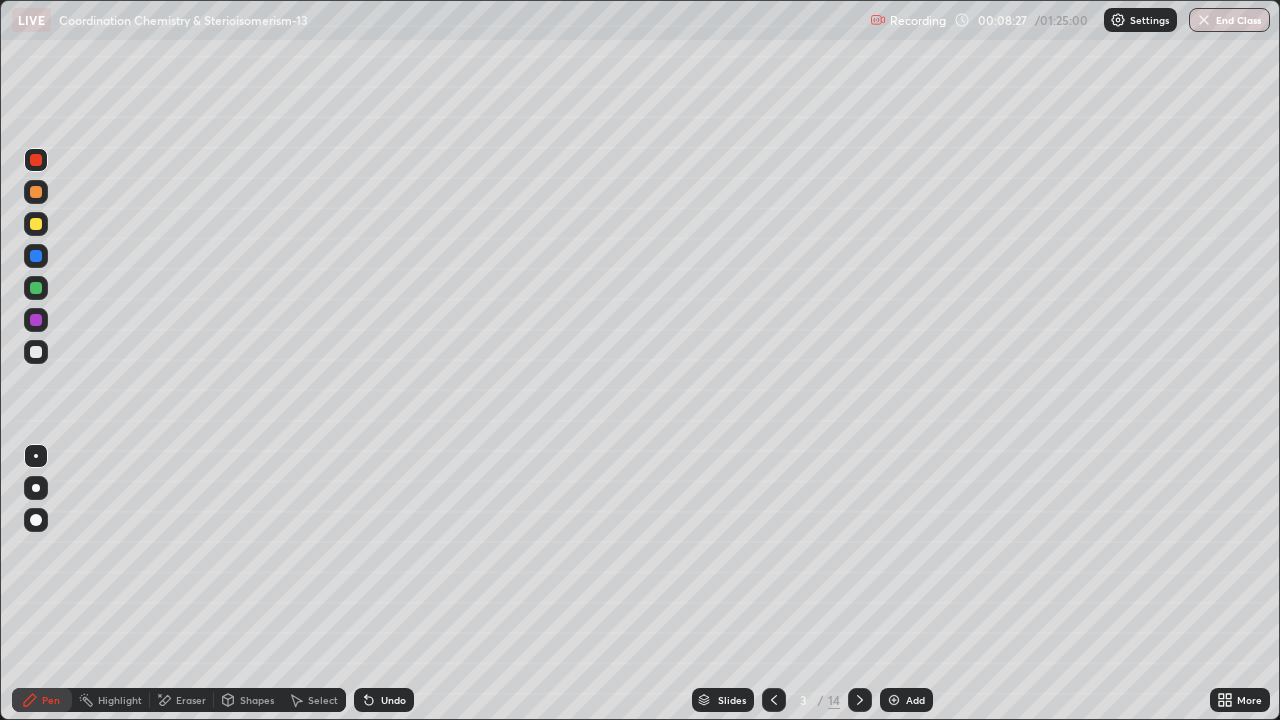 click 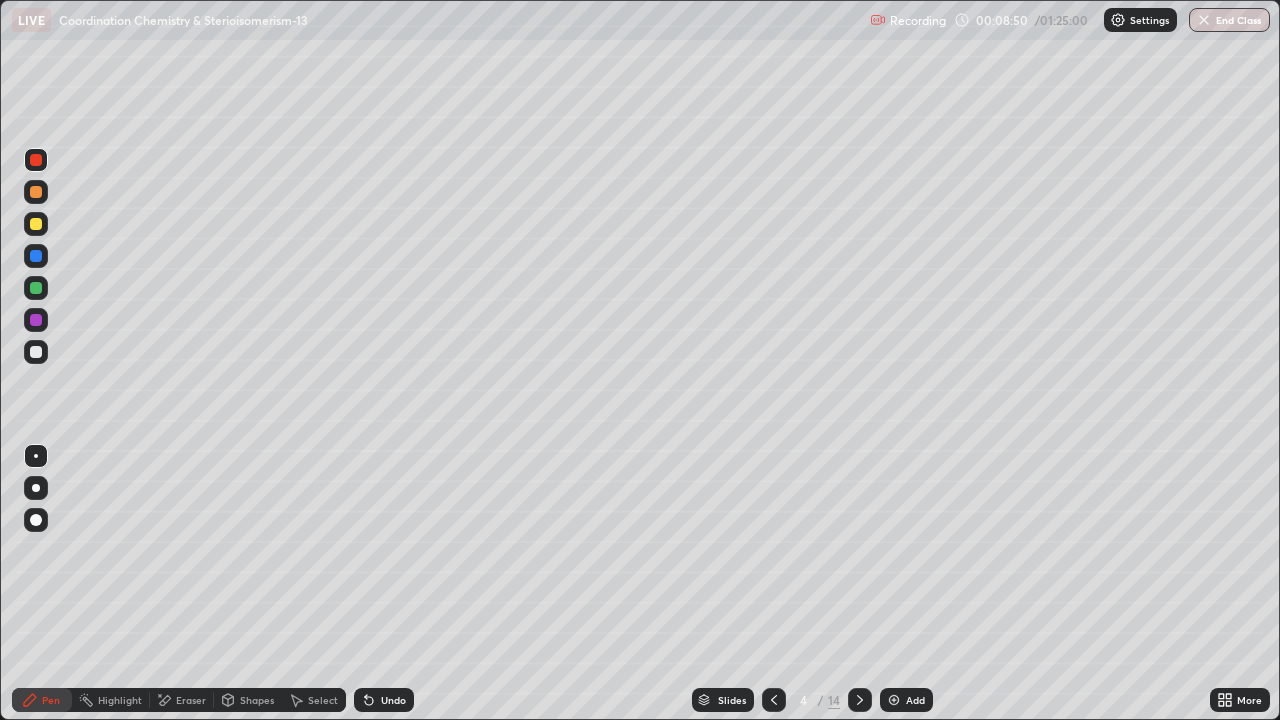 click at bounding box center [36, 352] 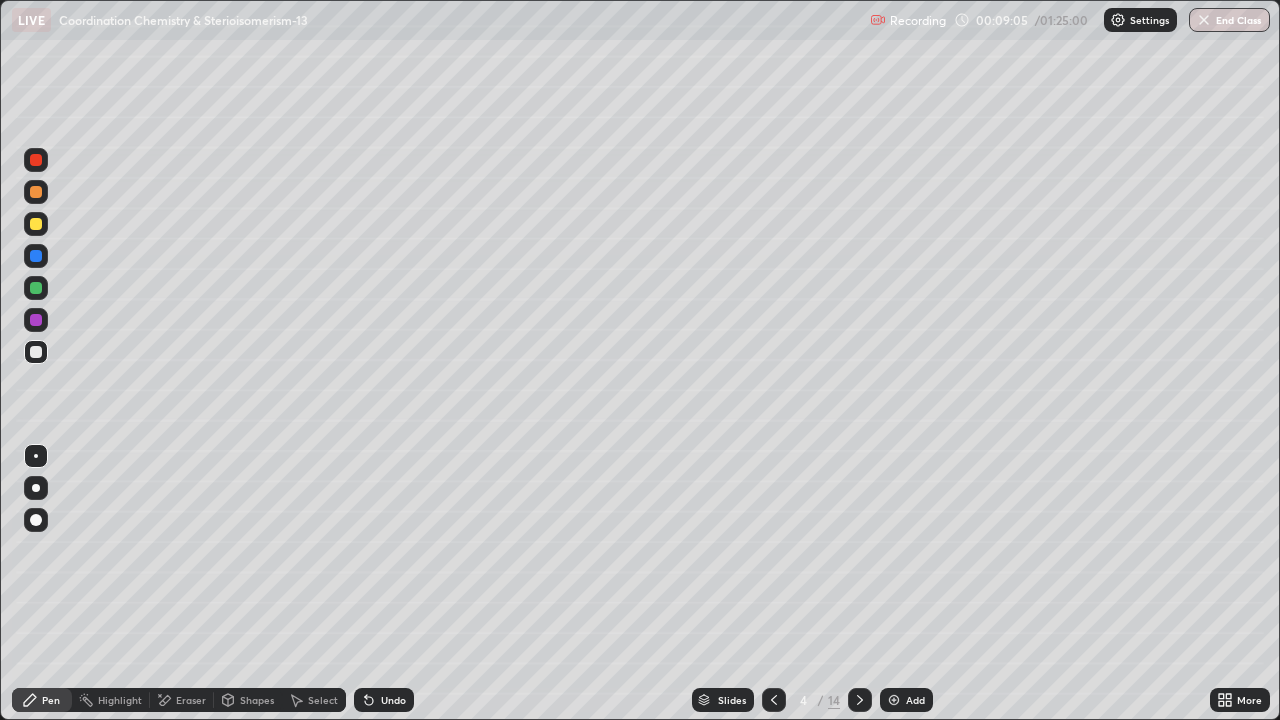 click at bounding box center (36, 320) 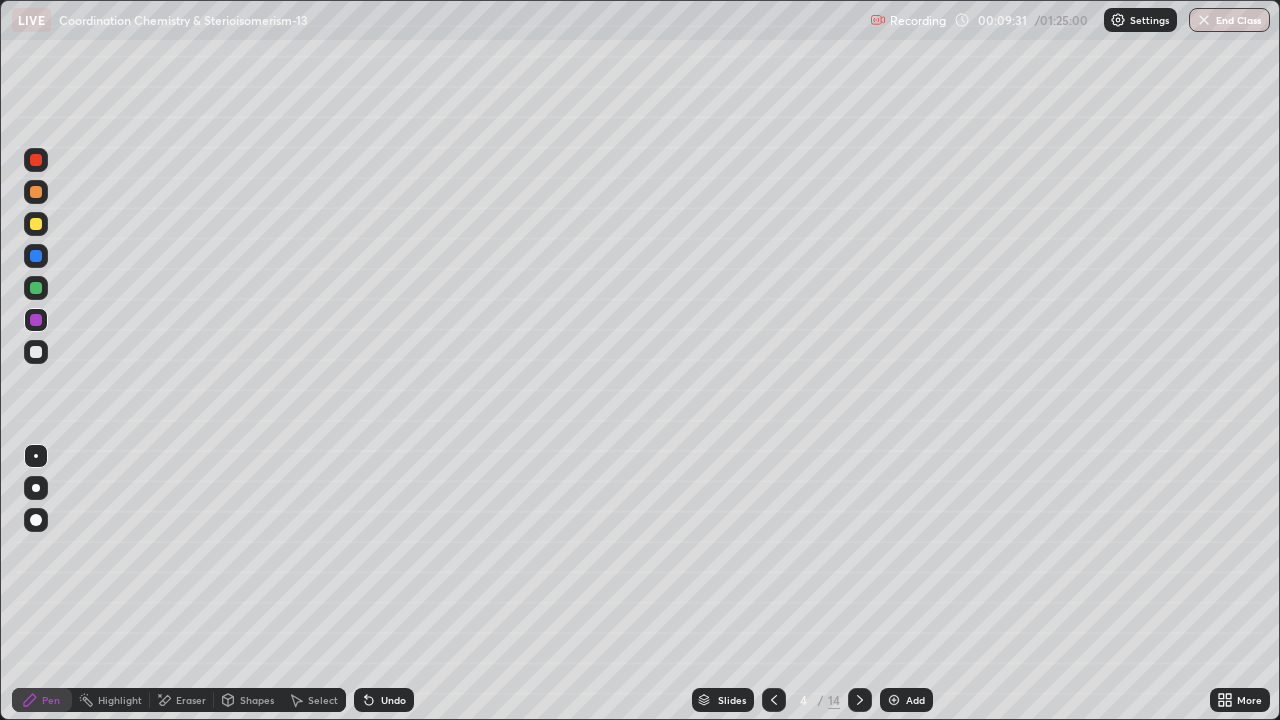 click on "Eraser" at bounding box center [191, 700] 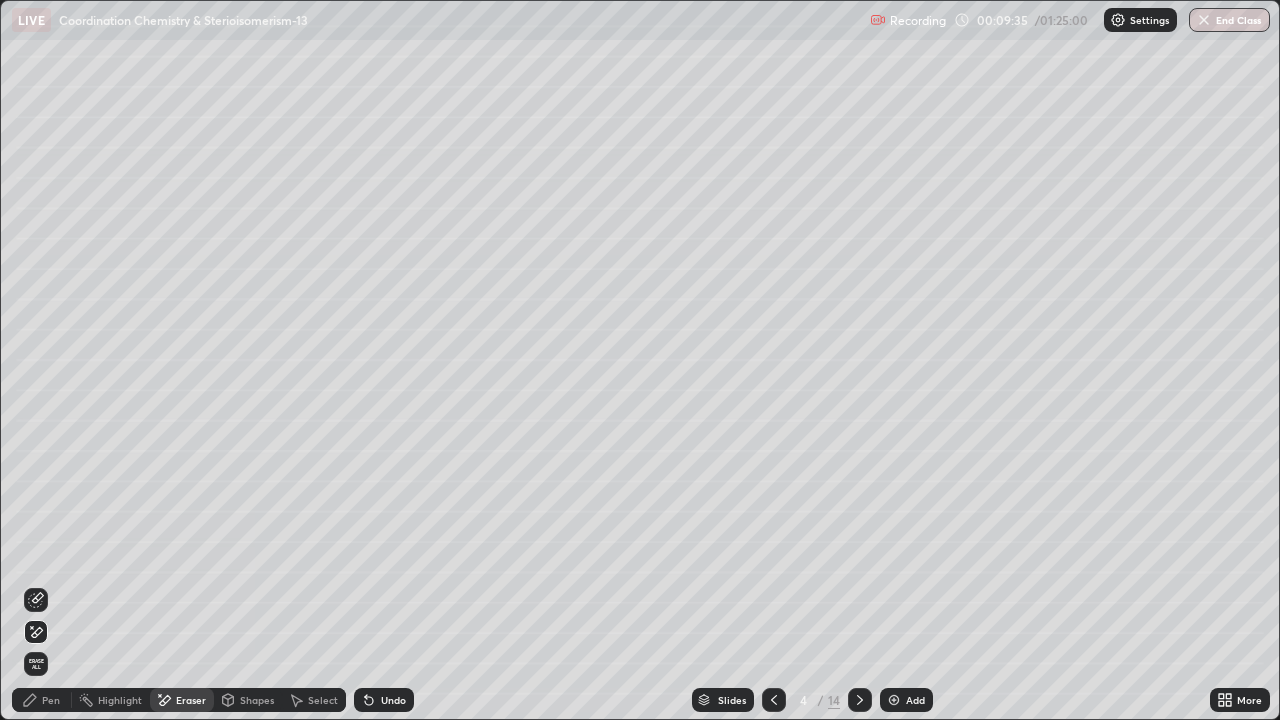 click on "Pen" at bounding box center [42, 700] 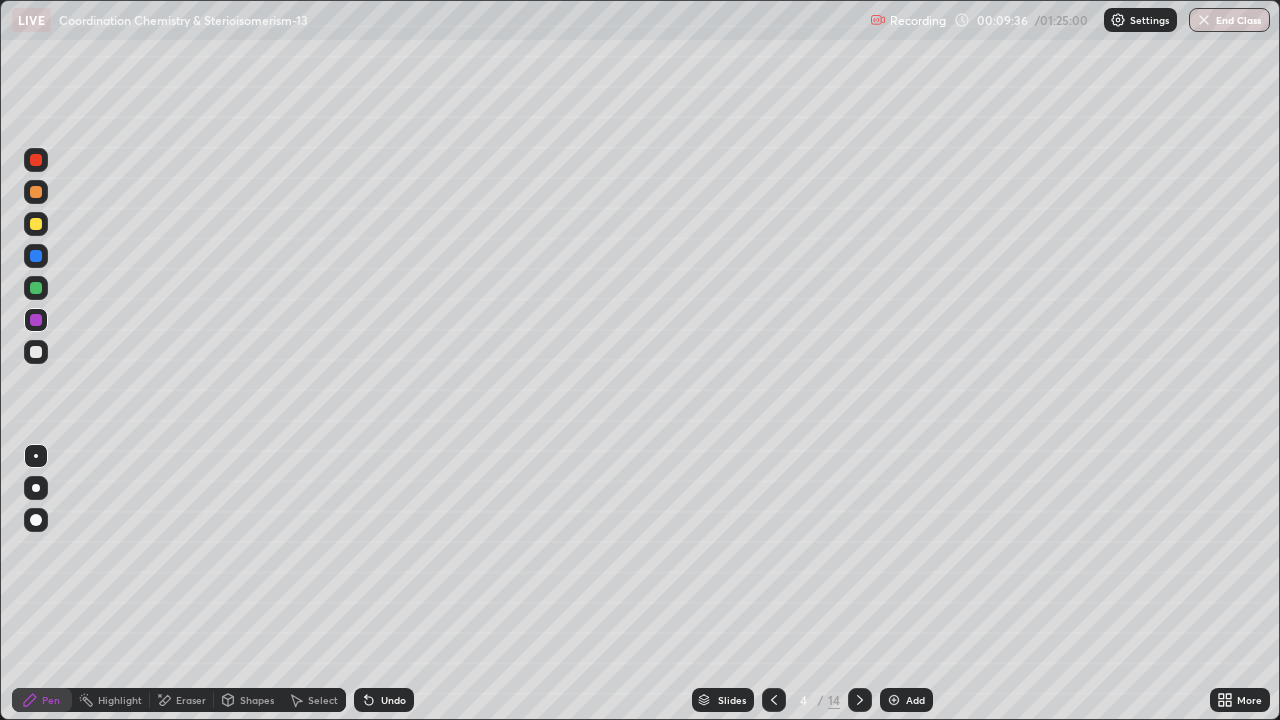 click at bounding box center [36, 256] 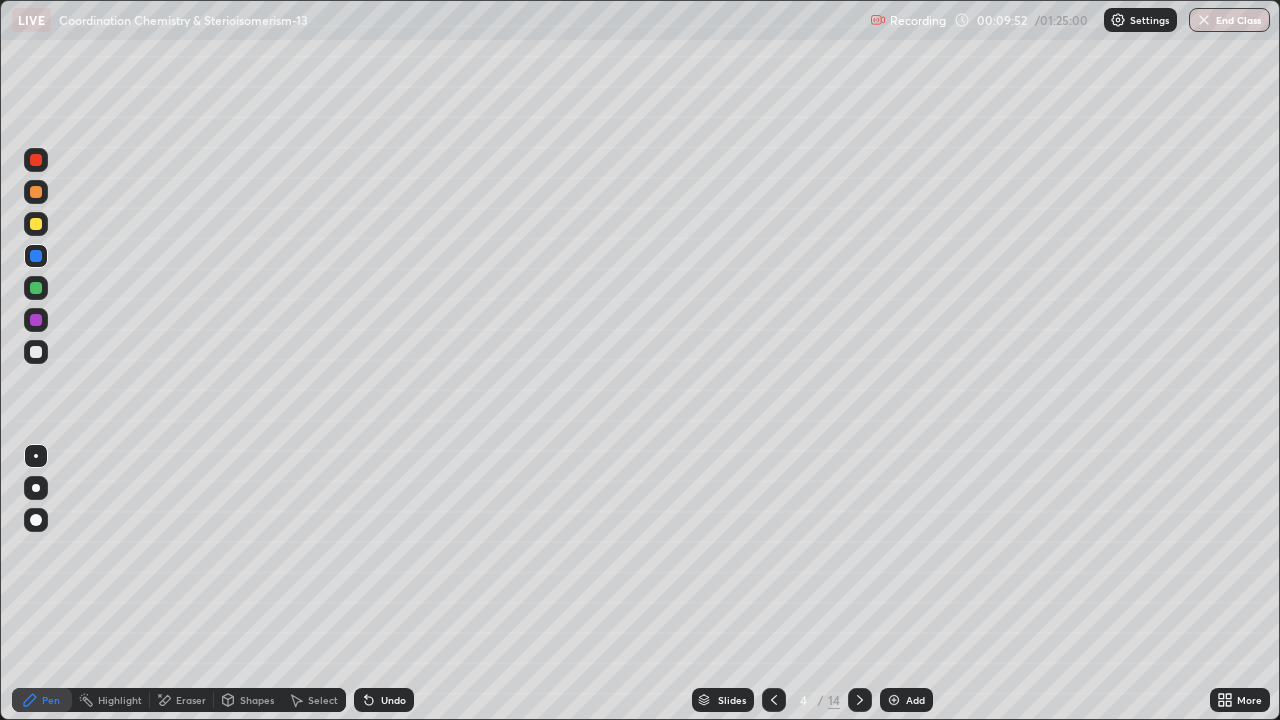click at bounding box center (36, 352) 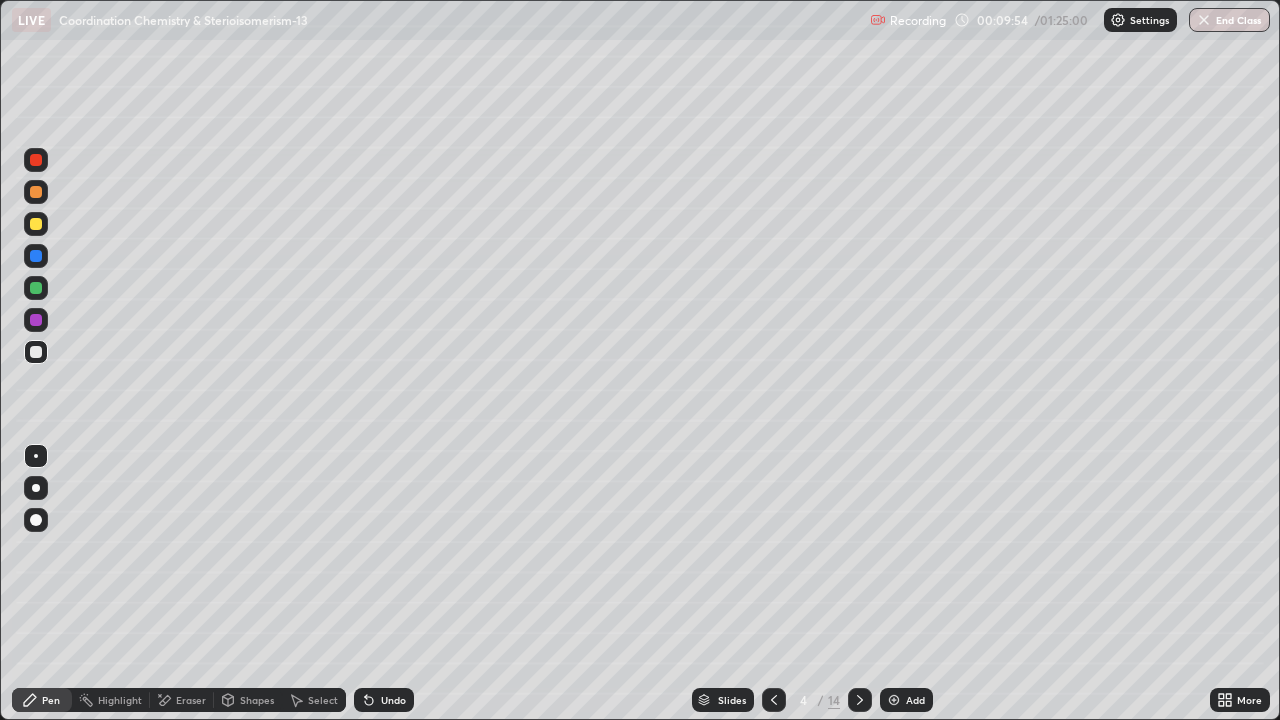 click on "Undo" at bounding box center [384, 700] 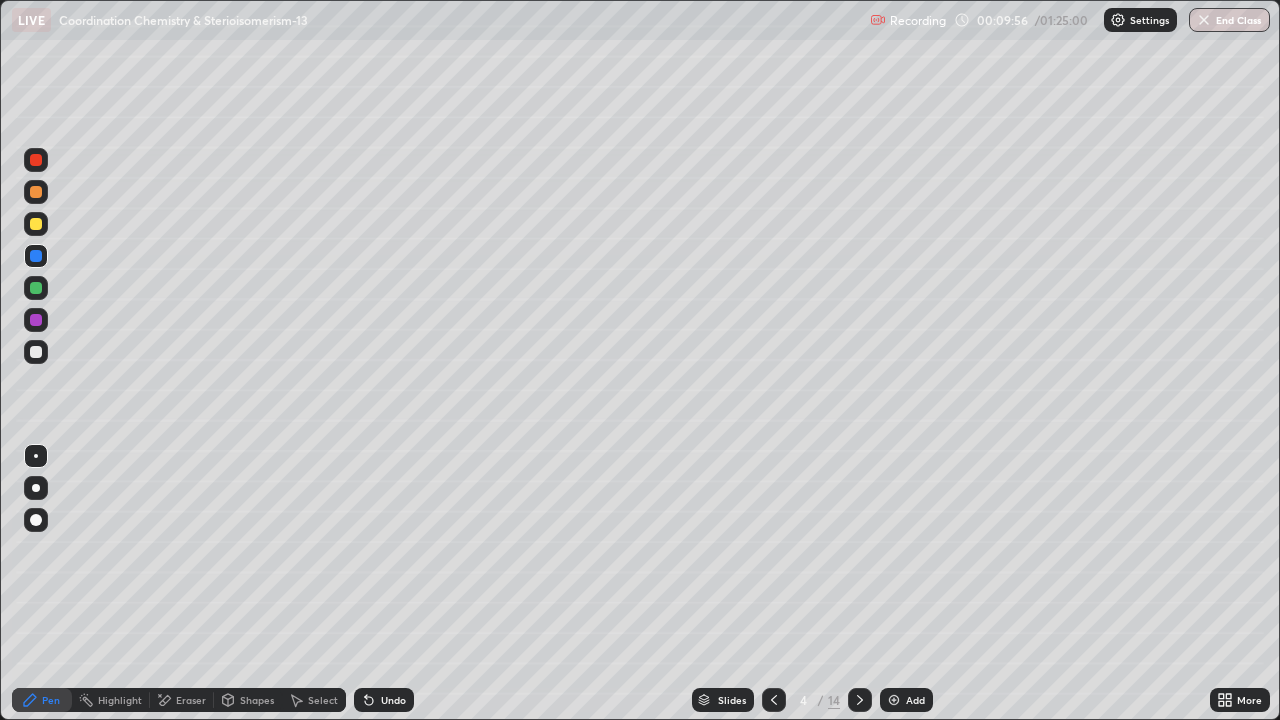 click at bounding box center [36, 352] 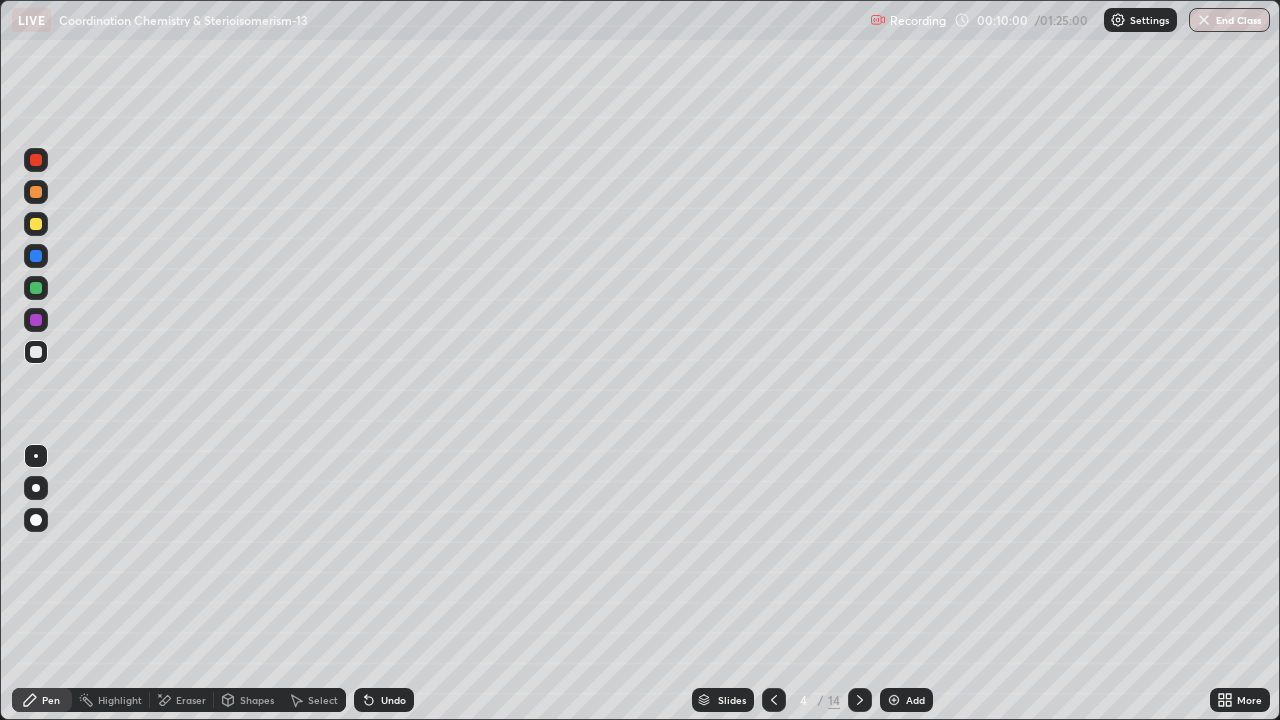 click at bounding box center (36, 352) 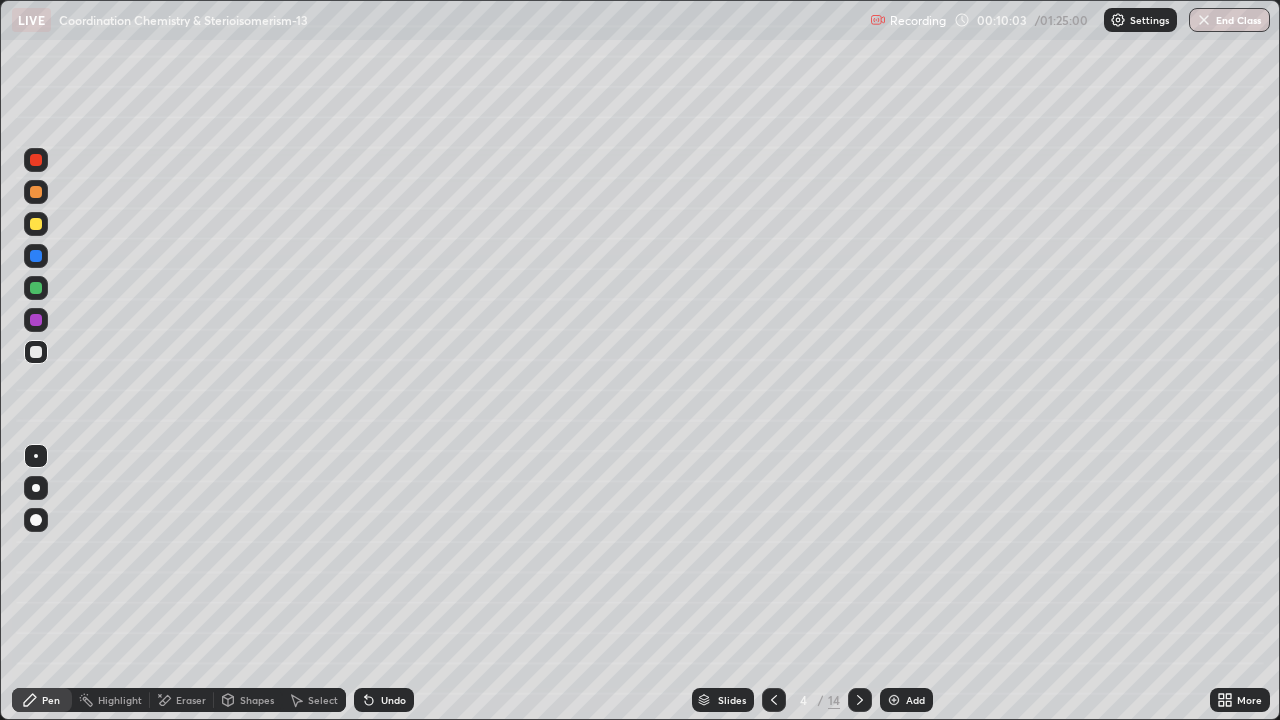 click on "Undo" at bounding box center [384, 700] 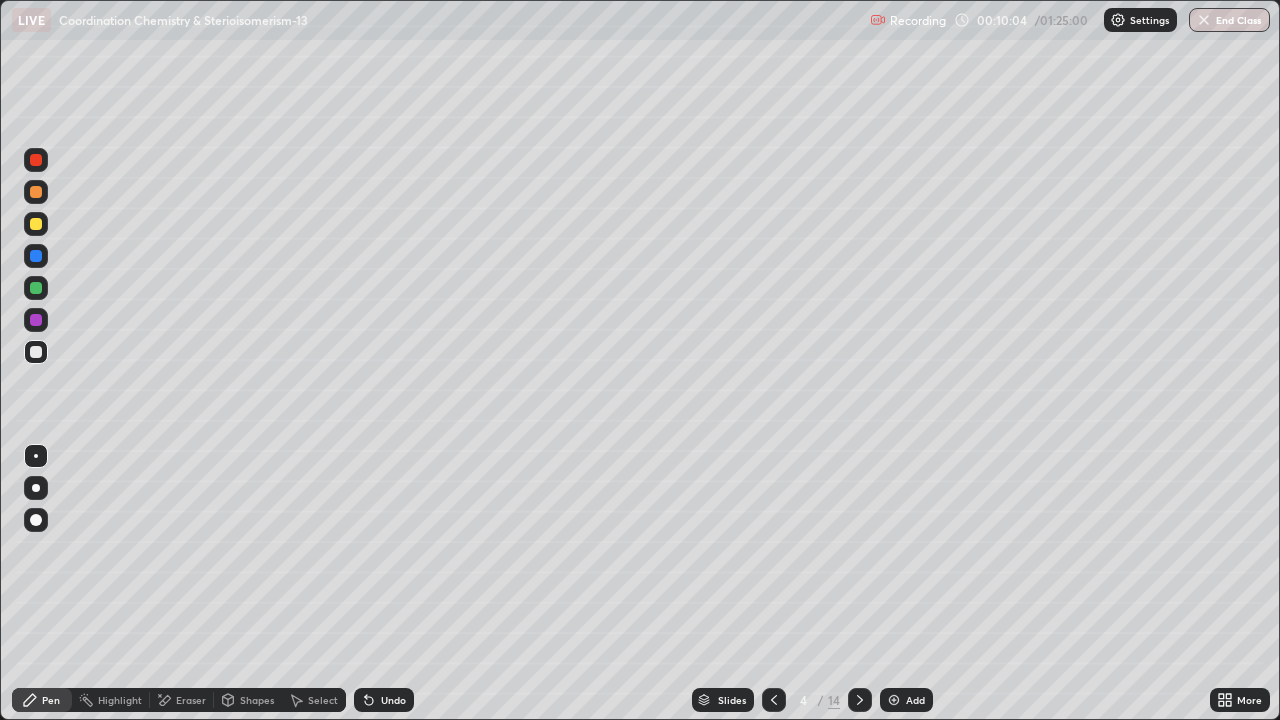 click at bounding box center [36, 256] 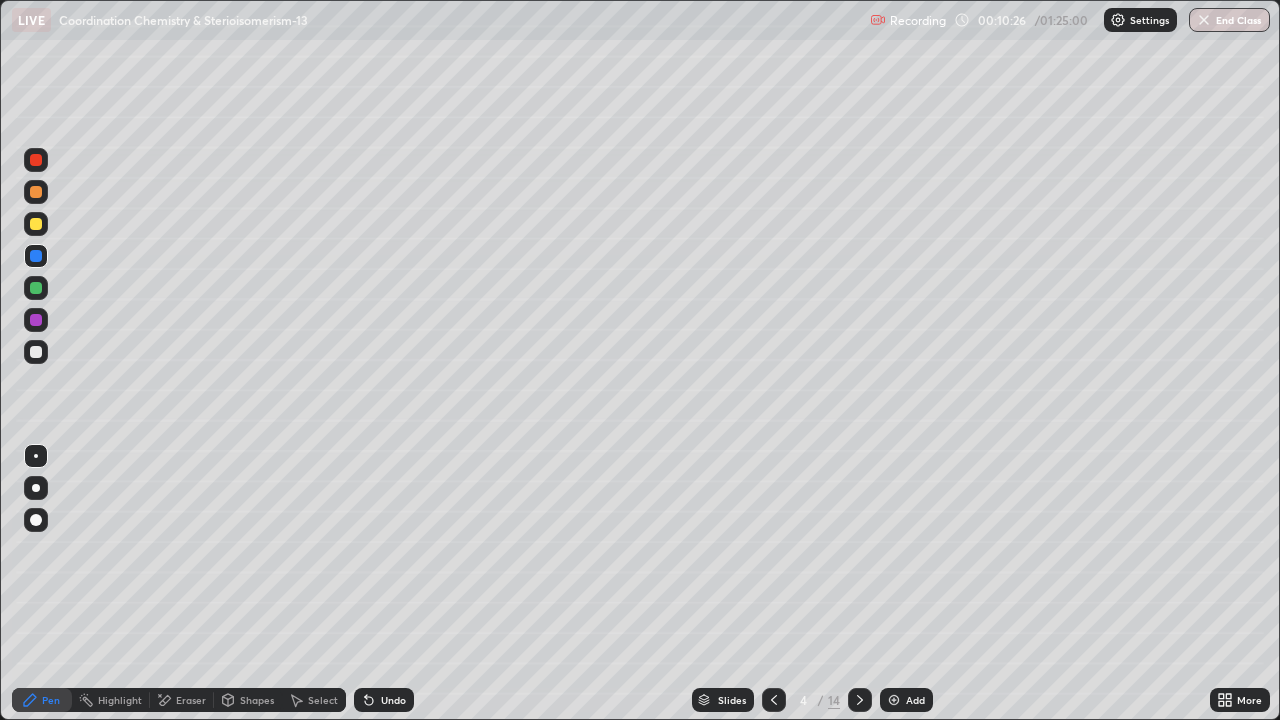 click at bounding box center [36, 352] 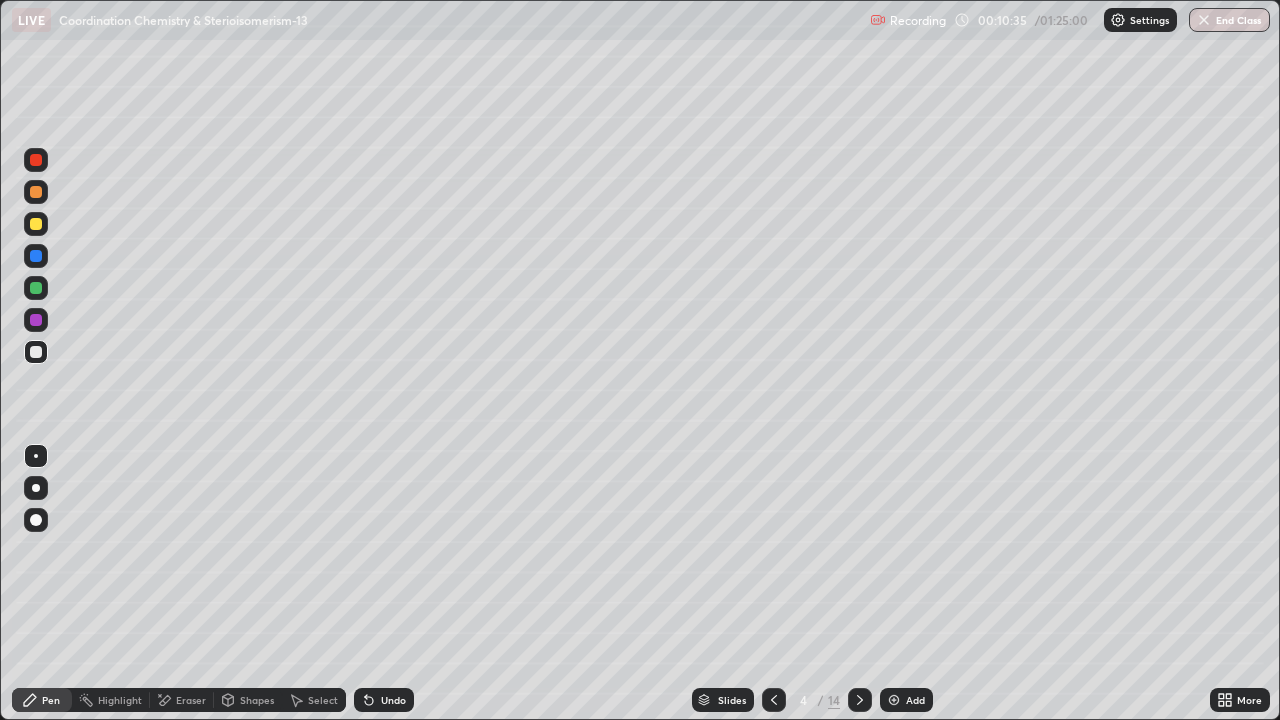 click at bounding box center [36, 192] 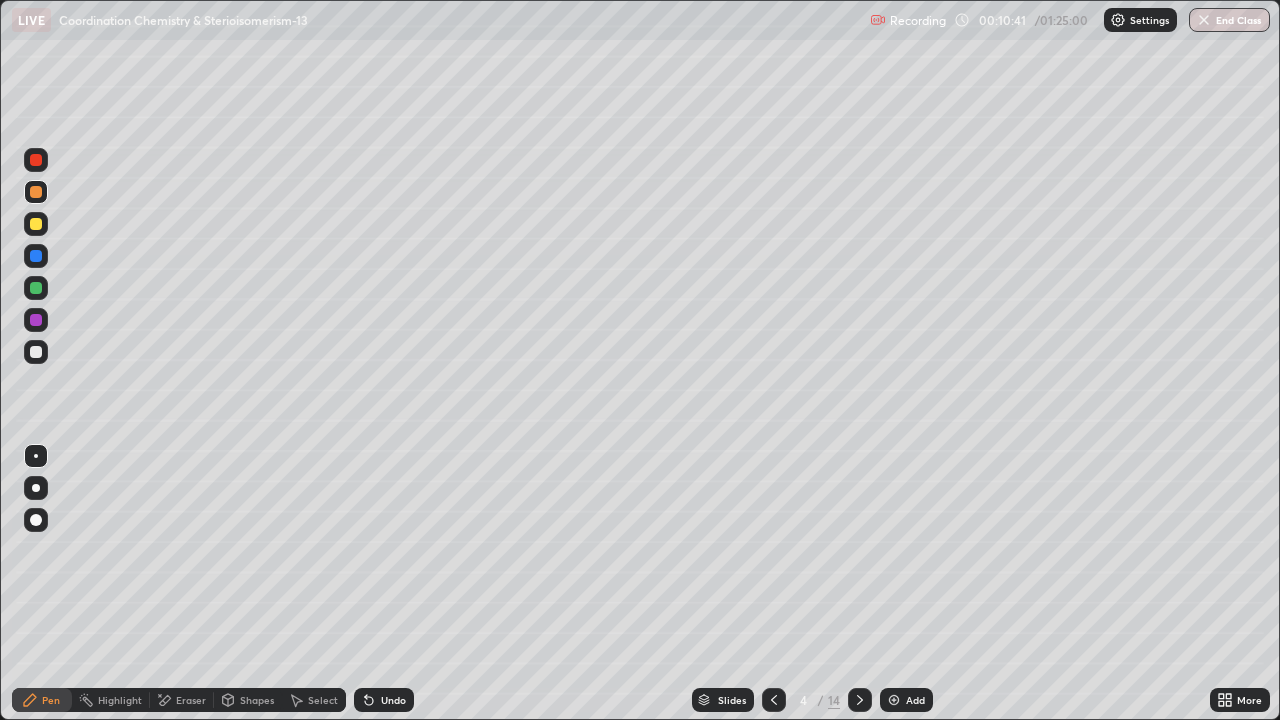 click on "Undo" at bounding box center [384, 700] 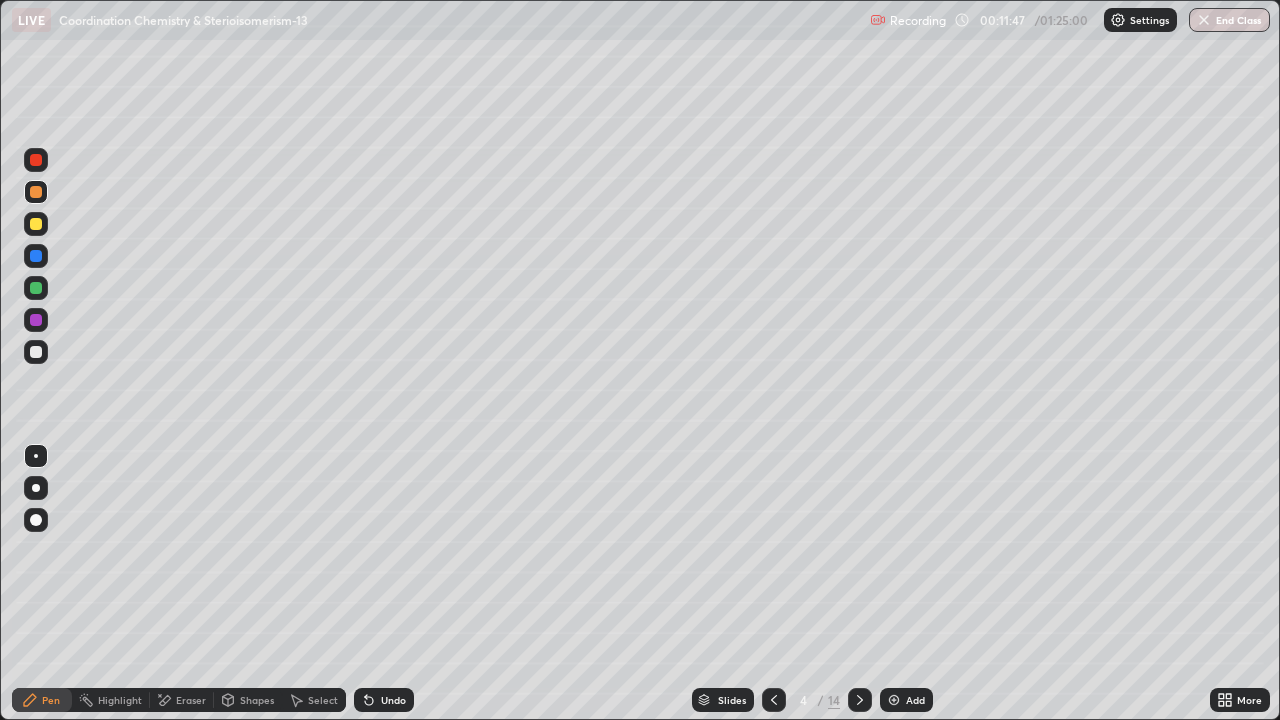 click at bounding box center [36, 288] 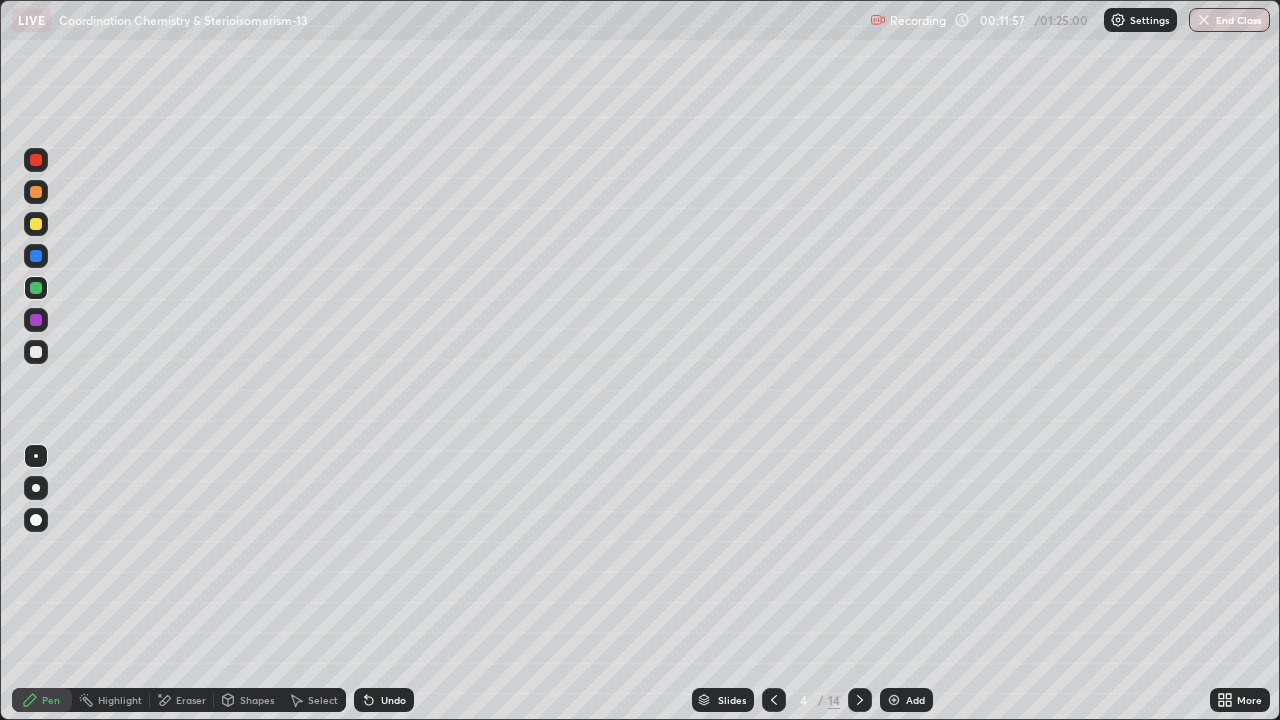 click at bounding box center [36, 320] 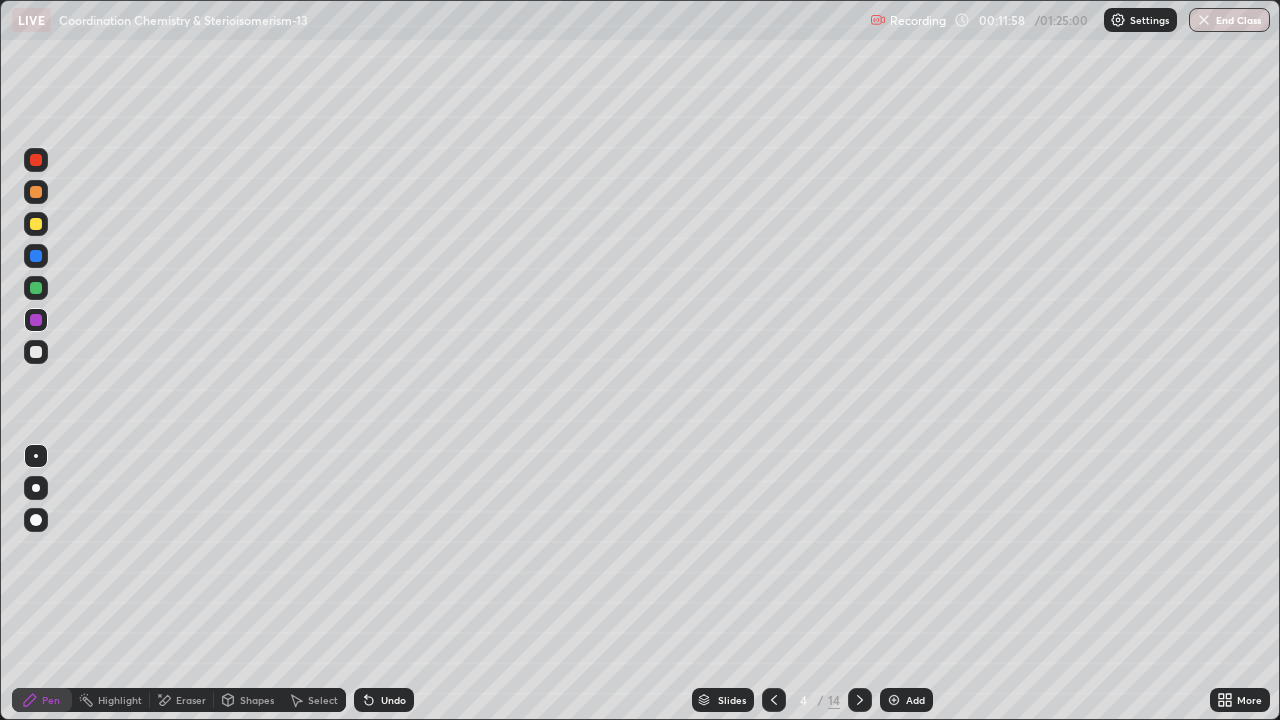 click at bounding box center (36, 160) 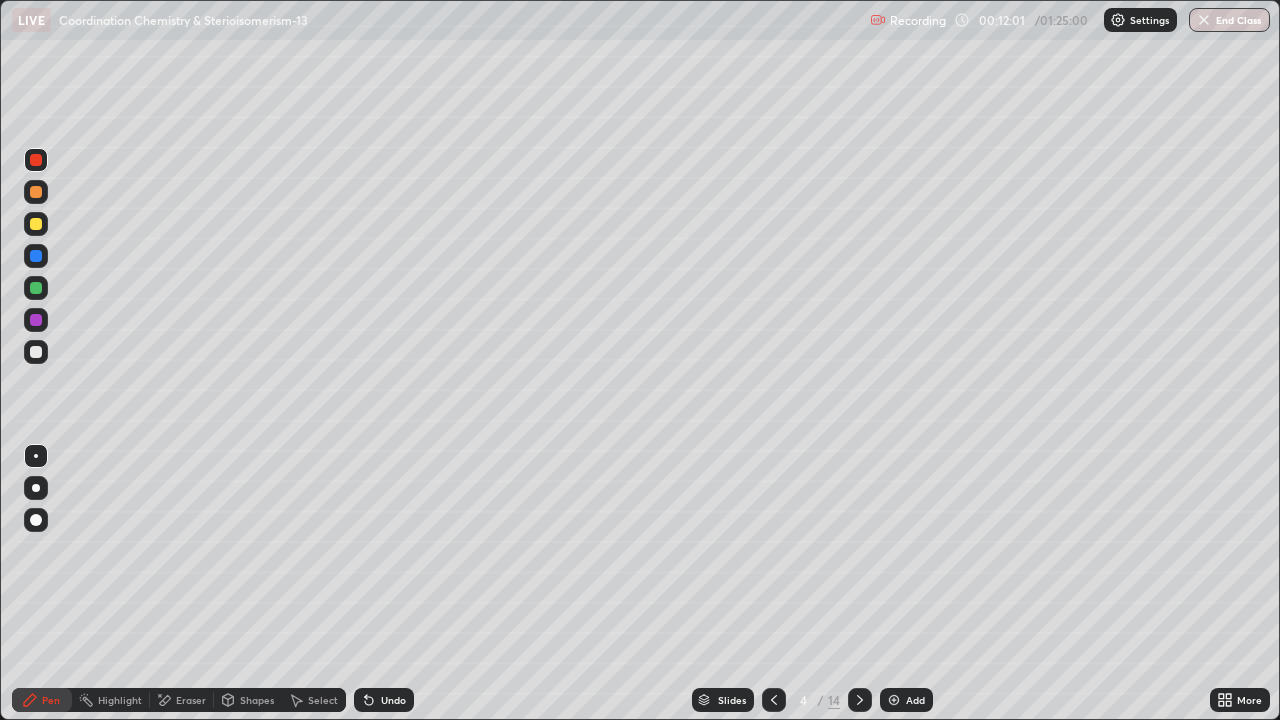 click at bounding box center [36, 256] 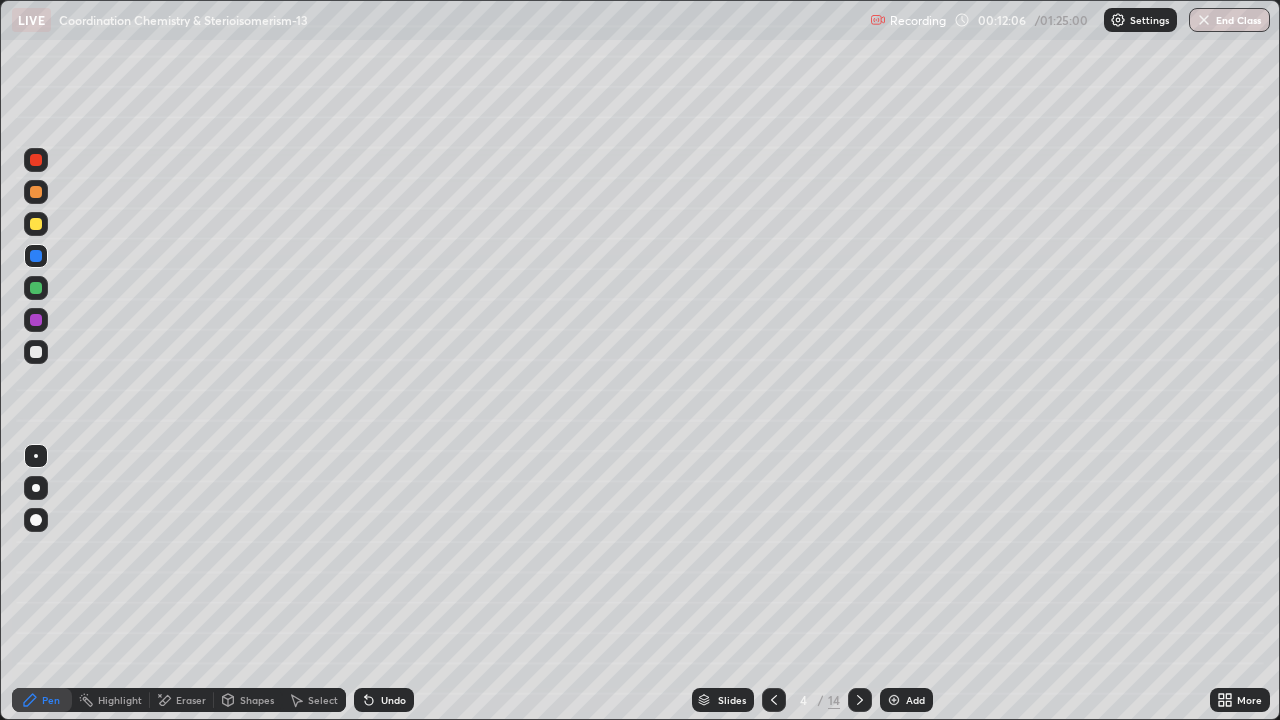click 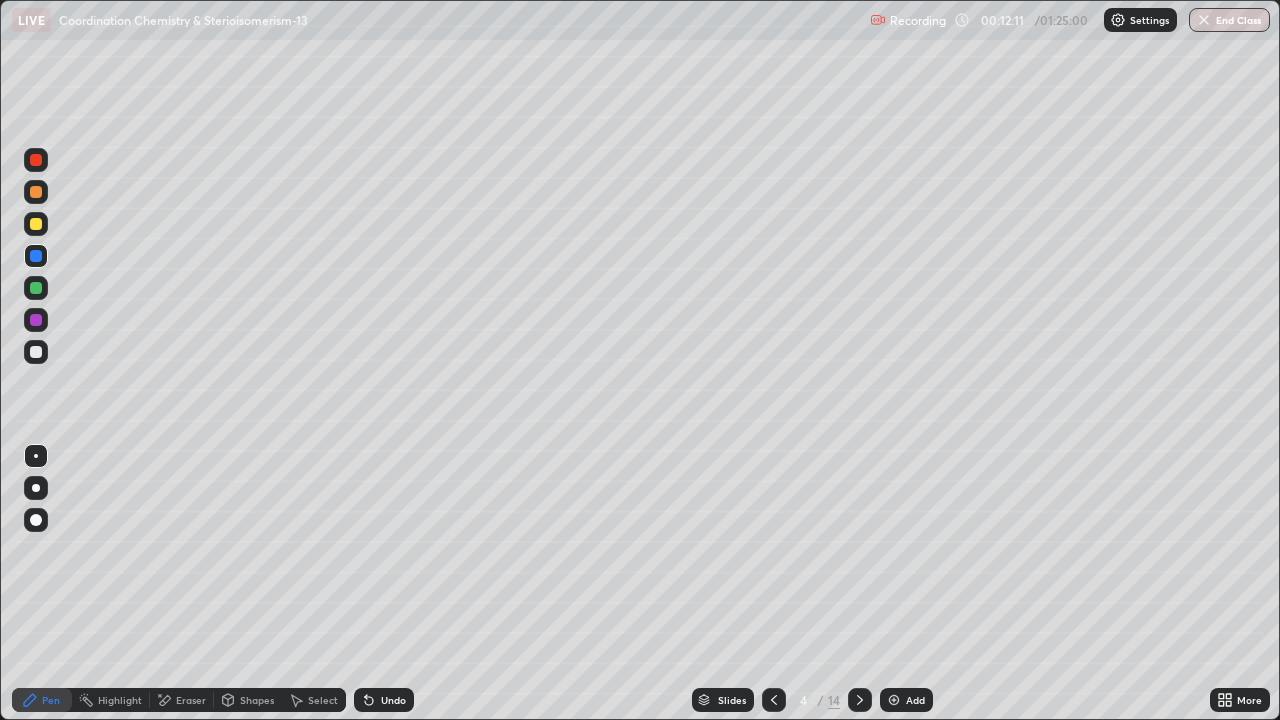 click at bounding box center [36, 352] 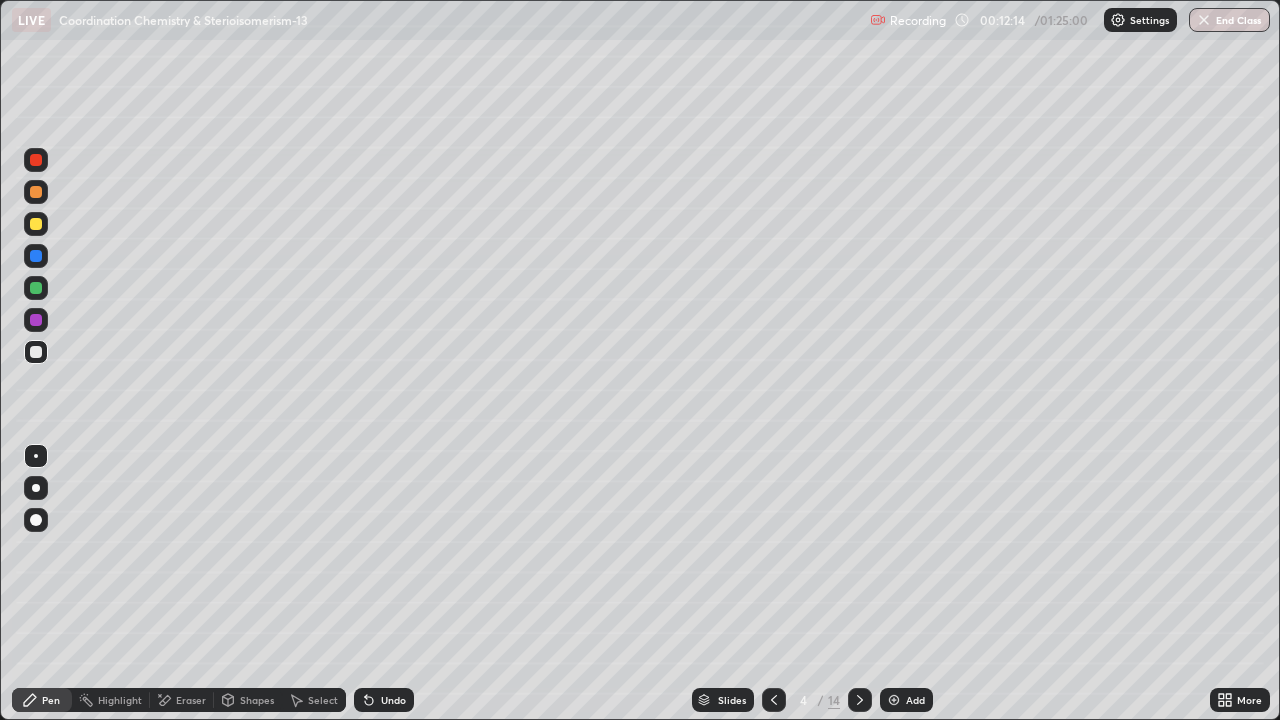 click at bounding box center [36, 256] 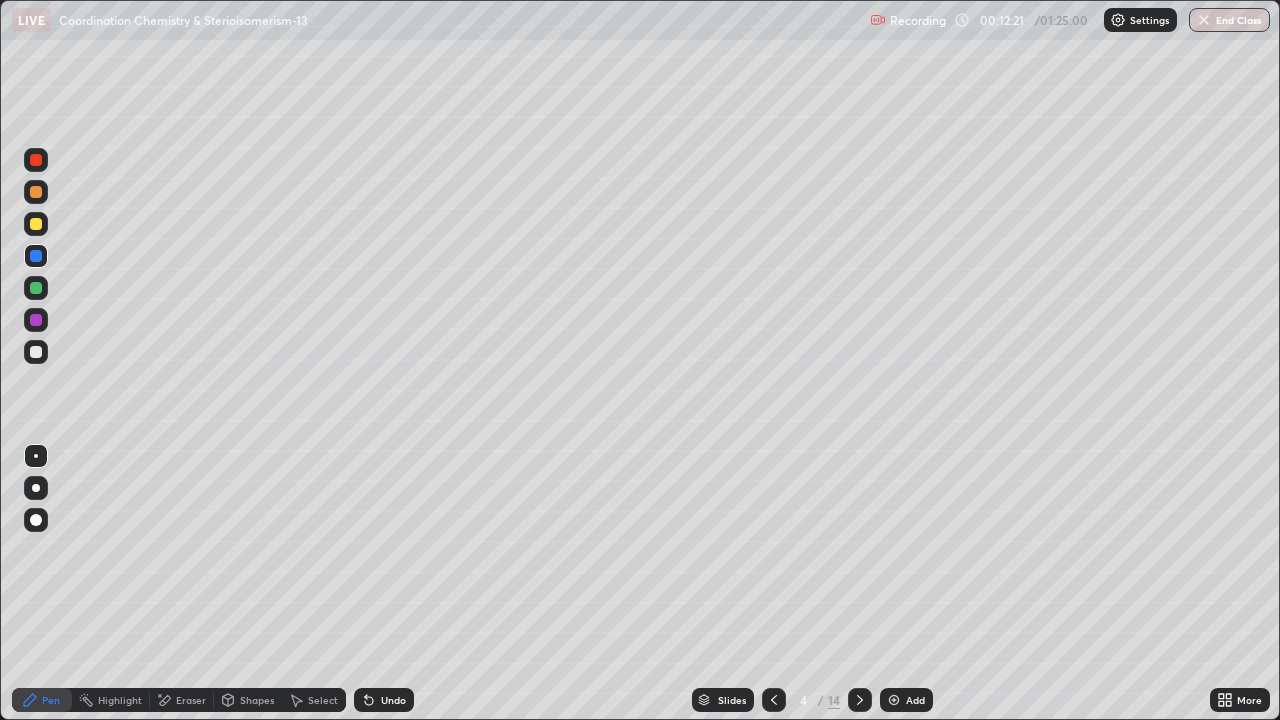 click on "Undo" at bounding box center [384, 700] 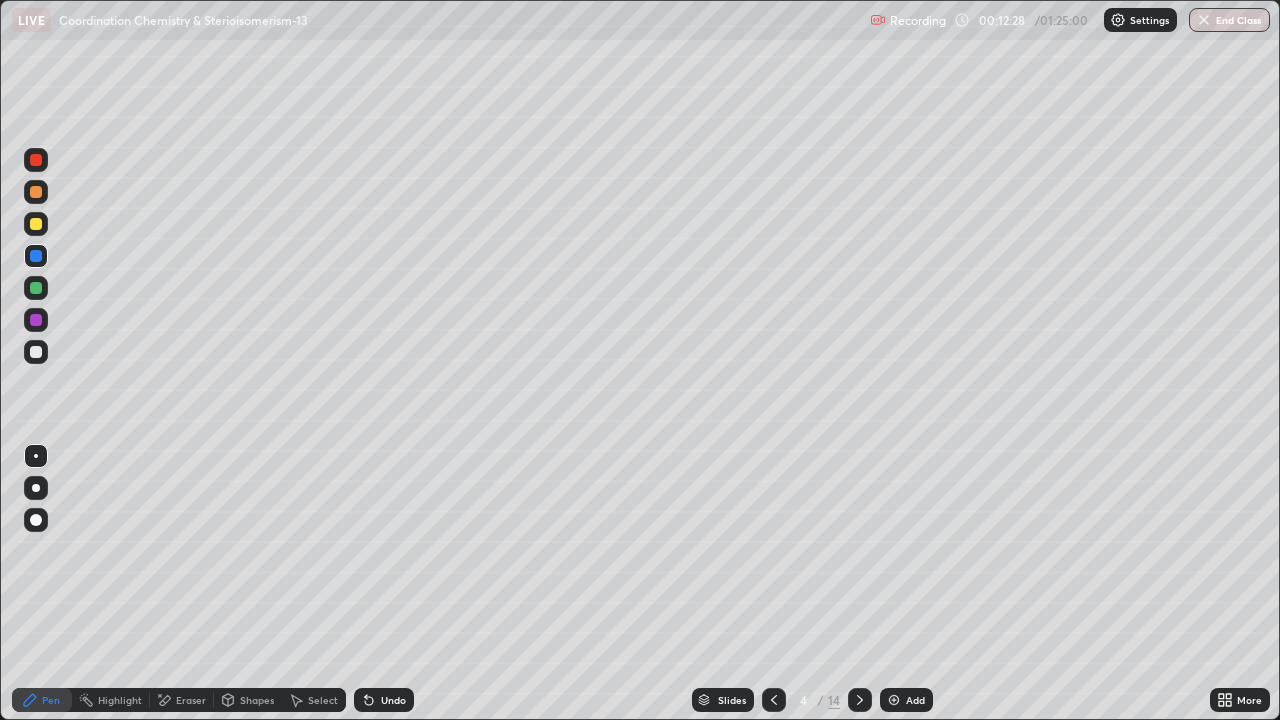 click at bounding box center [36, 352] 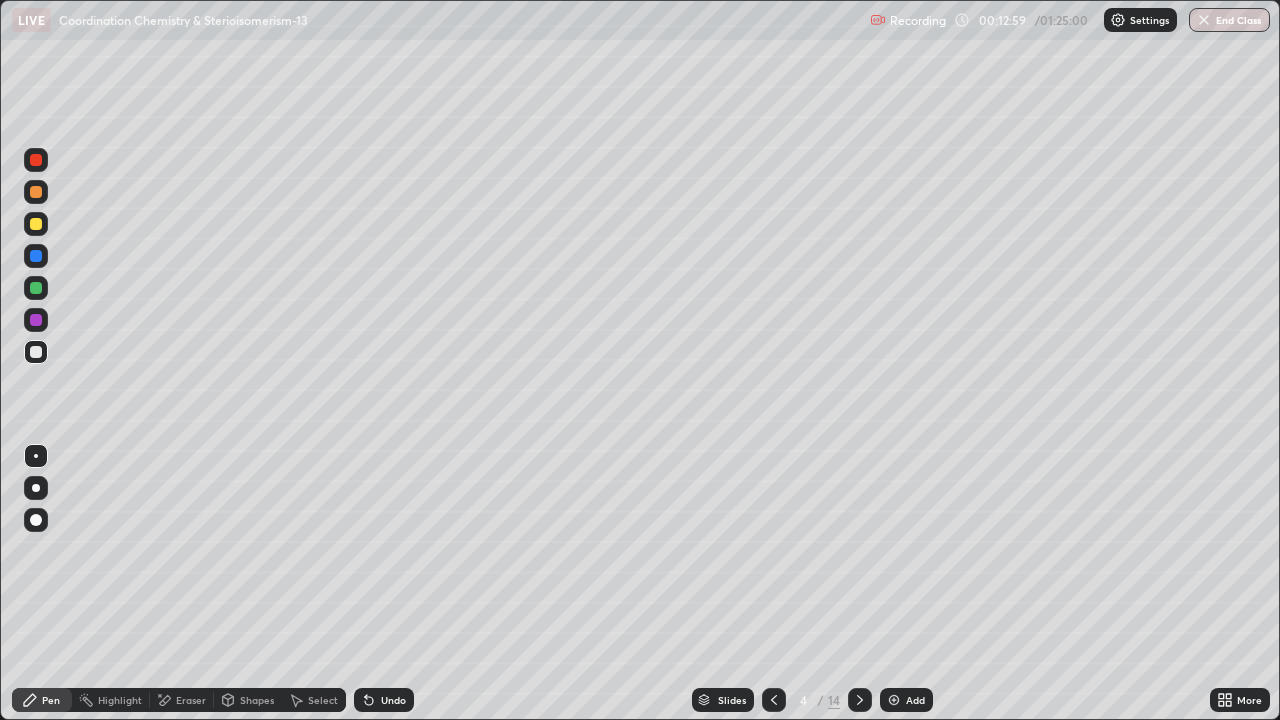 click 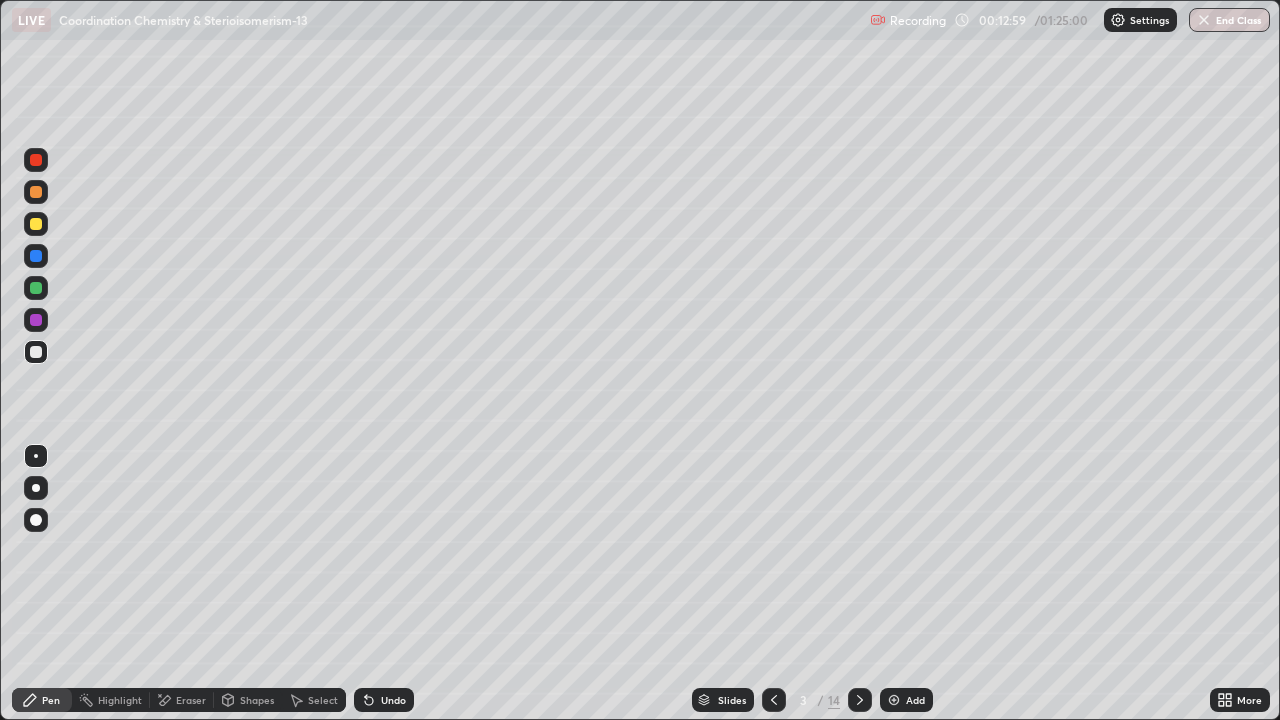 click at bounding box center (774, 700) 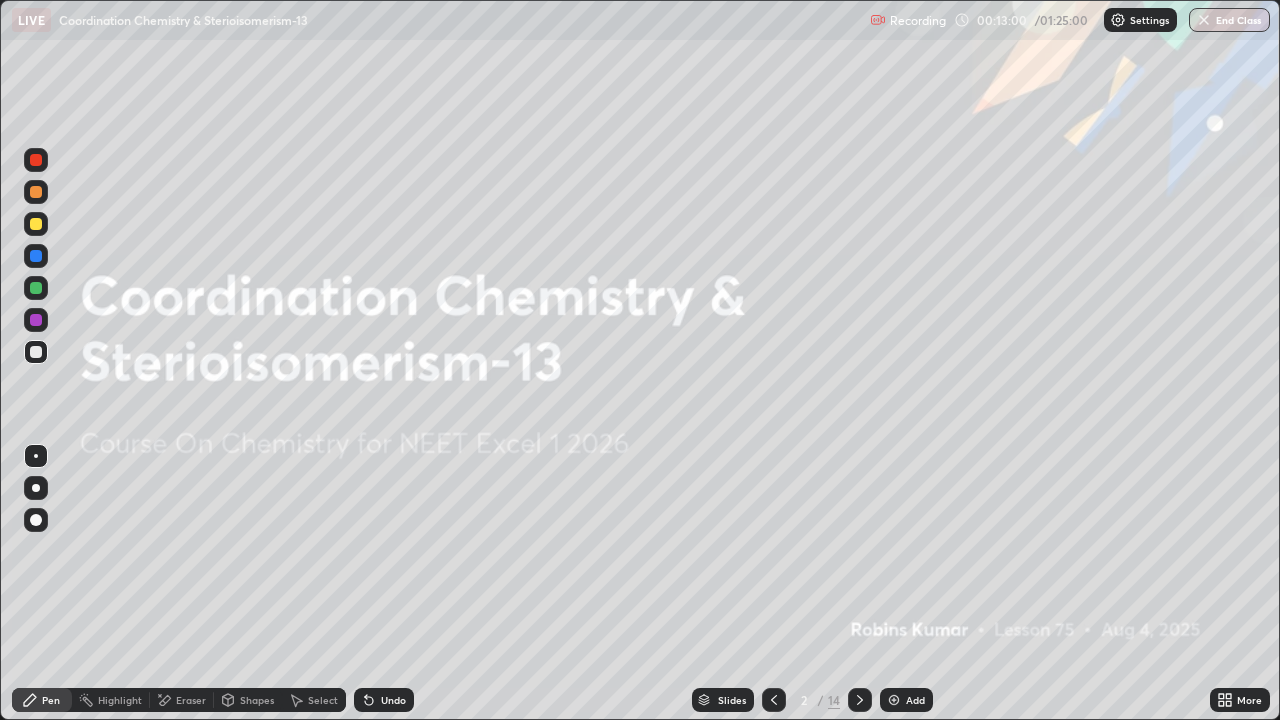 click at bounding box center [860, 700] 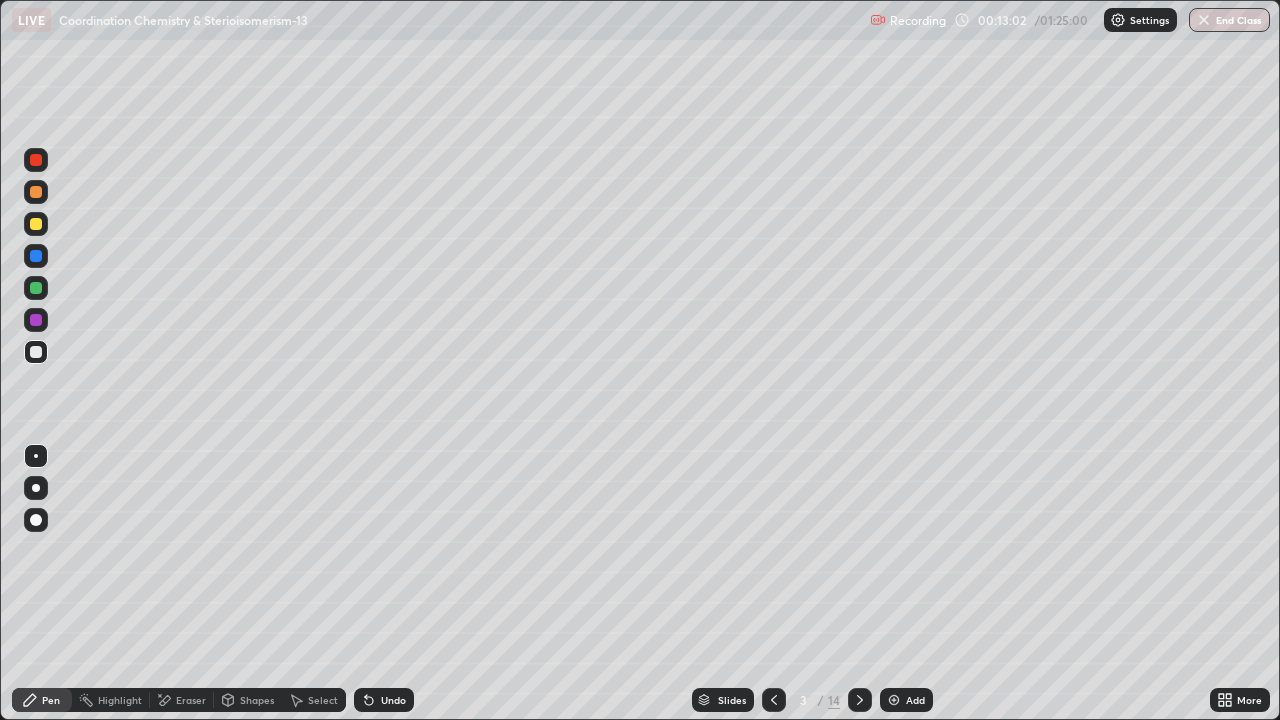 click 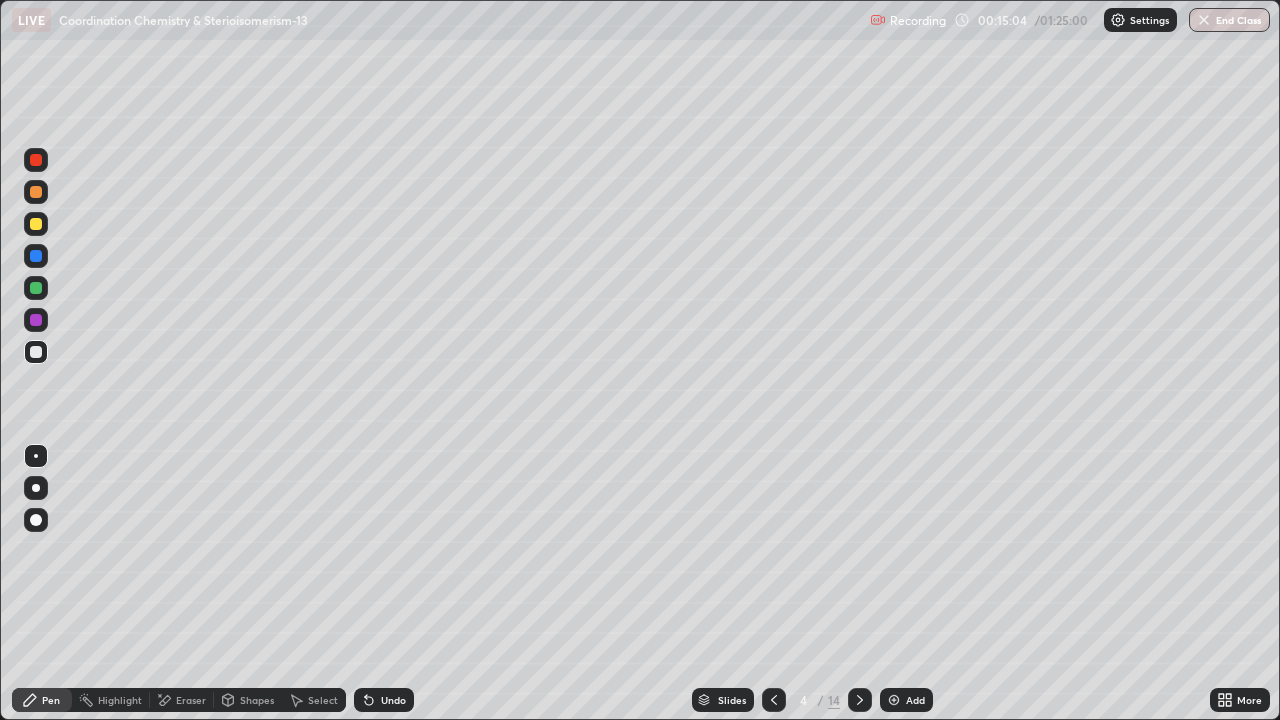 click 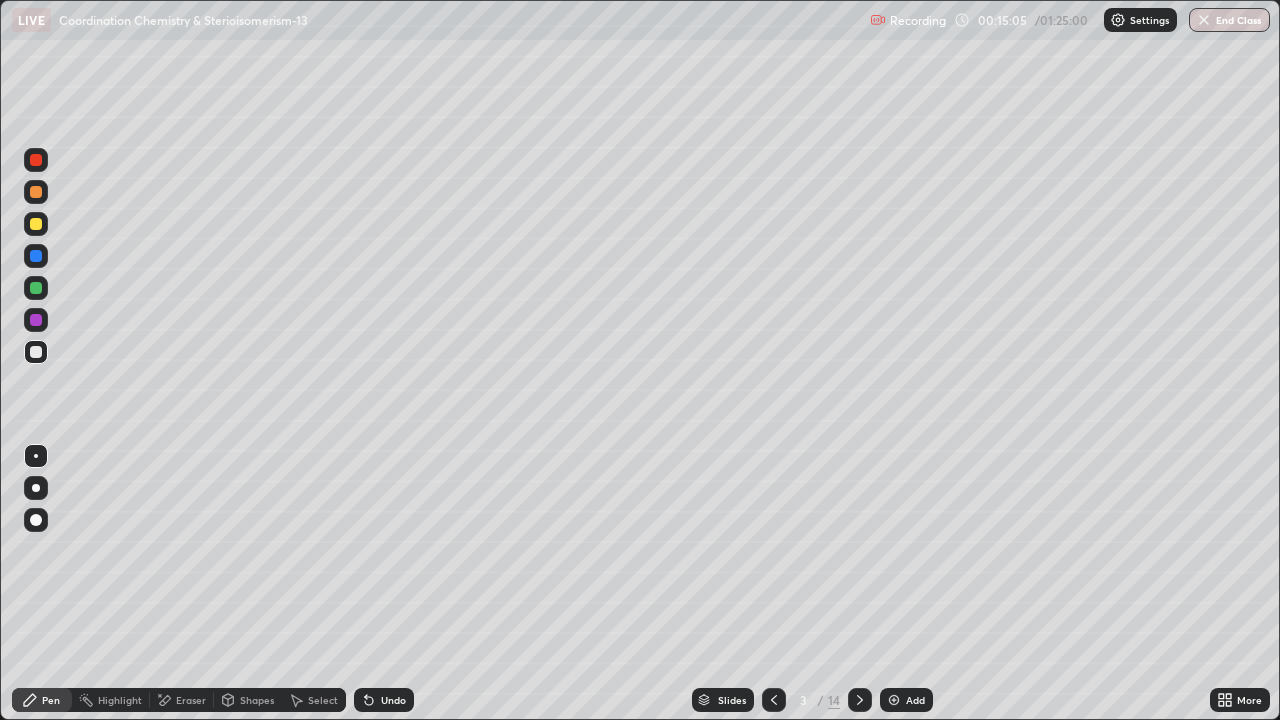 click at bounding box center [860, 700] 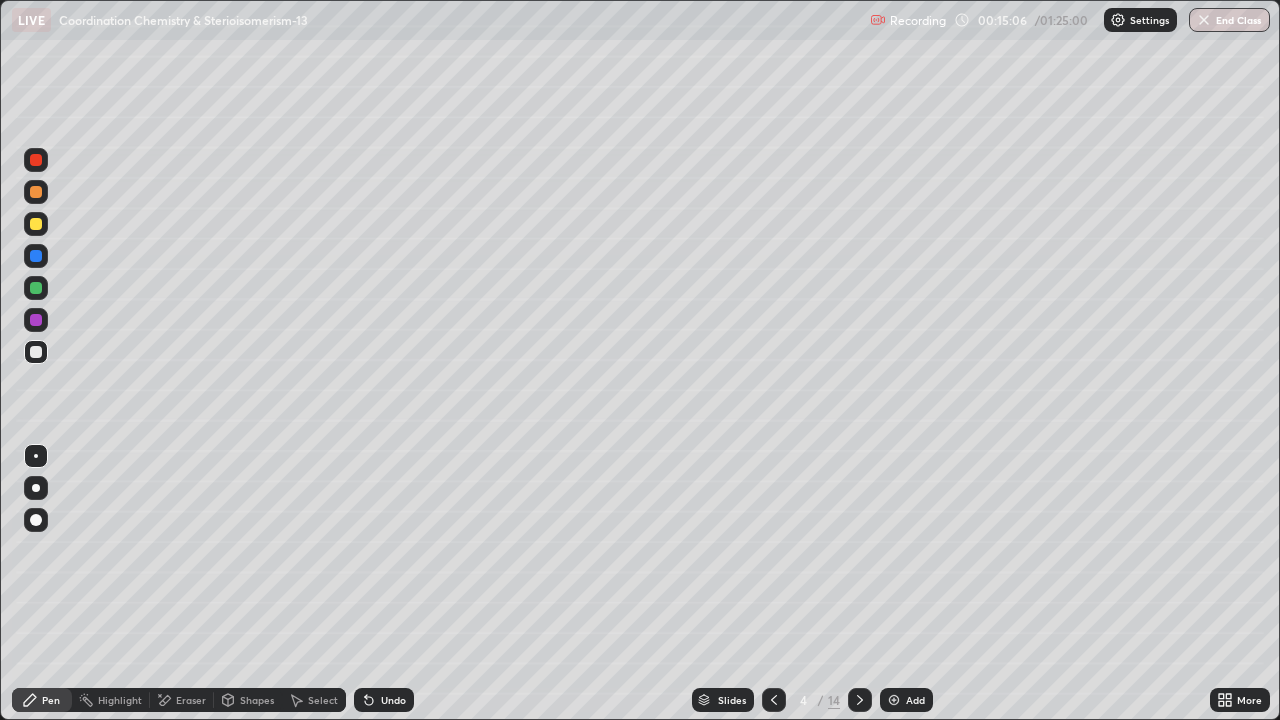click at bounding box center (860, 700) 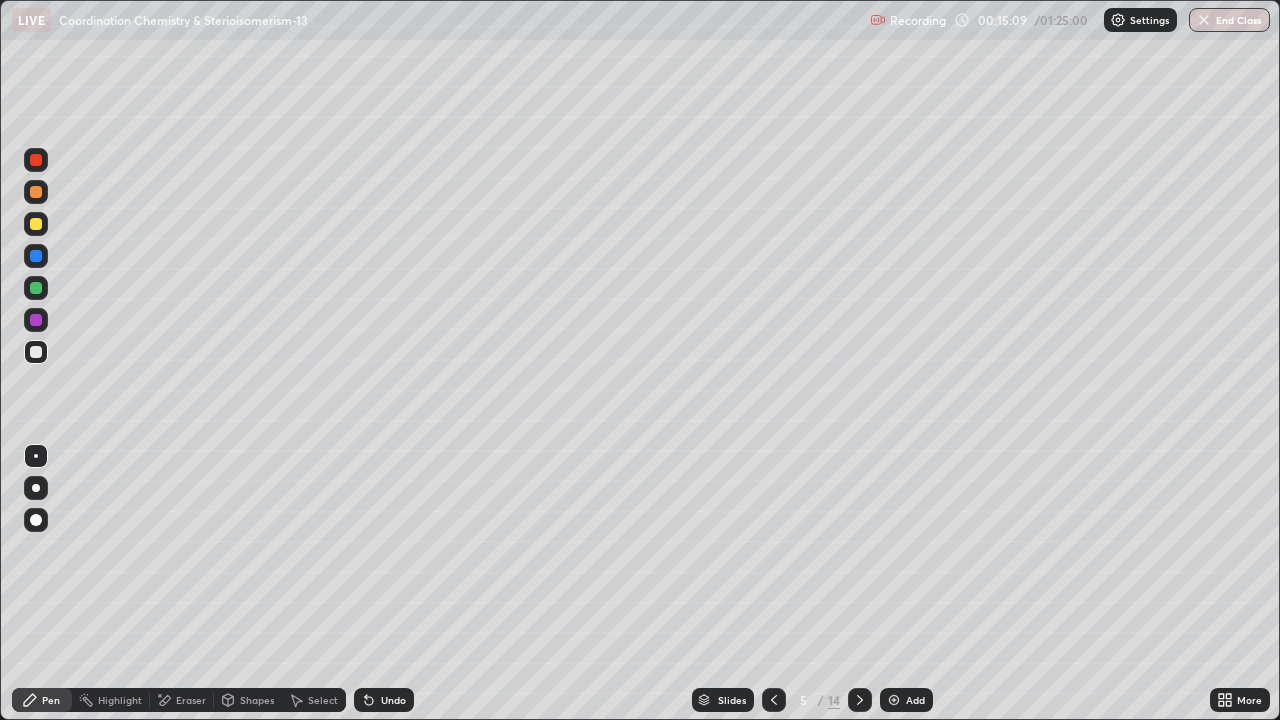 click at bounding box center [36, 192] 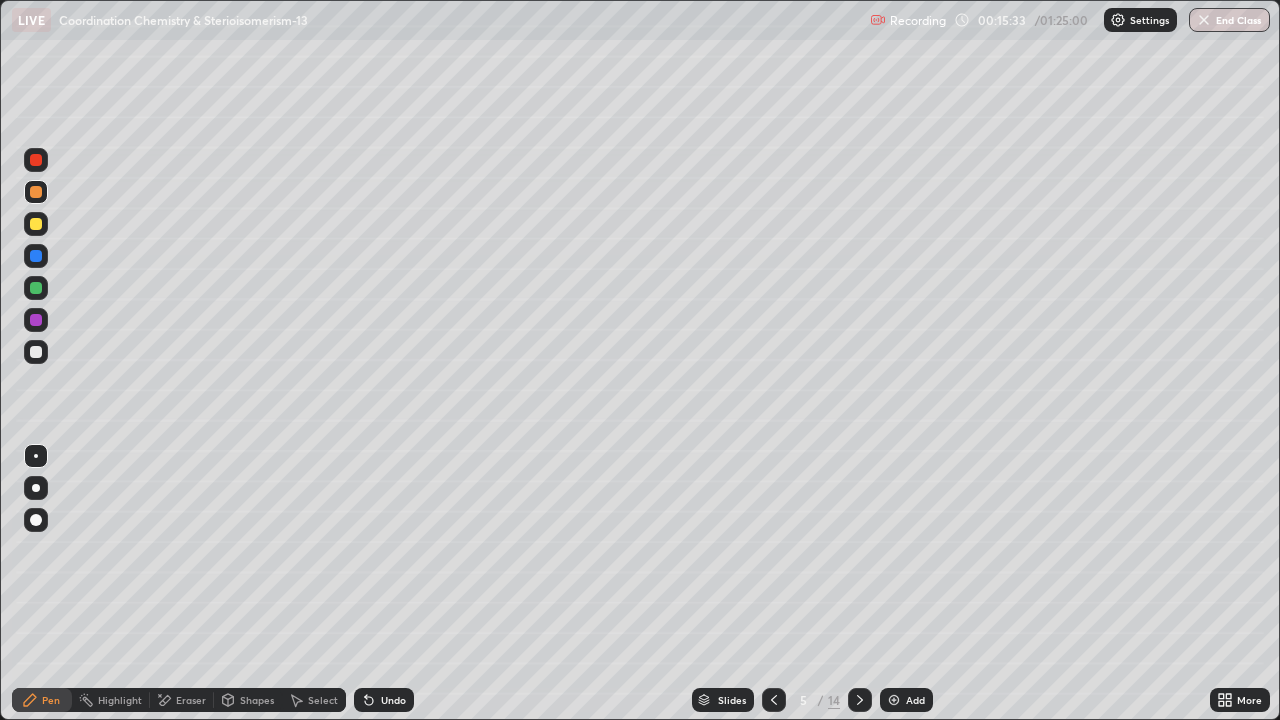 click at bounding box center [36, 224] 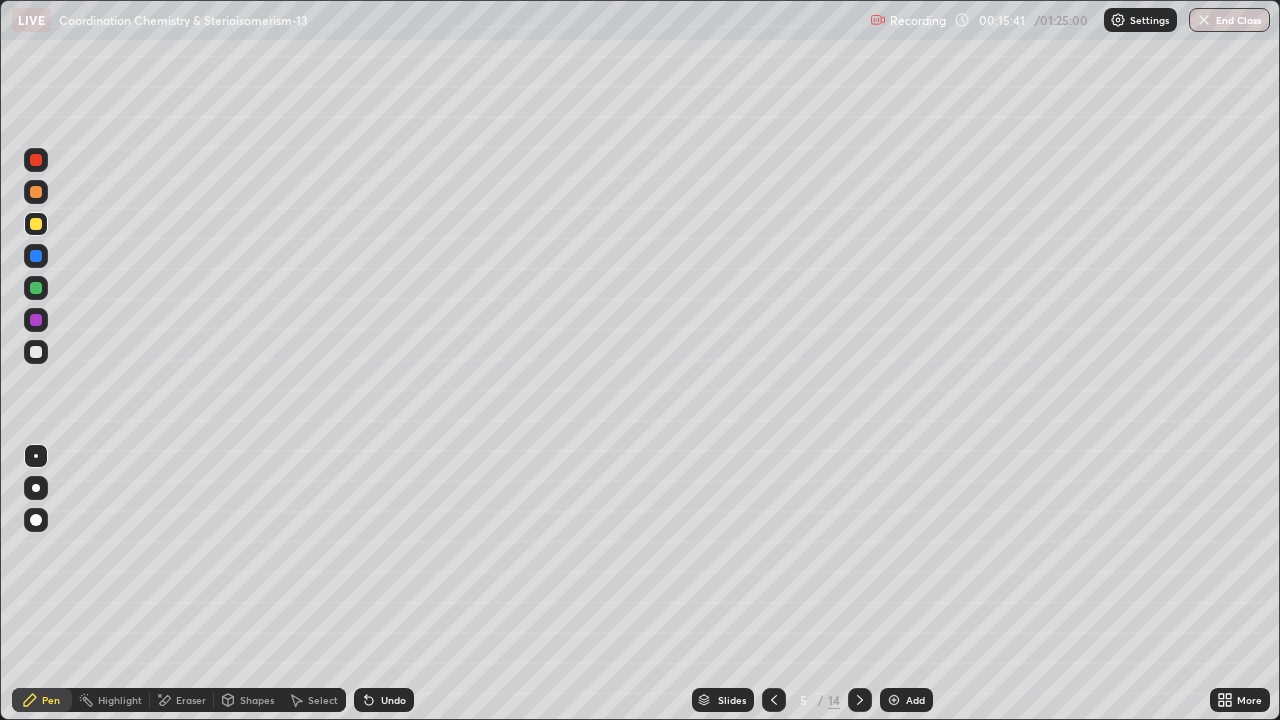 click at bounding box center (36, 352) 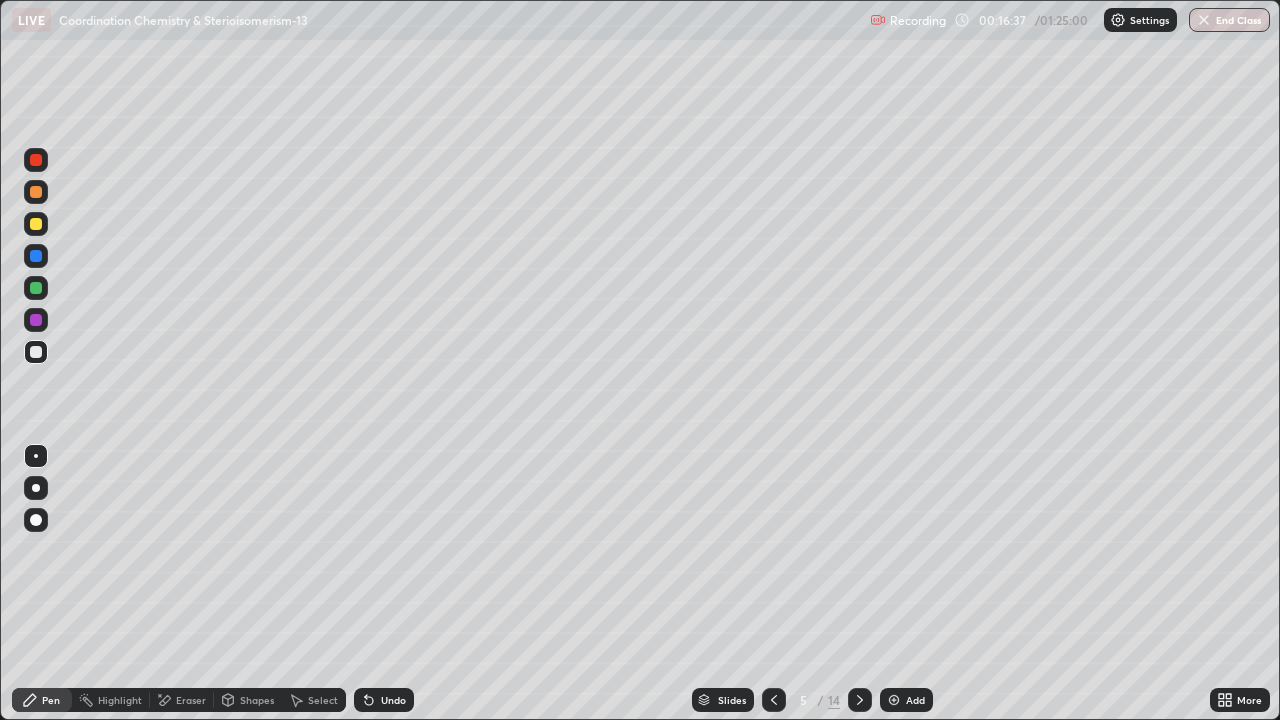 click at bounding box center (36, 288) 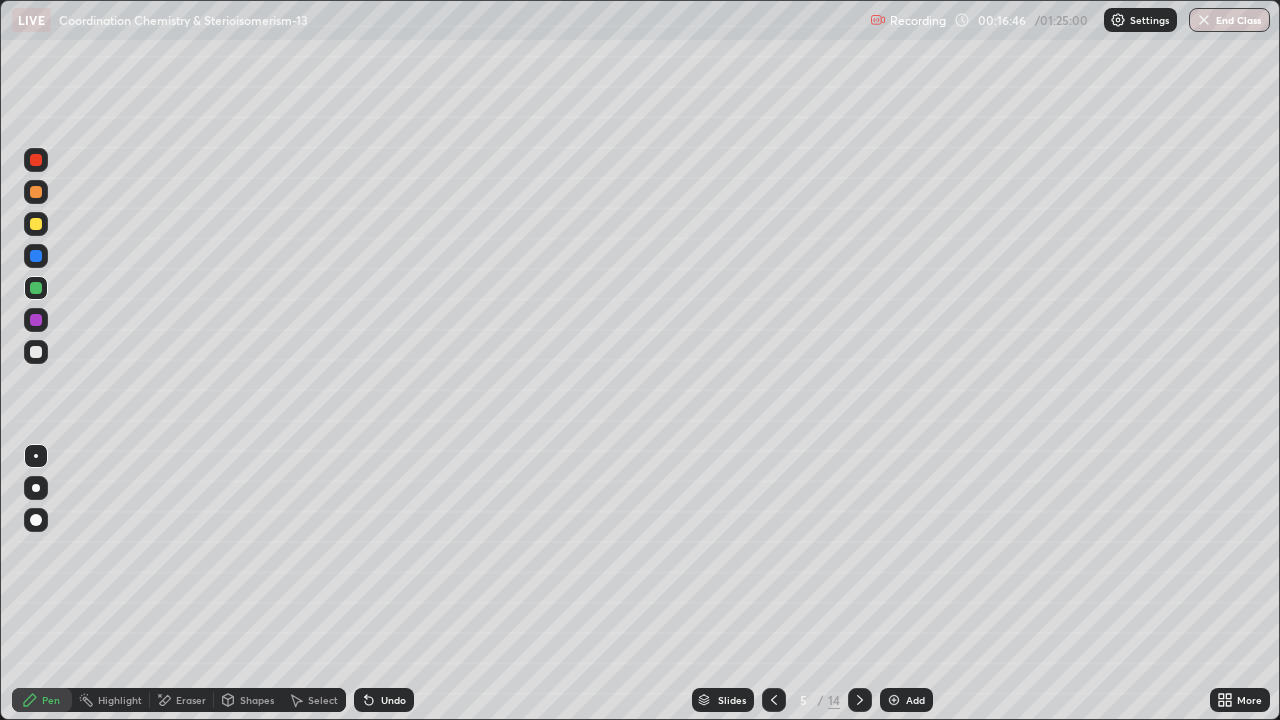 click at bounding box center [36, 256] 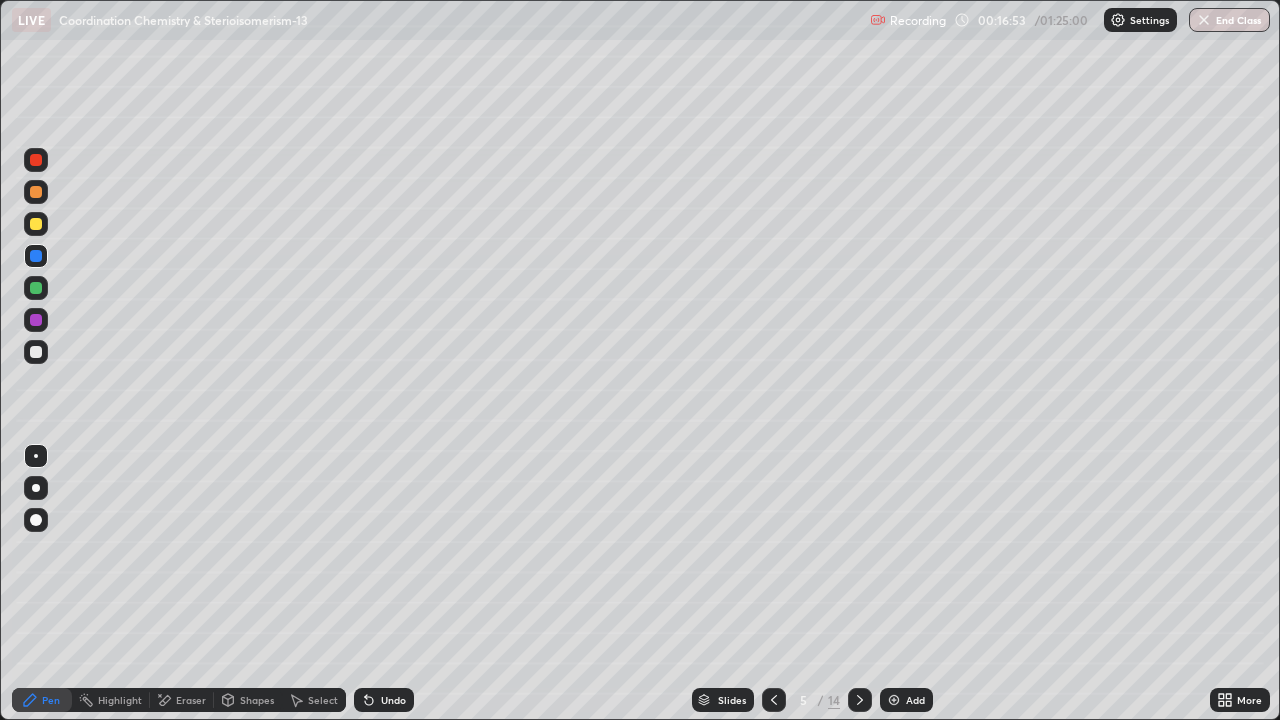 click at bounding box center (36, 160) 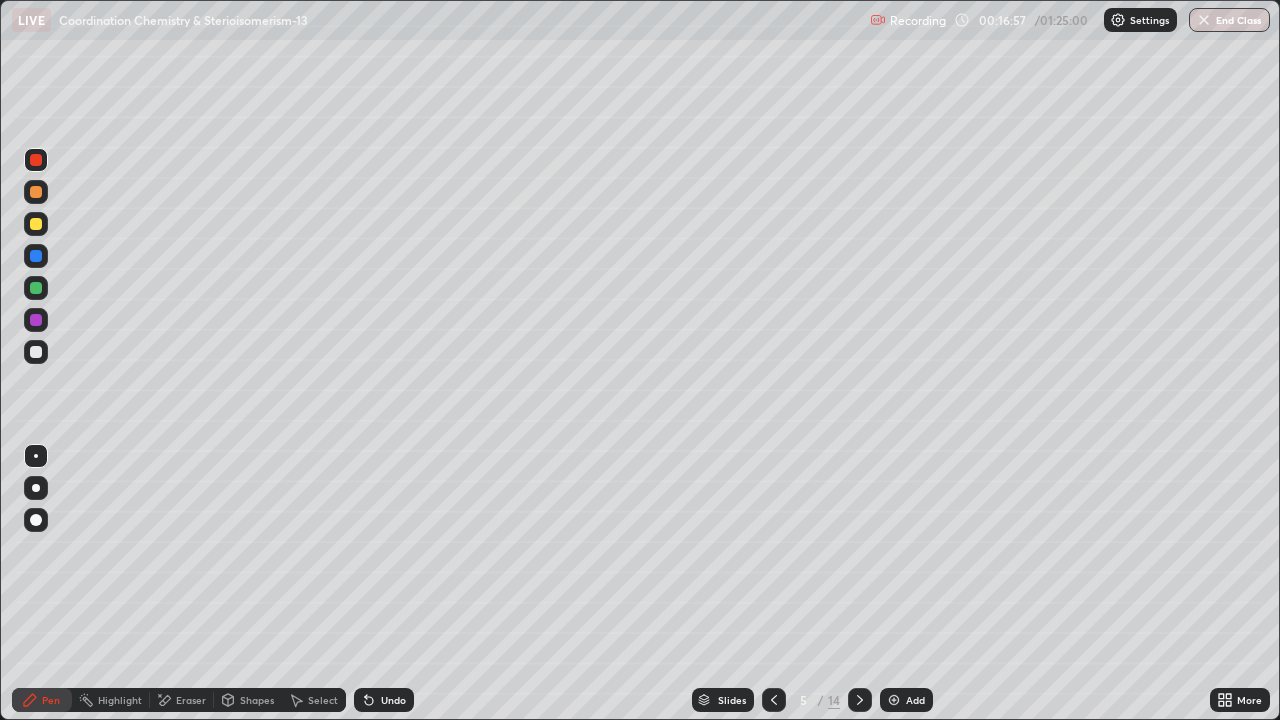 click at bounding box center (36, 224) 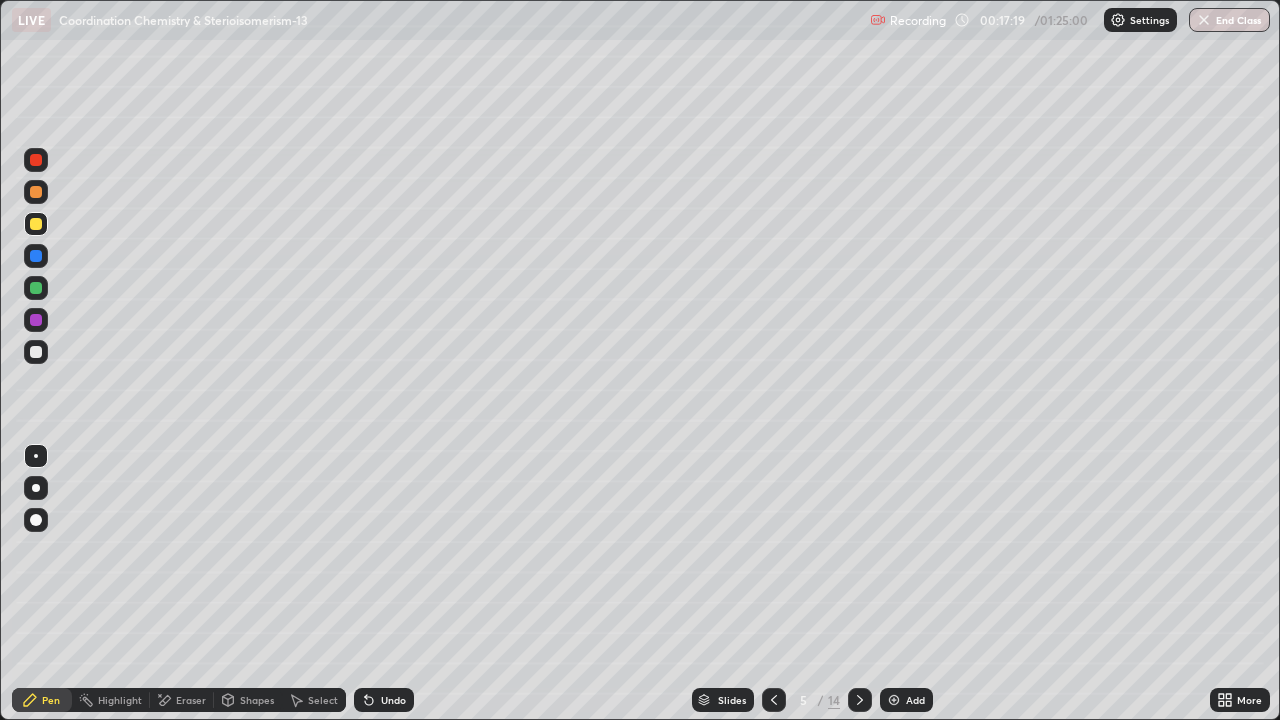 click on "Undo" at bounding box center (384, 700) 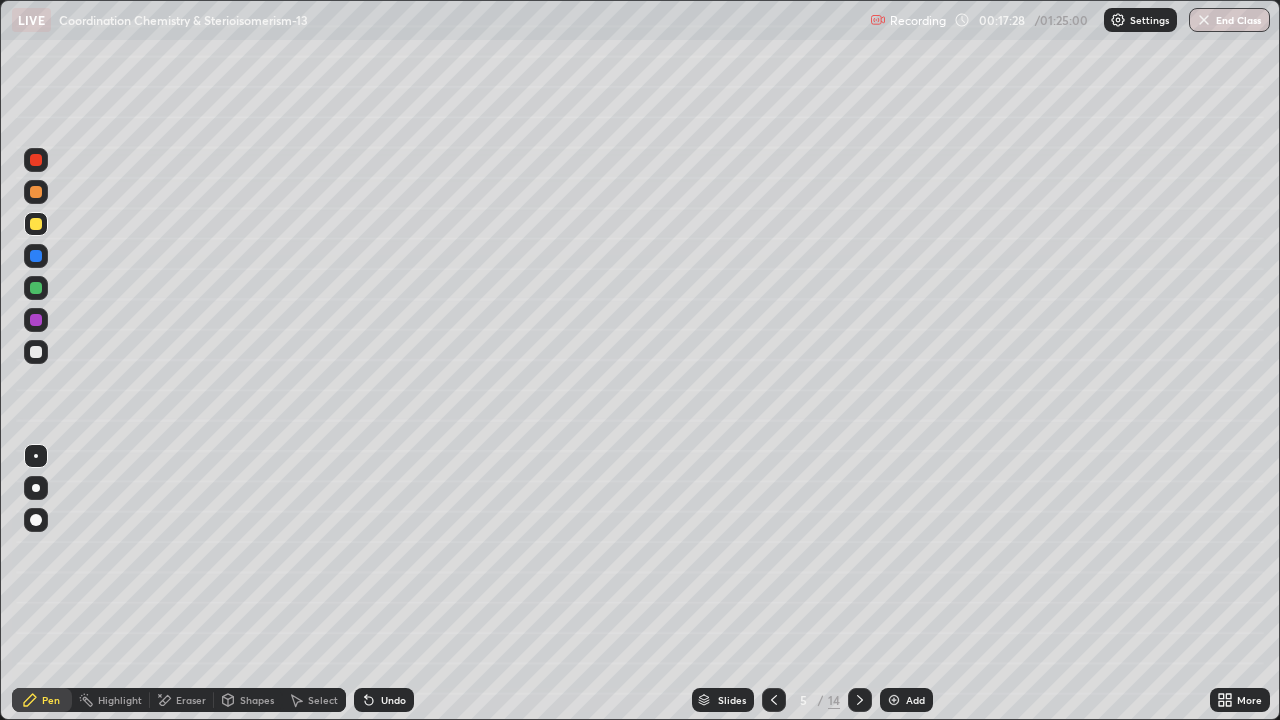 click at bounding box center [36, 160] 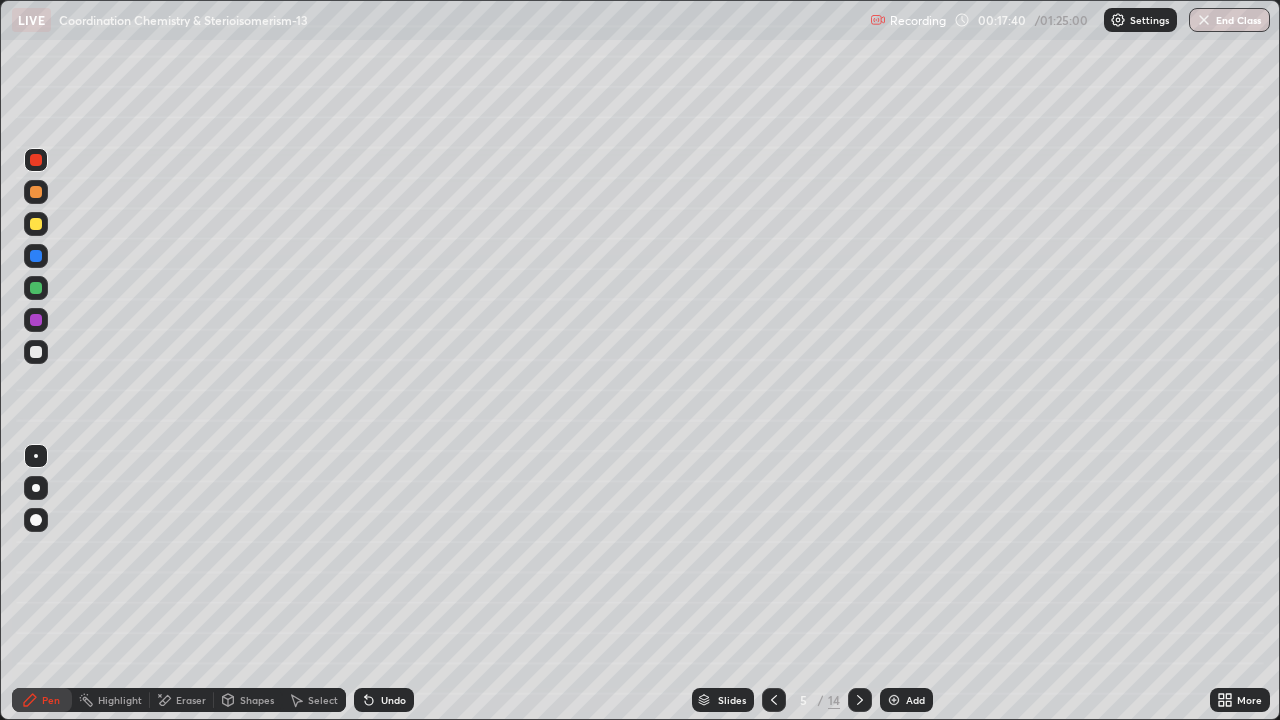 click at bounding box center (36, 352) 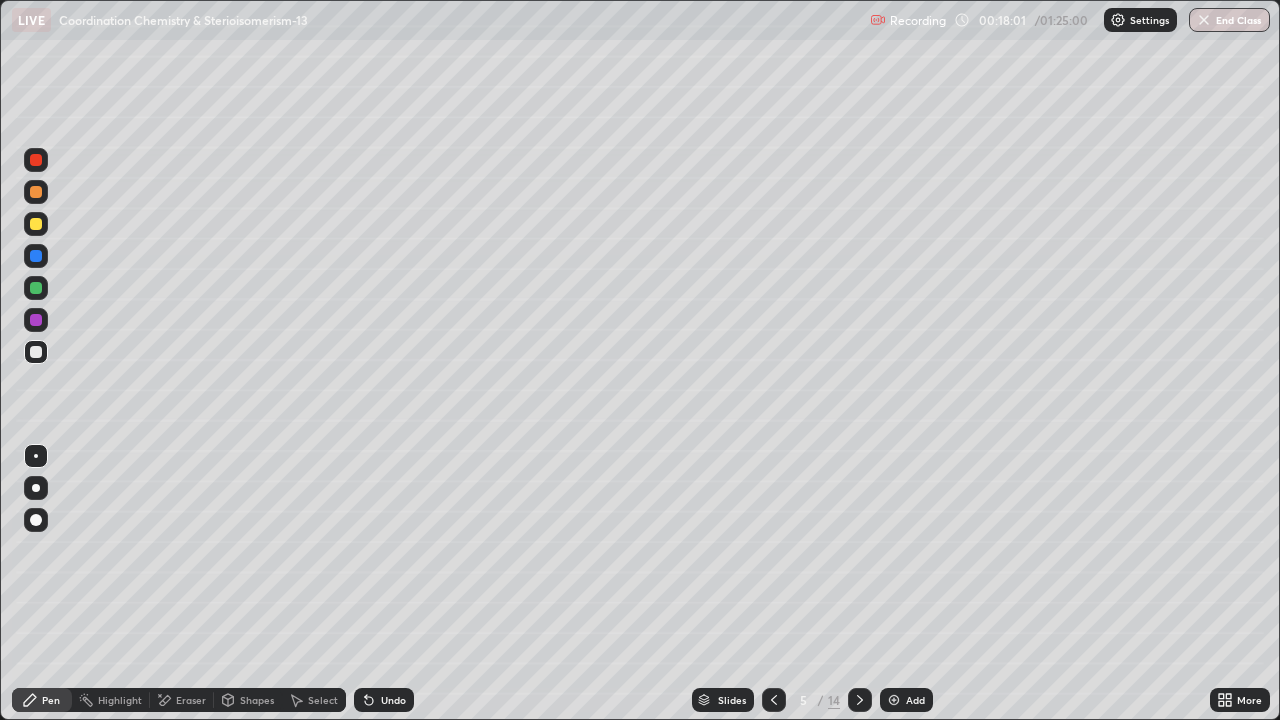 click at bounding box center (36, 320) 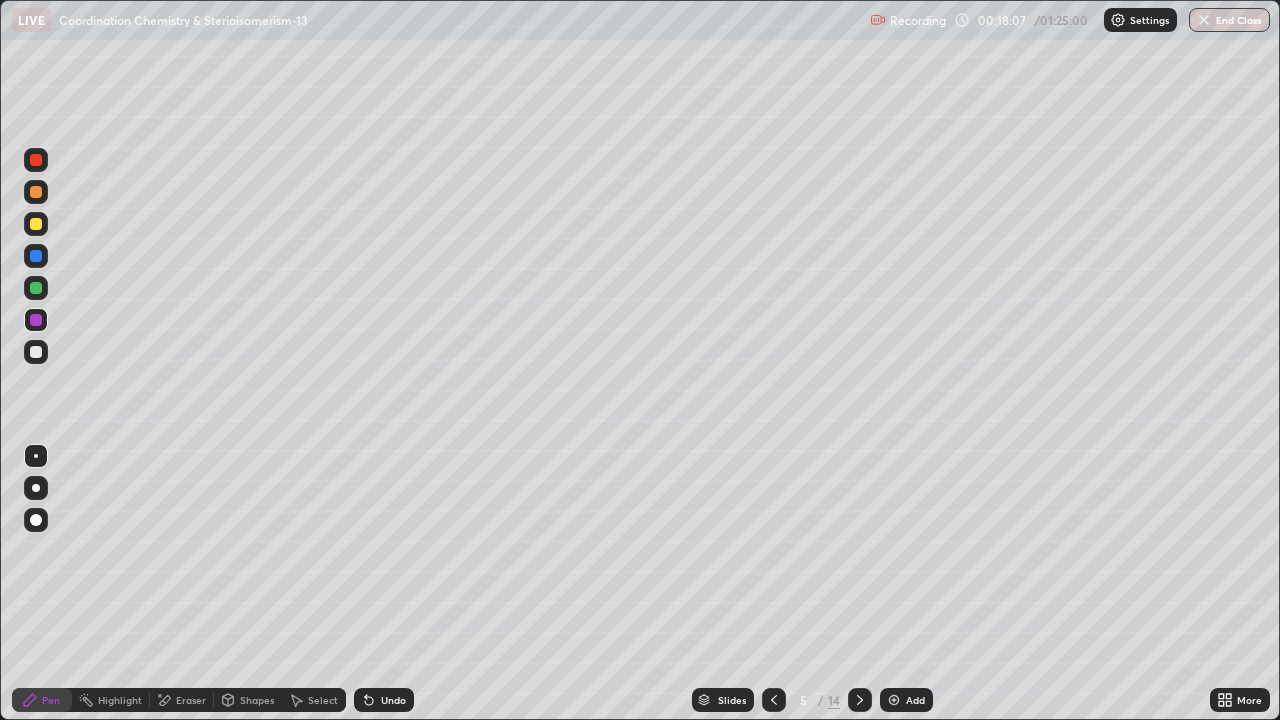 click at bounding box center [36, 288] 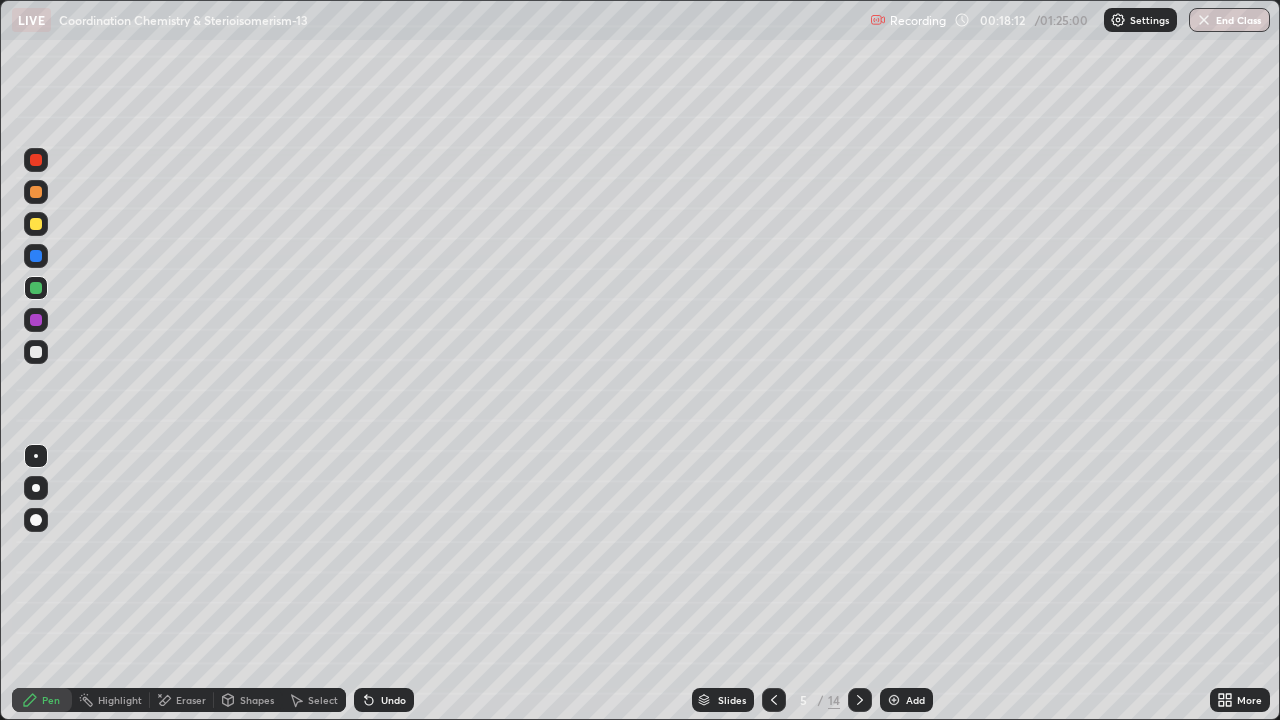 click at bounding box center (36, 352) 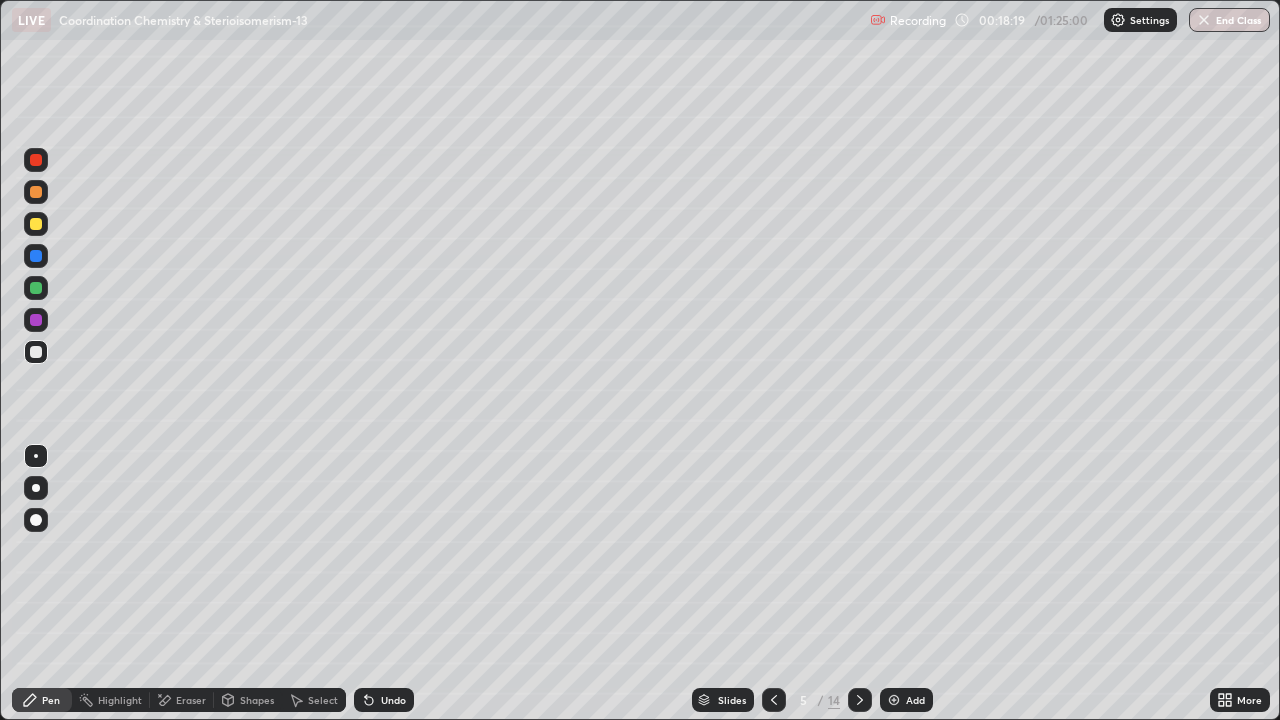 click at bounding box center [36, 288] 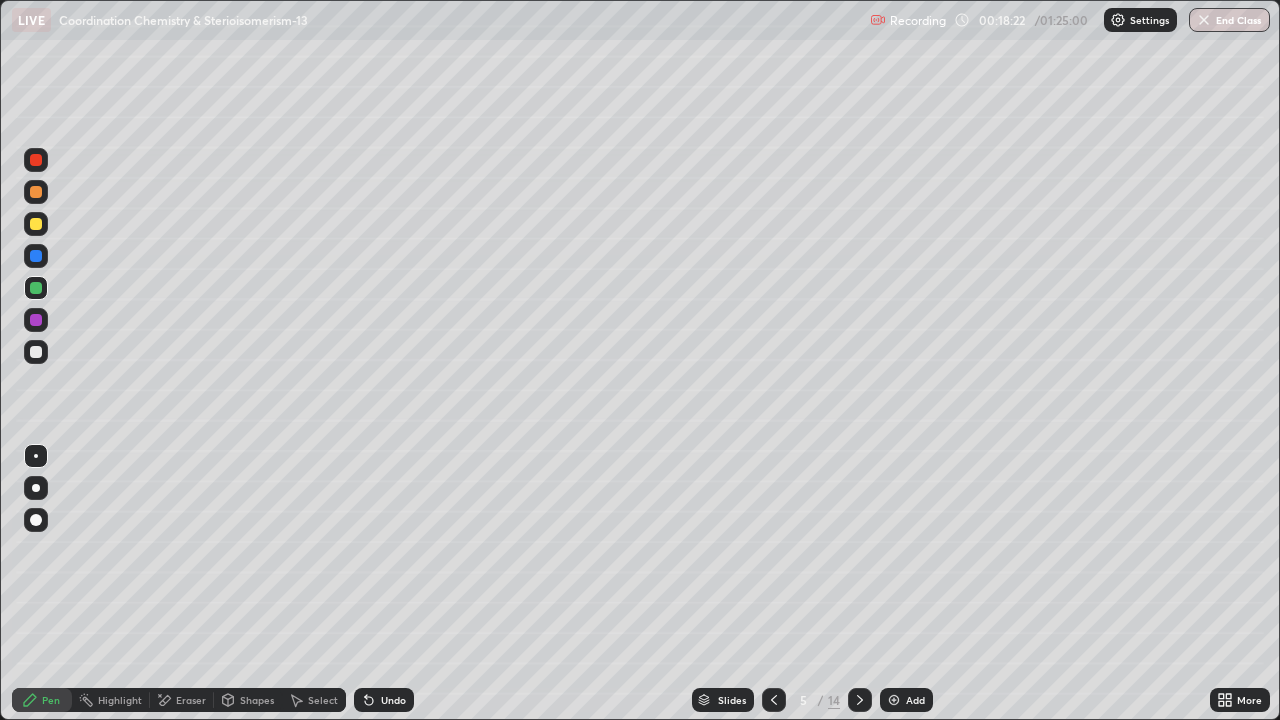 click at bounding box center (36, 352) 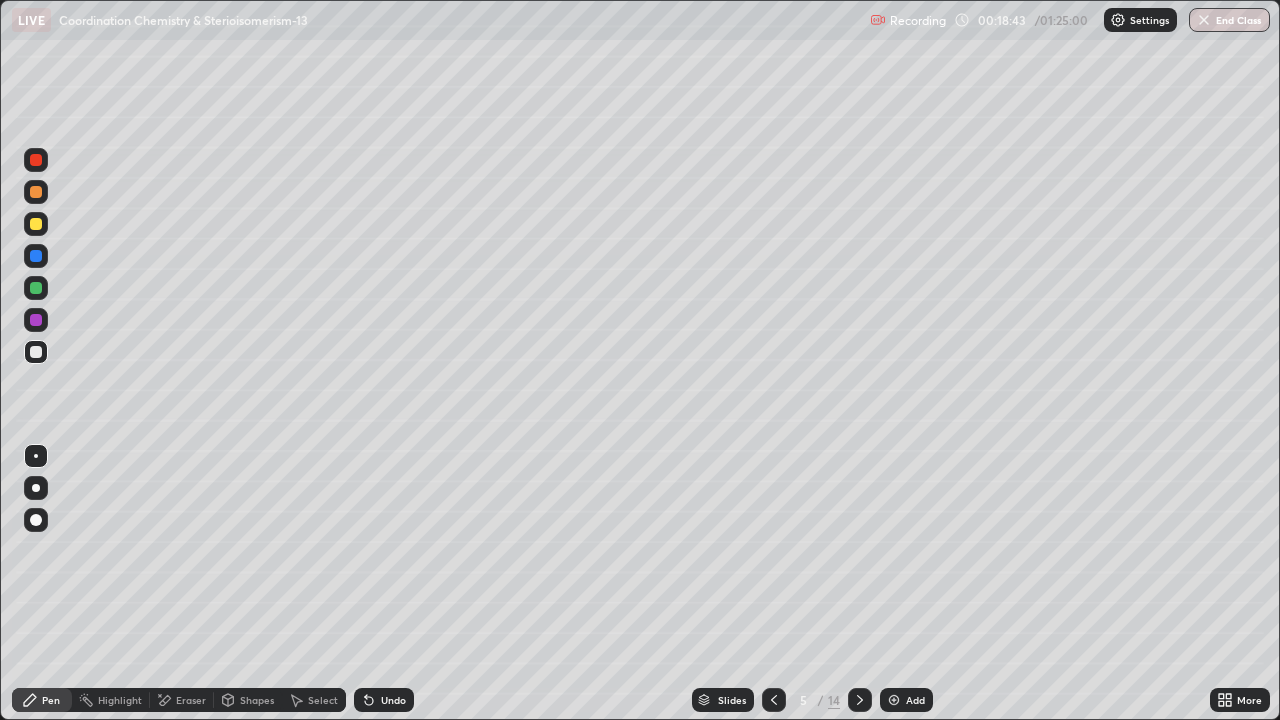 click at bounding box center (36, 320) 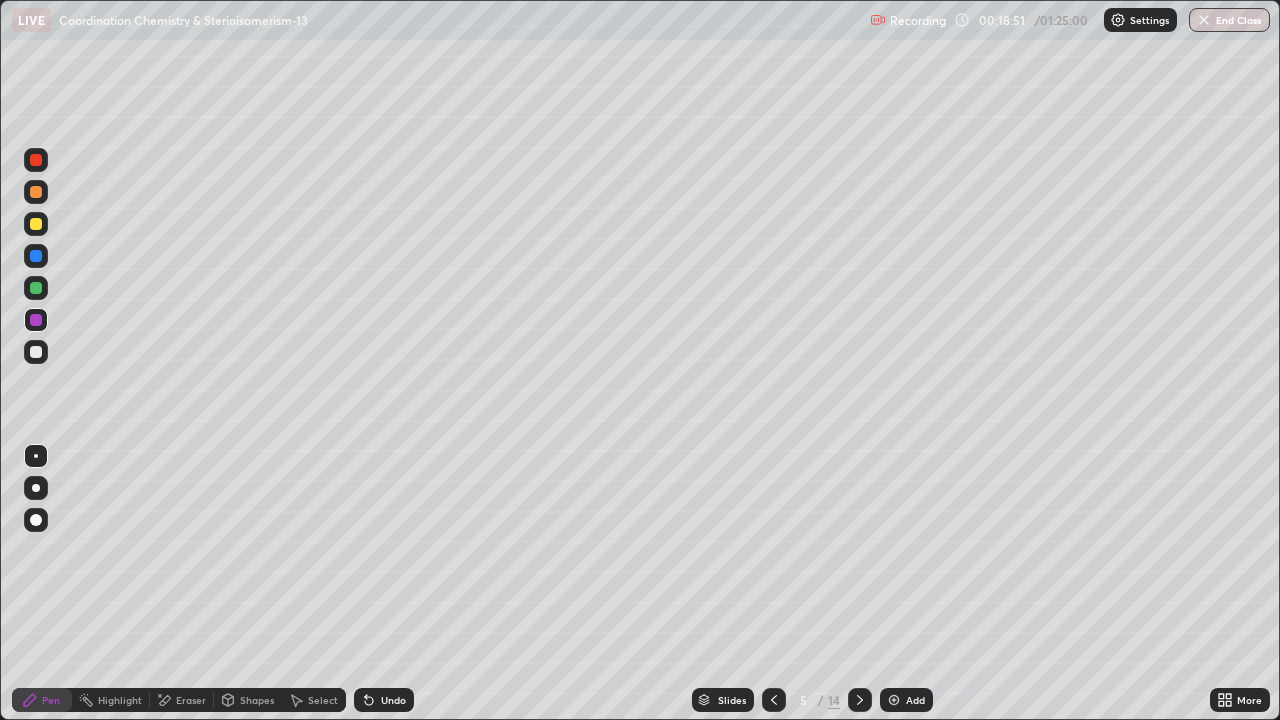 click at bounding box center [36, 352] 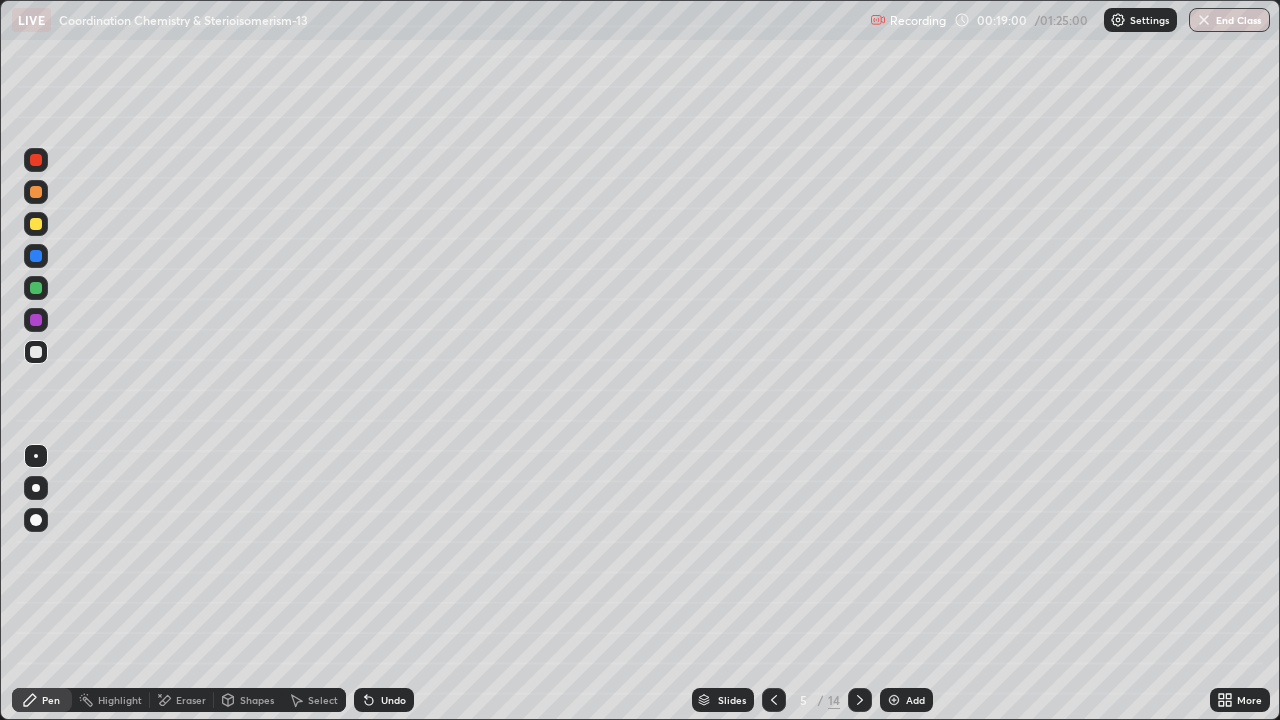 click at bounding box center (36, 320) 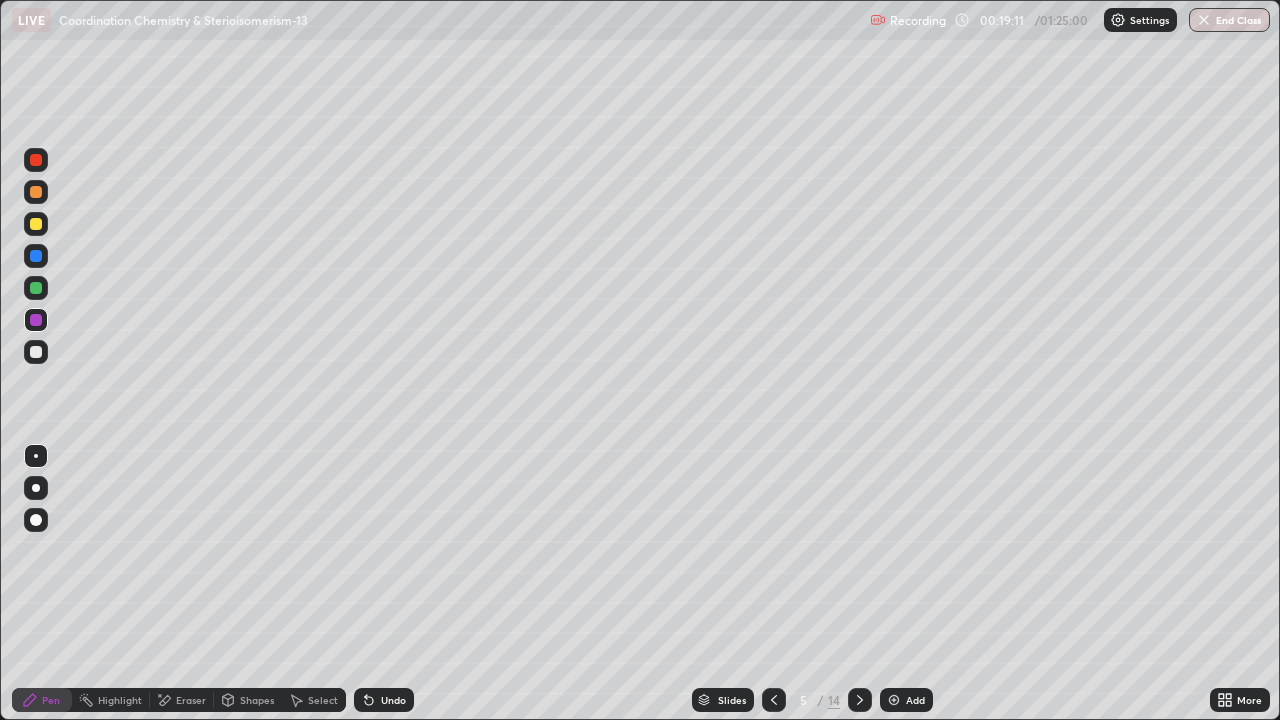 click at bounding box center [36, 160] 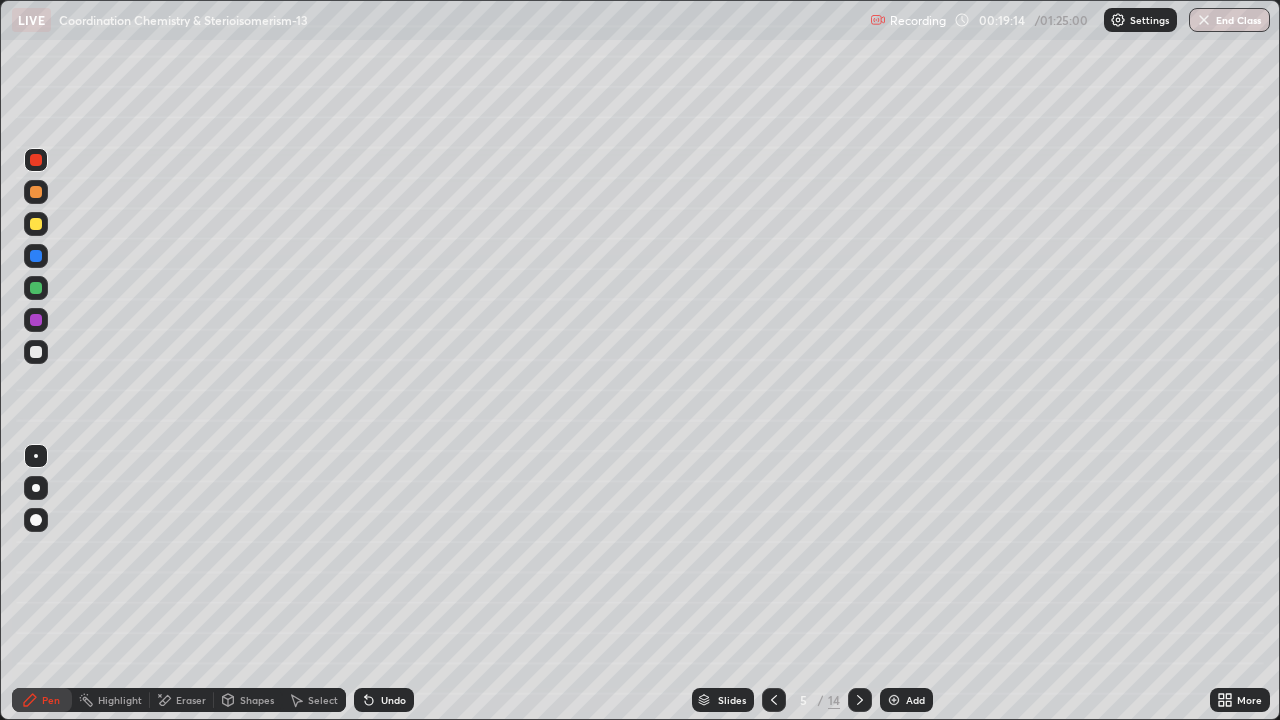 click 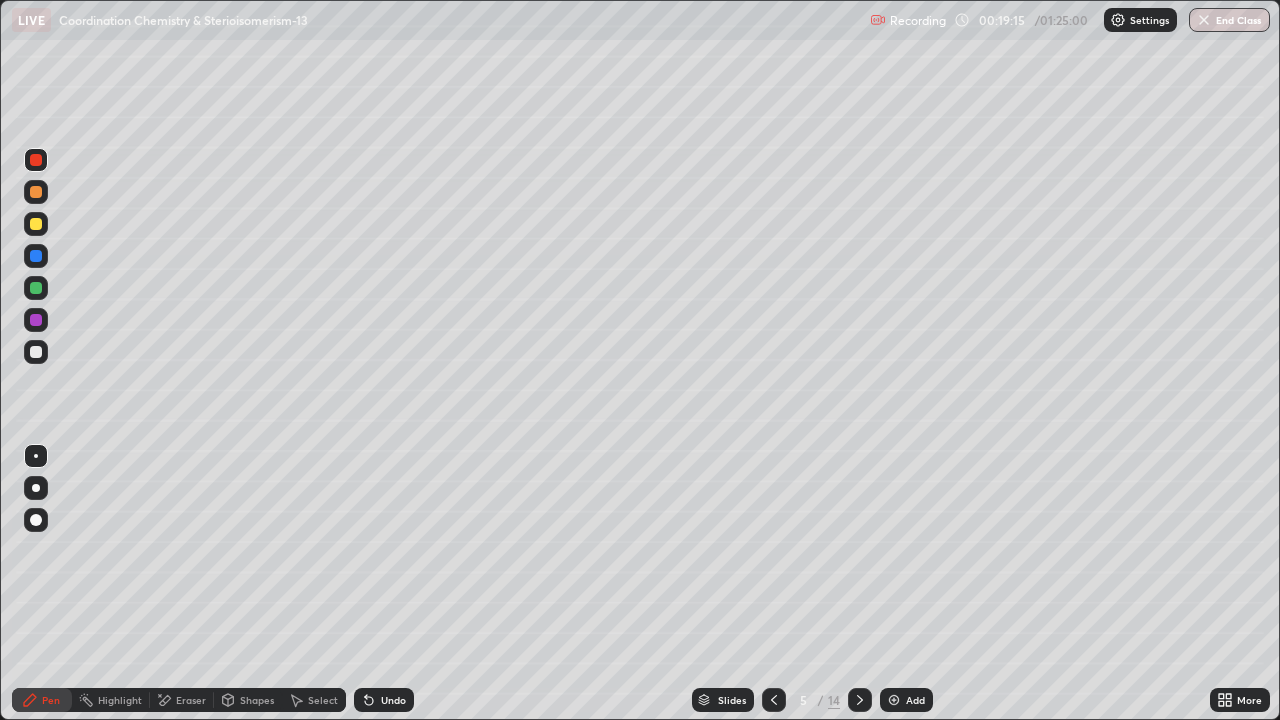 click 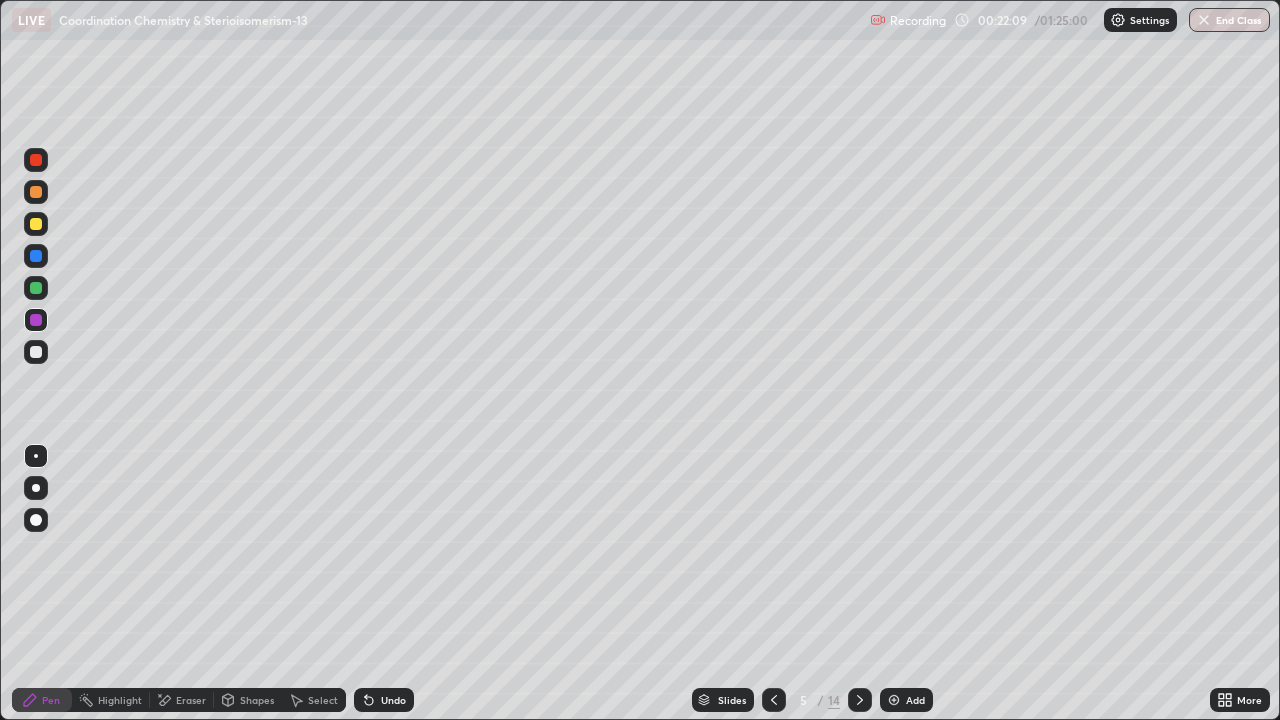 click on "Highlight" at bounding box center (120, 700) 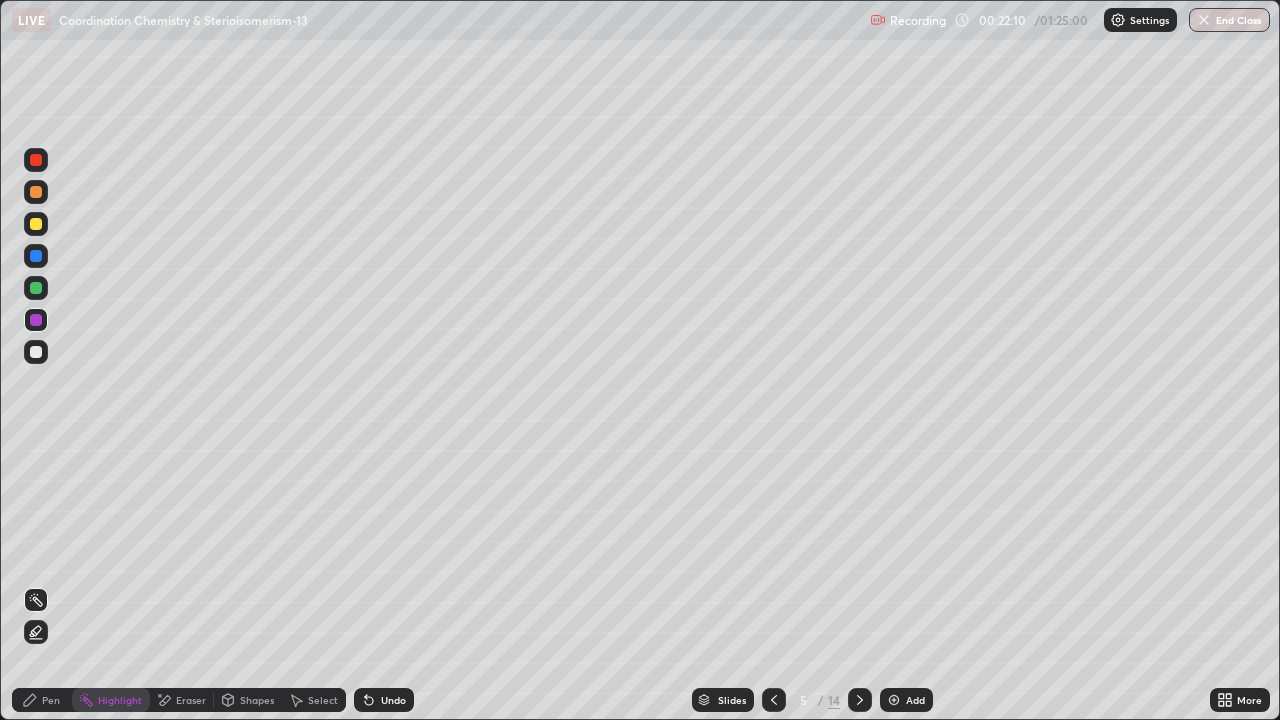 click at bounding box center [36, 256] 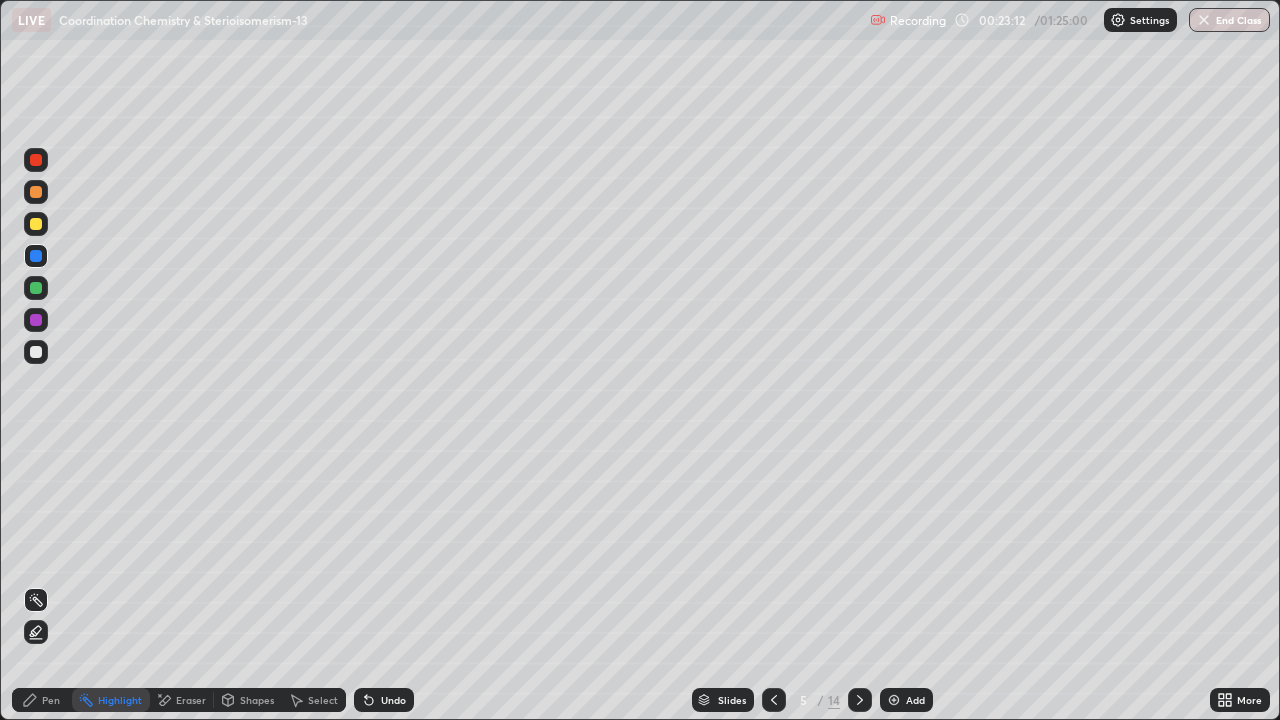 click at bounding box center [774, 700] 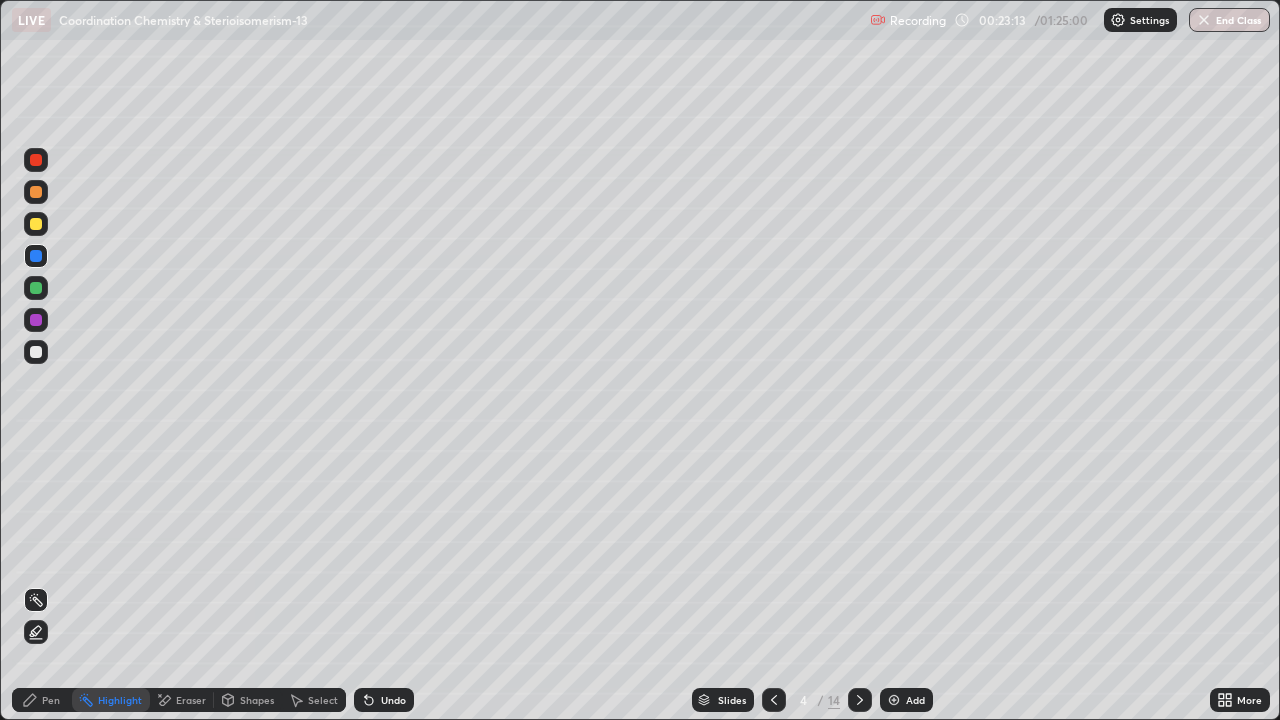 click 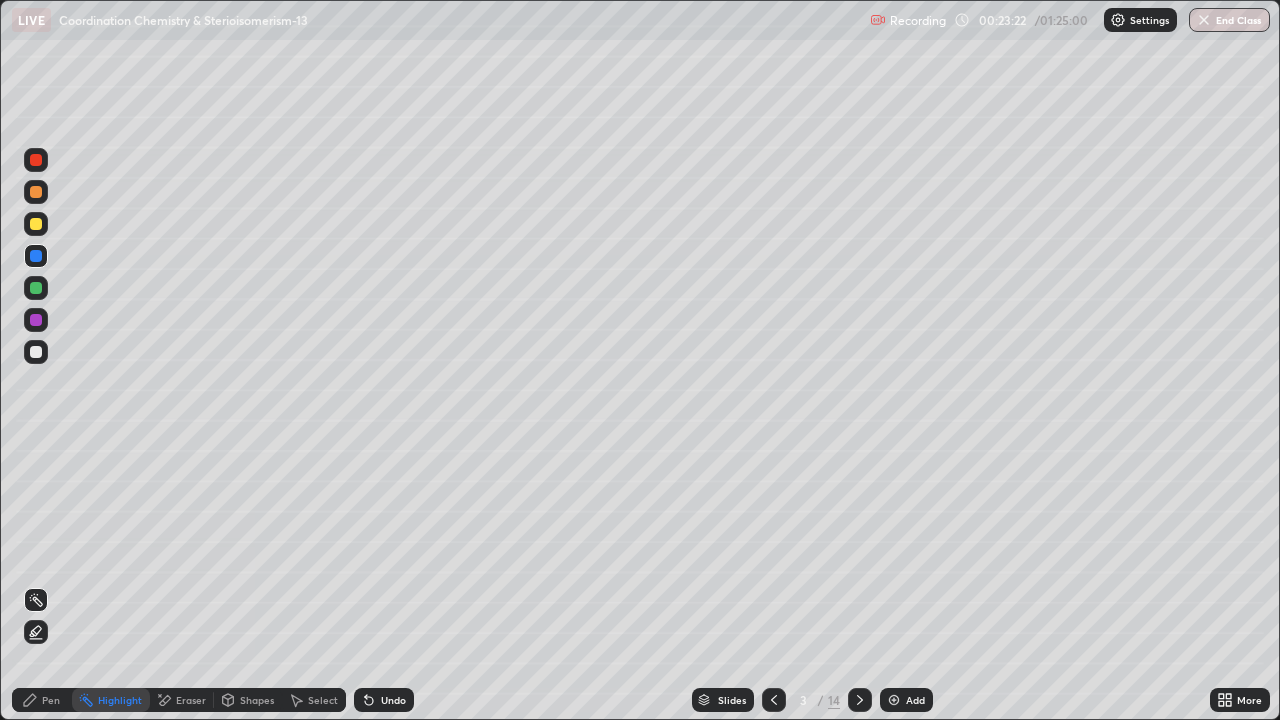 click at bounding box center (860, 700) 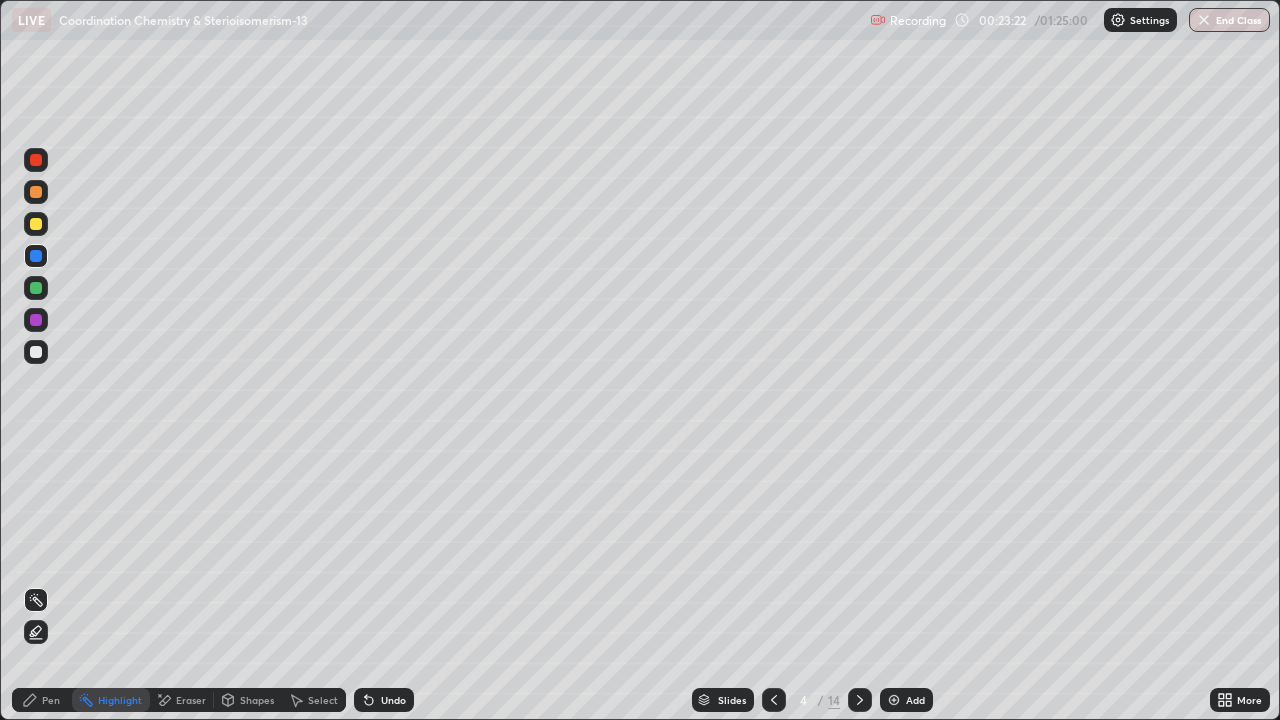 click 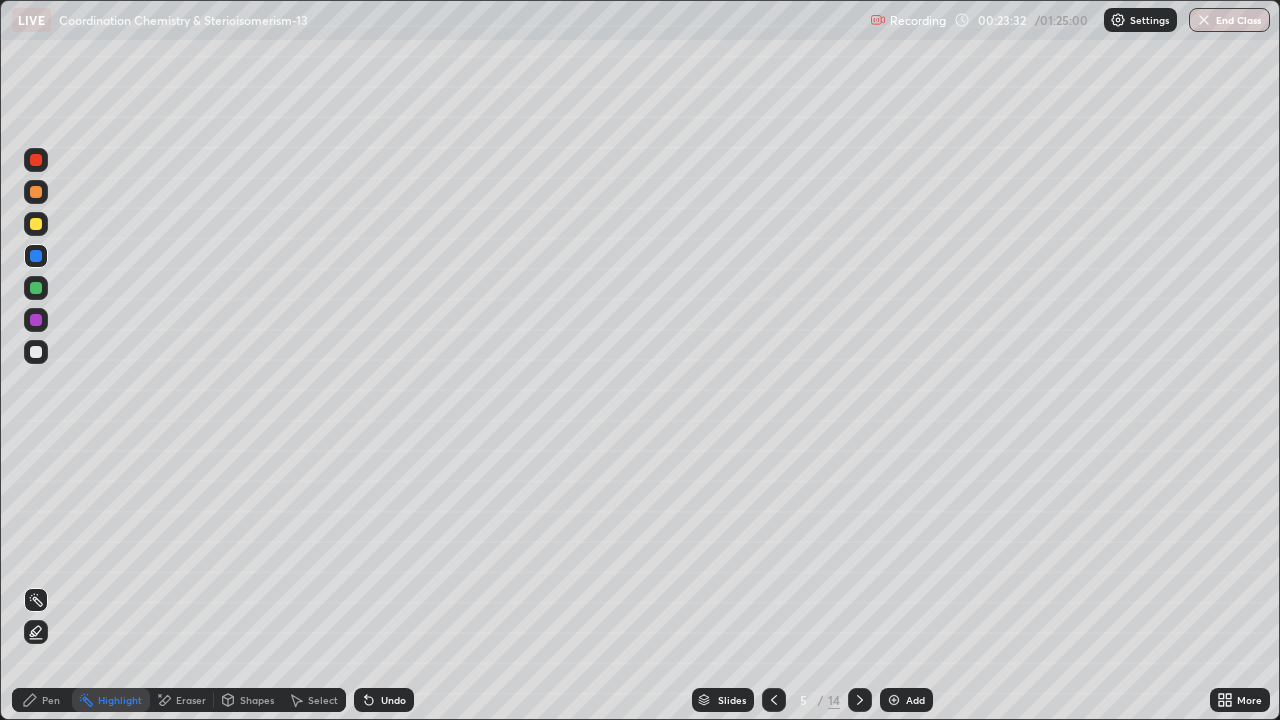click 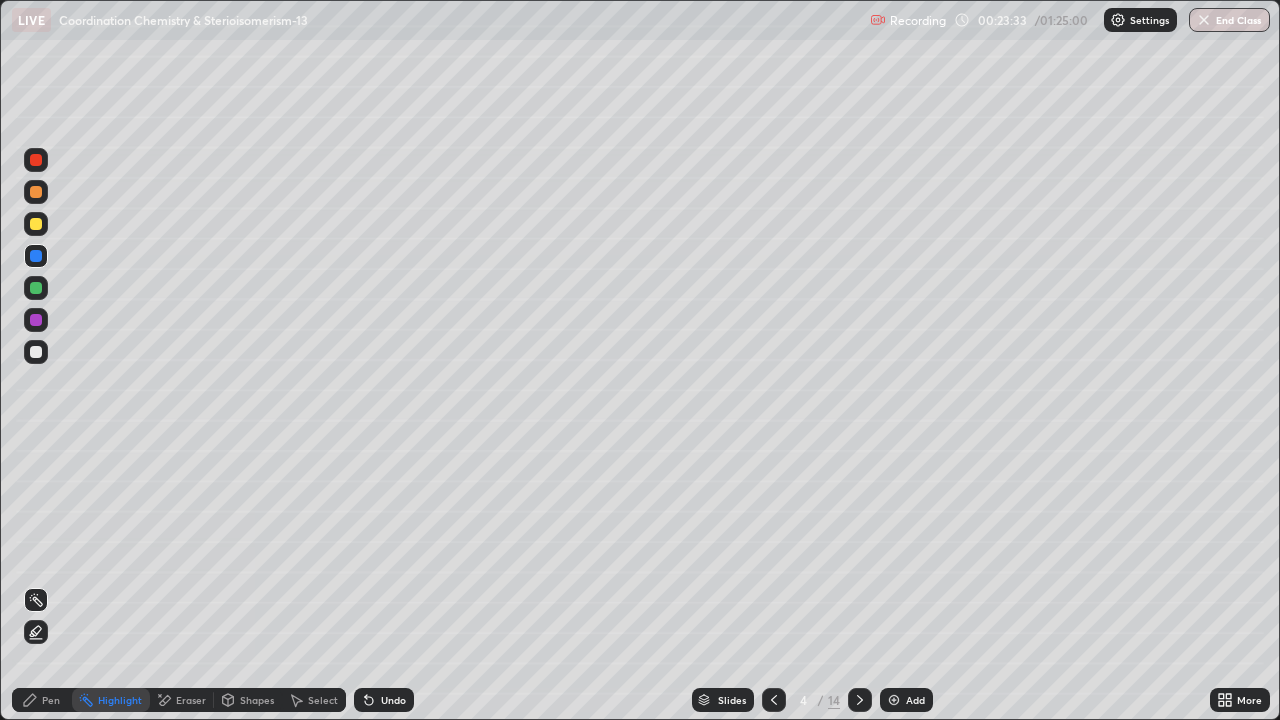 click 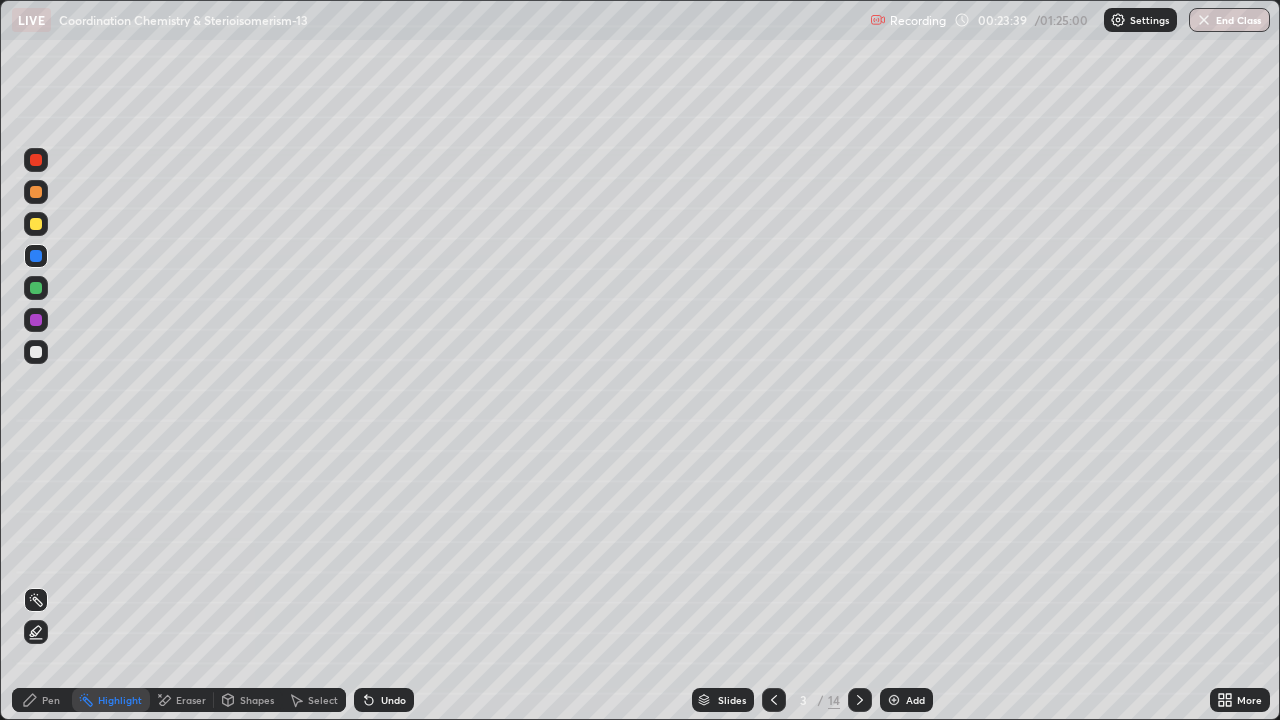 click at bounding box center [860, 700] 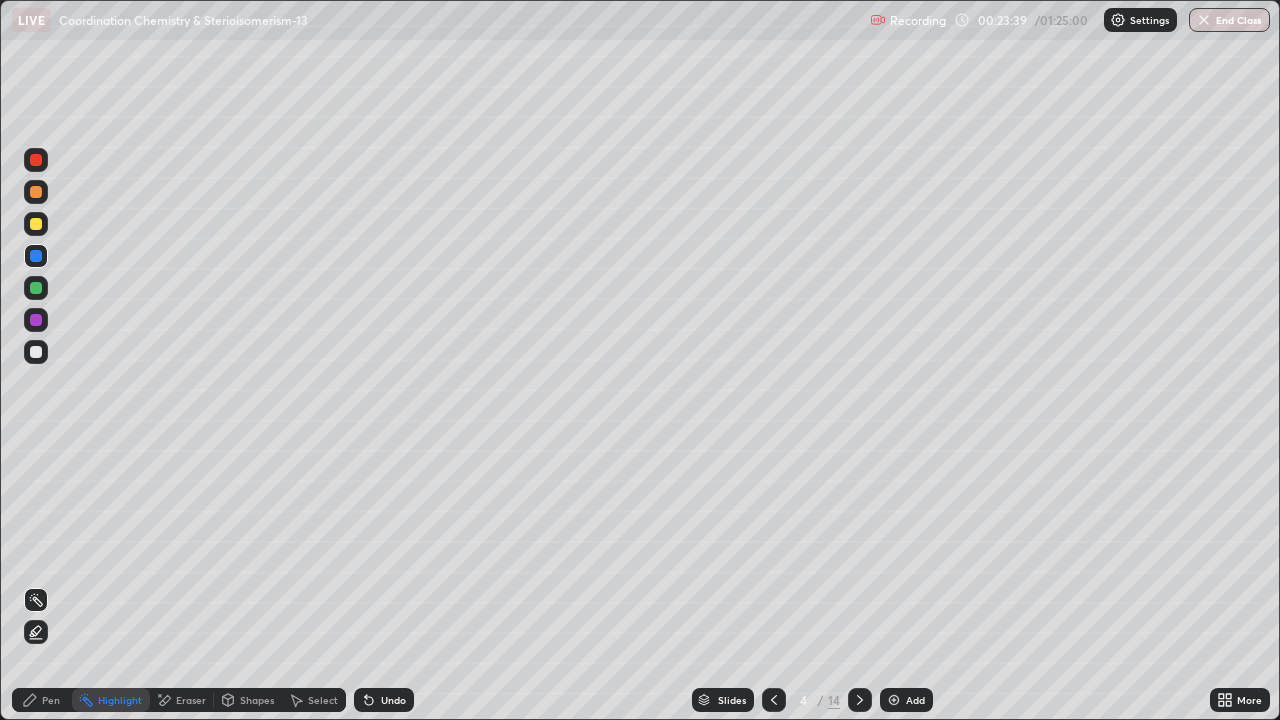 click at bounding box center [860, 700] 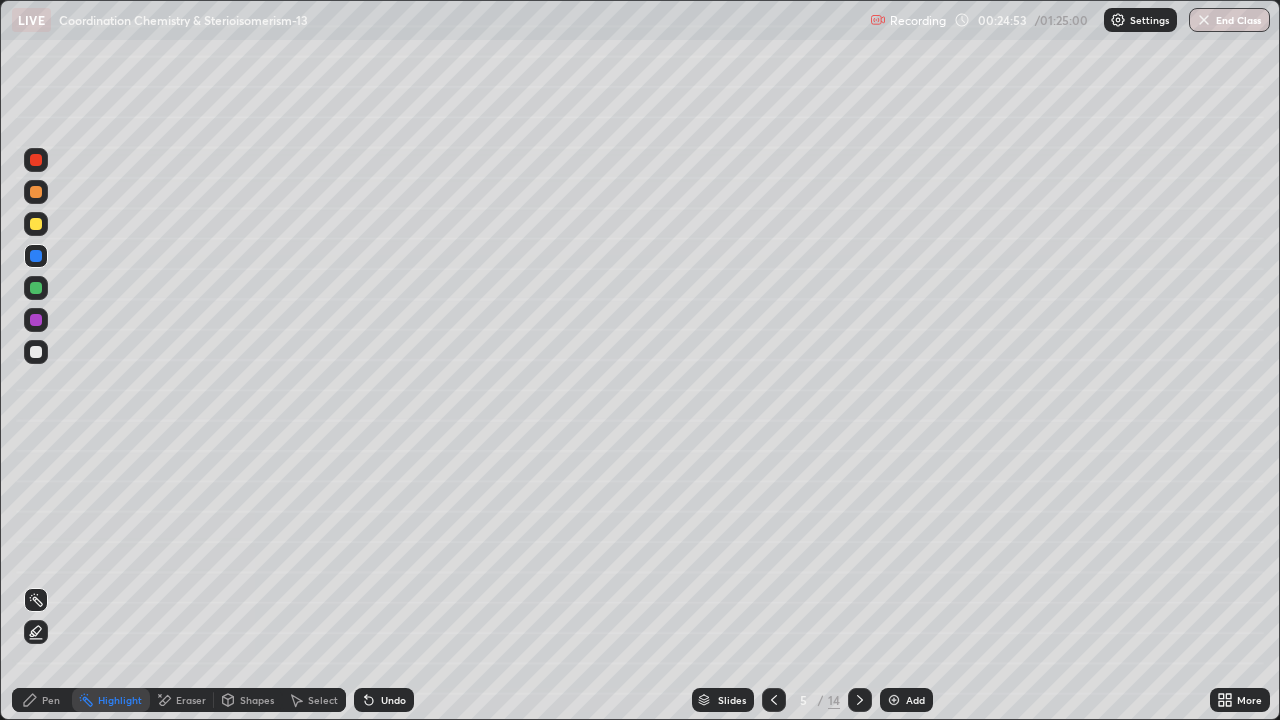 click 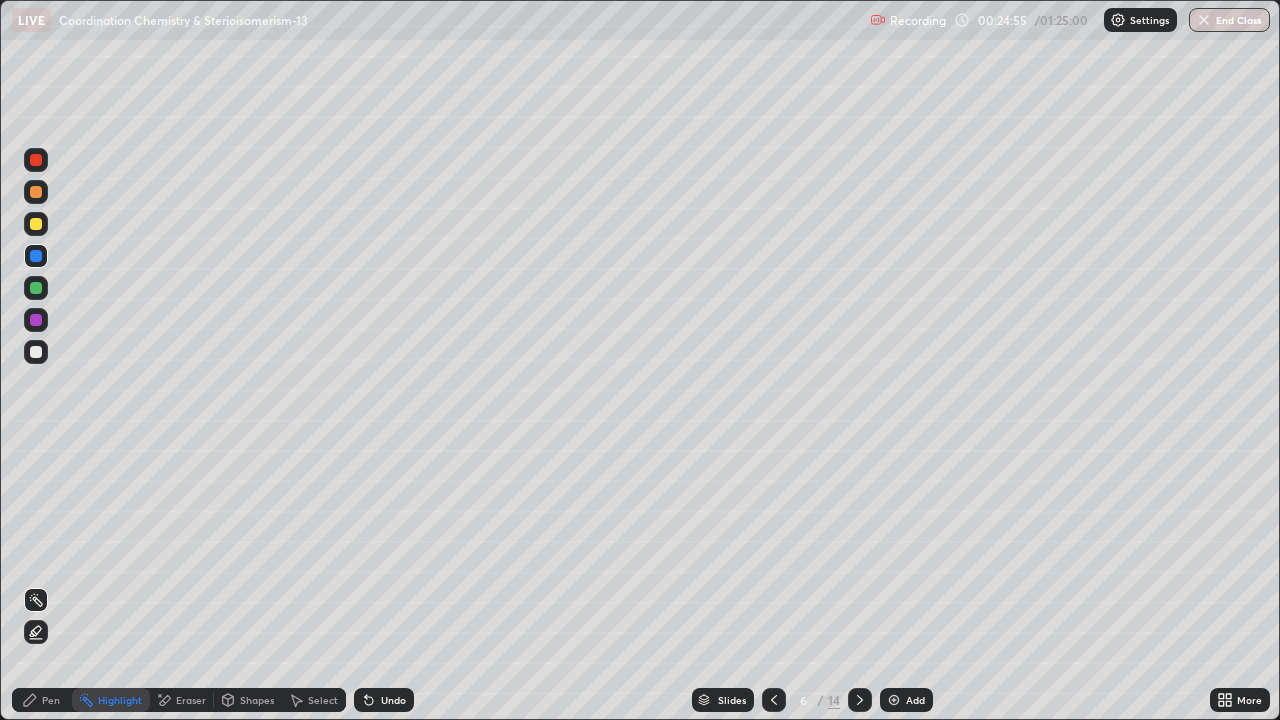 click on "Pen" at bounding box center [42, 700] 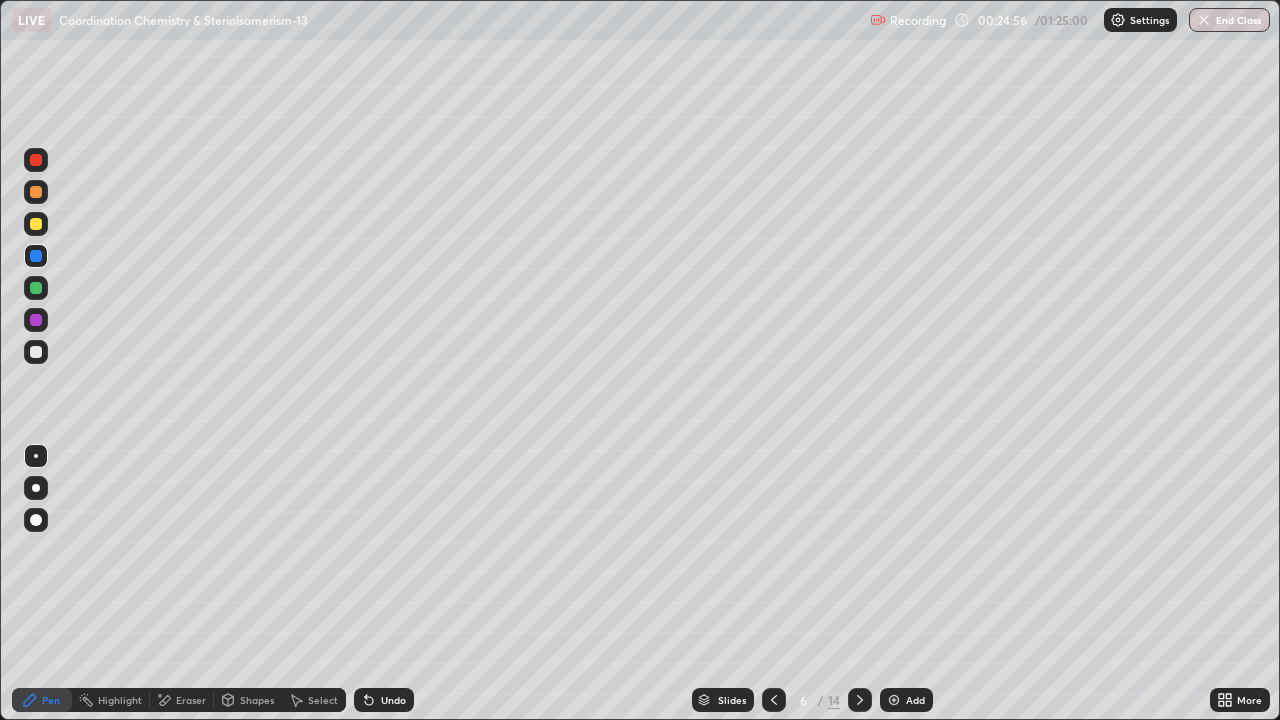click at bounding box center [36, 192] 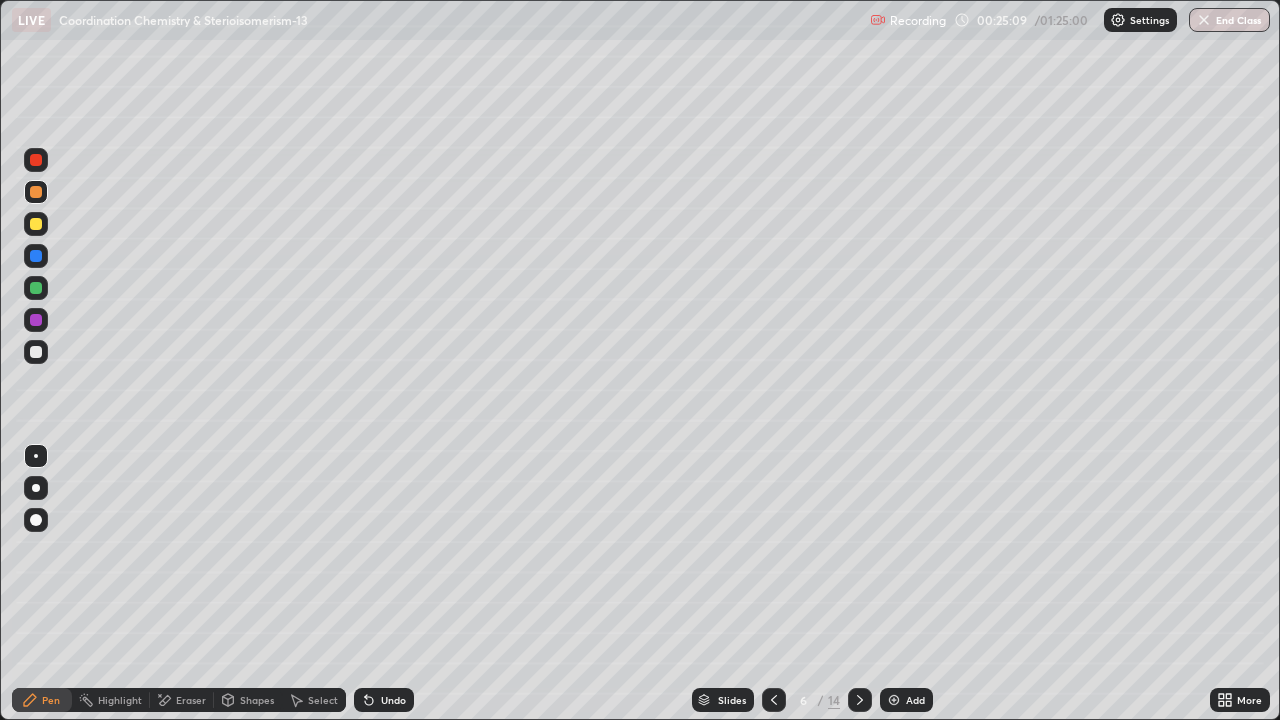 click at bounding box center [36, 256] 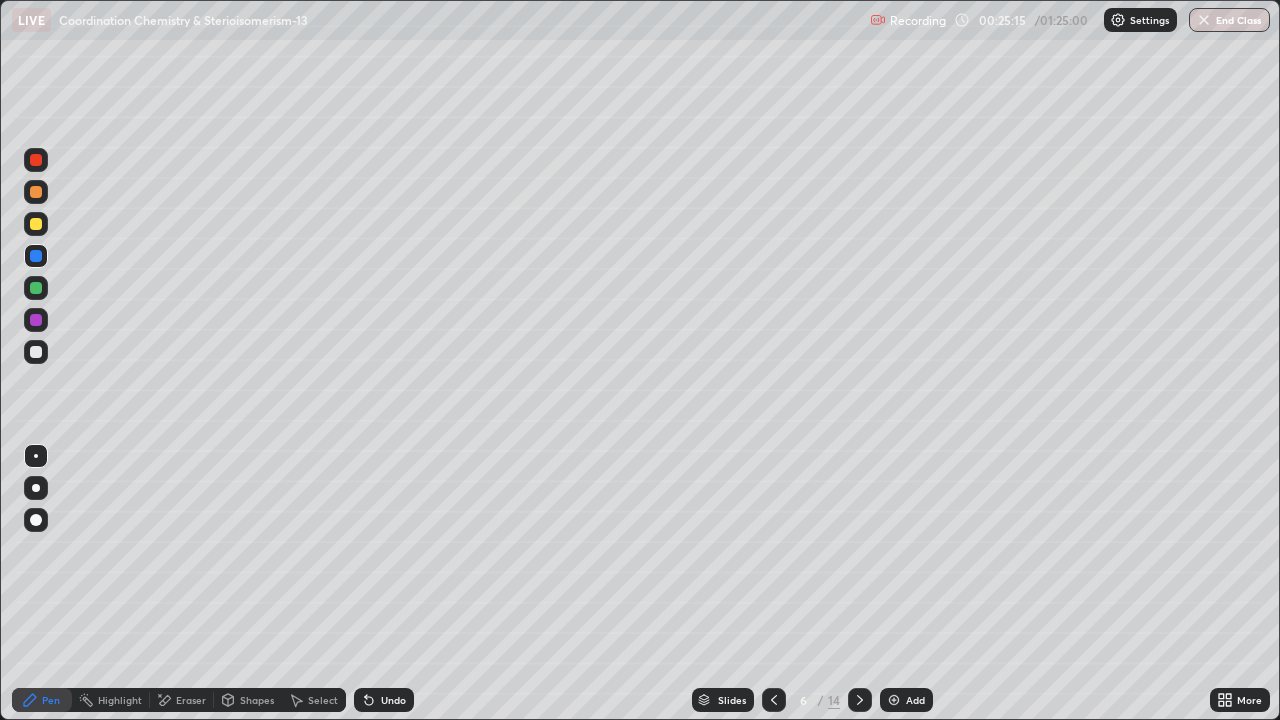 click at bounding box center (36, 160) 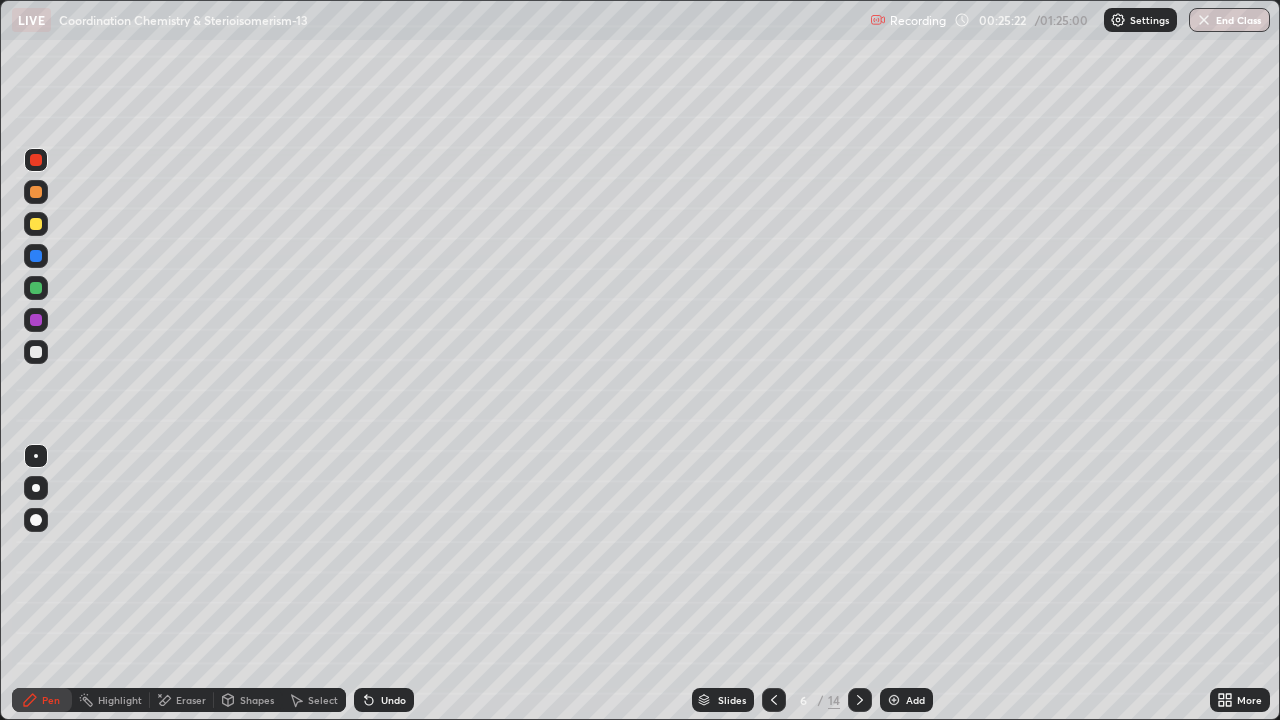 click at bounding box center [36, 288] 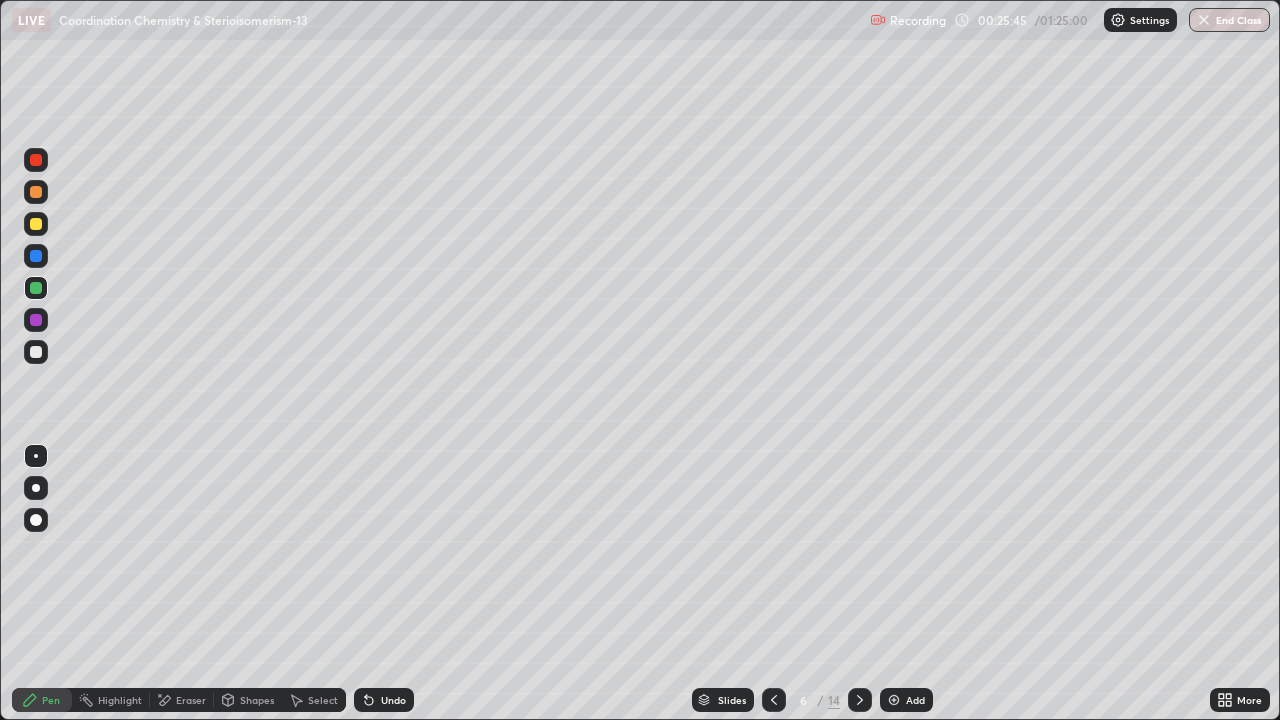 click at bounding box center [36, 320] 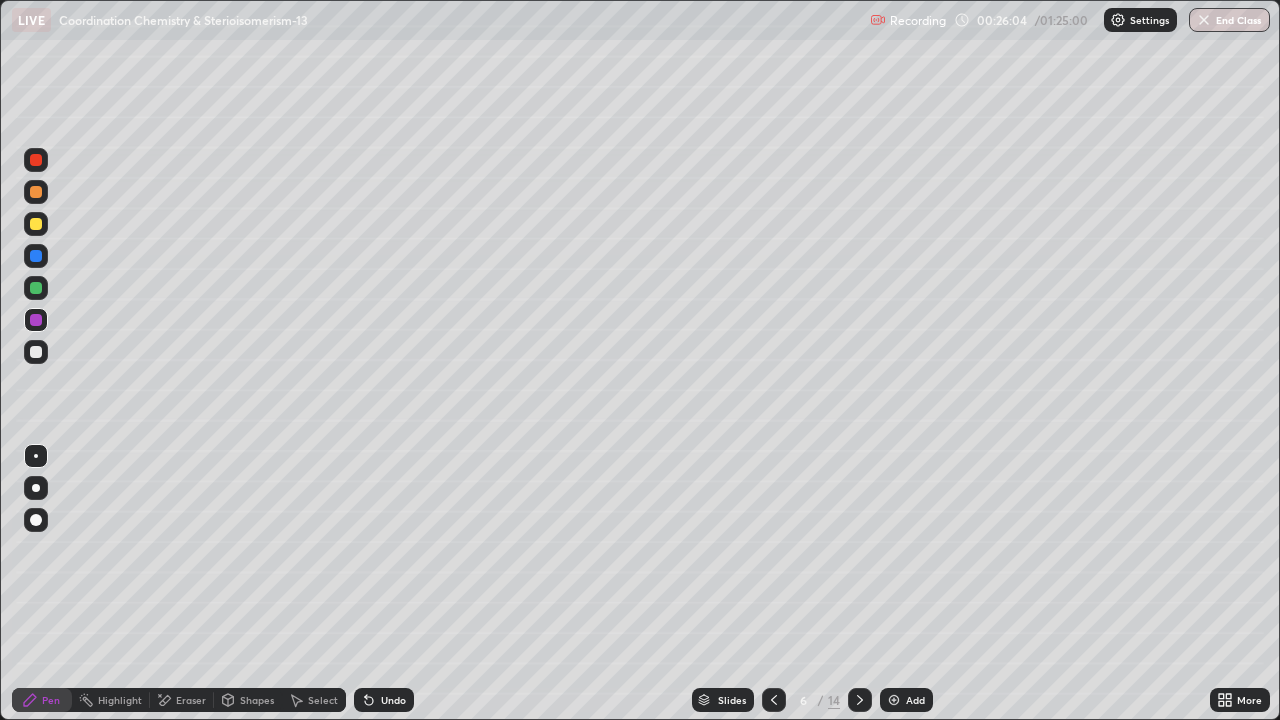 click at bounding box center (36, 352) 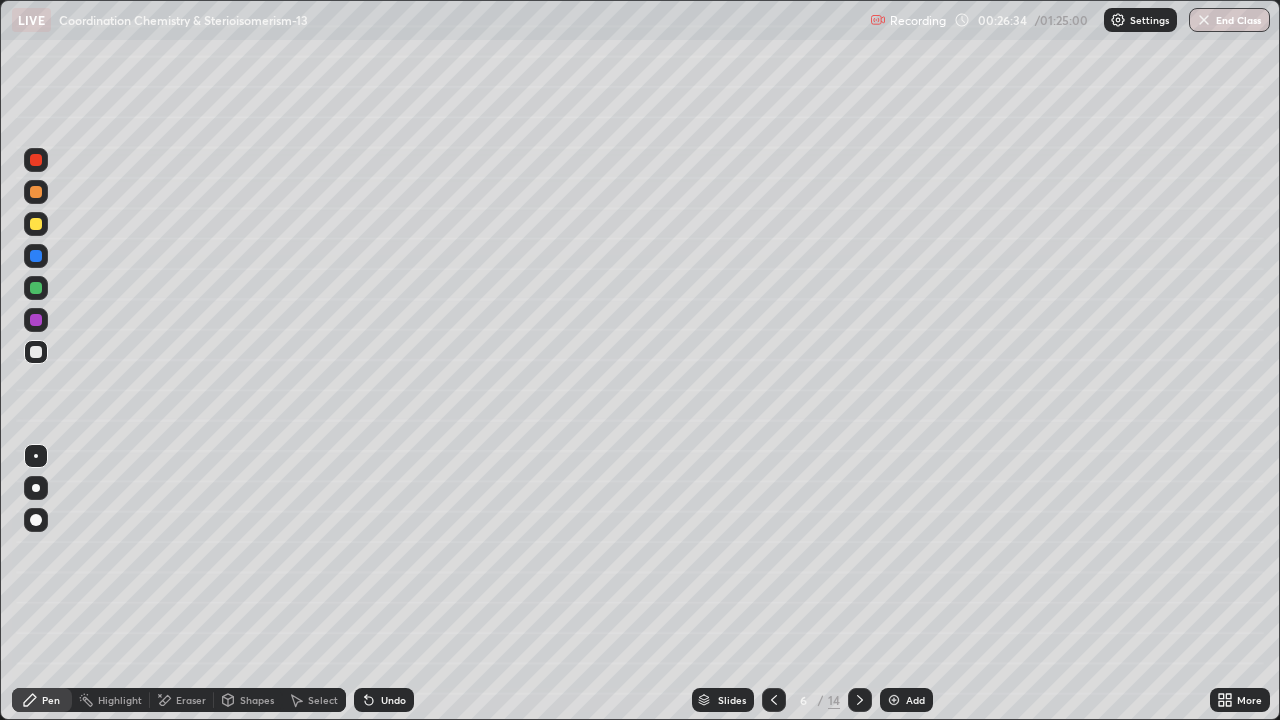 click at bounding box center [36, 192] 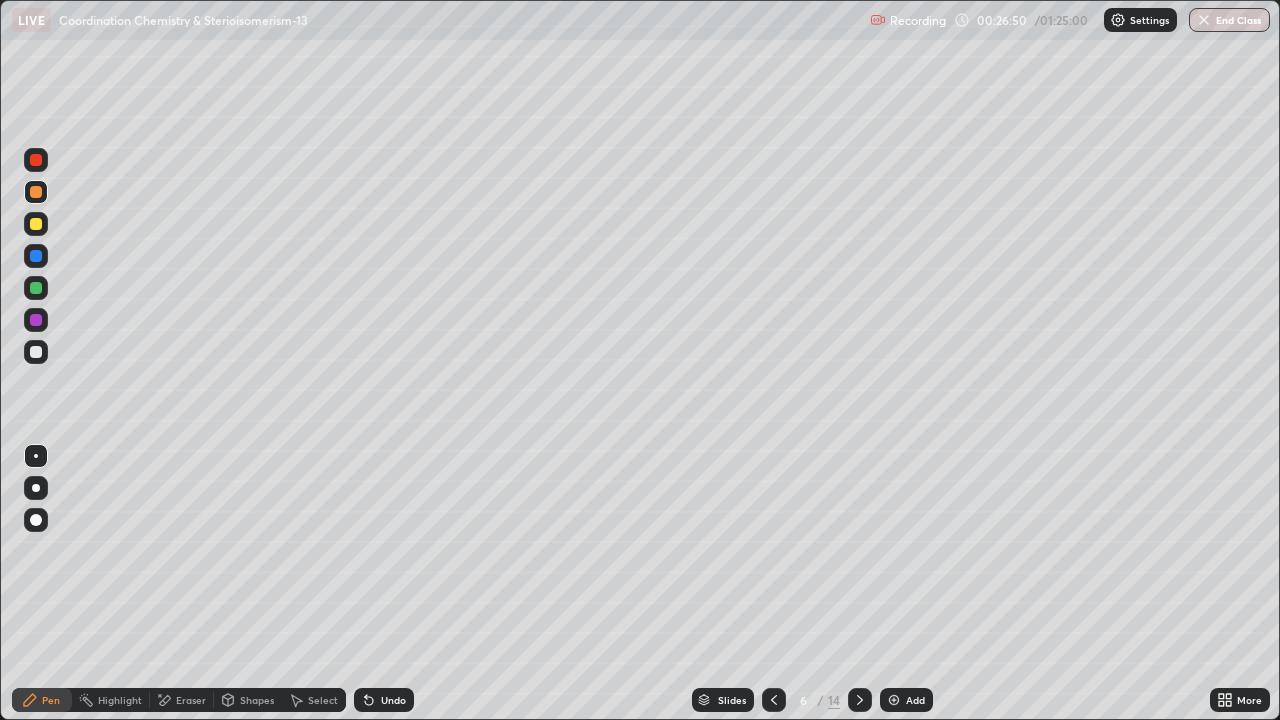 click at bounding box center [36, 160] 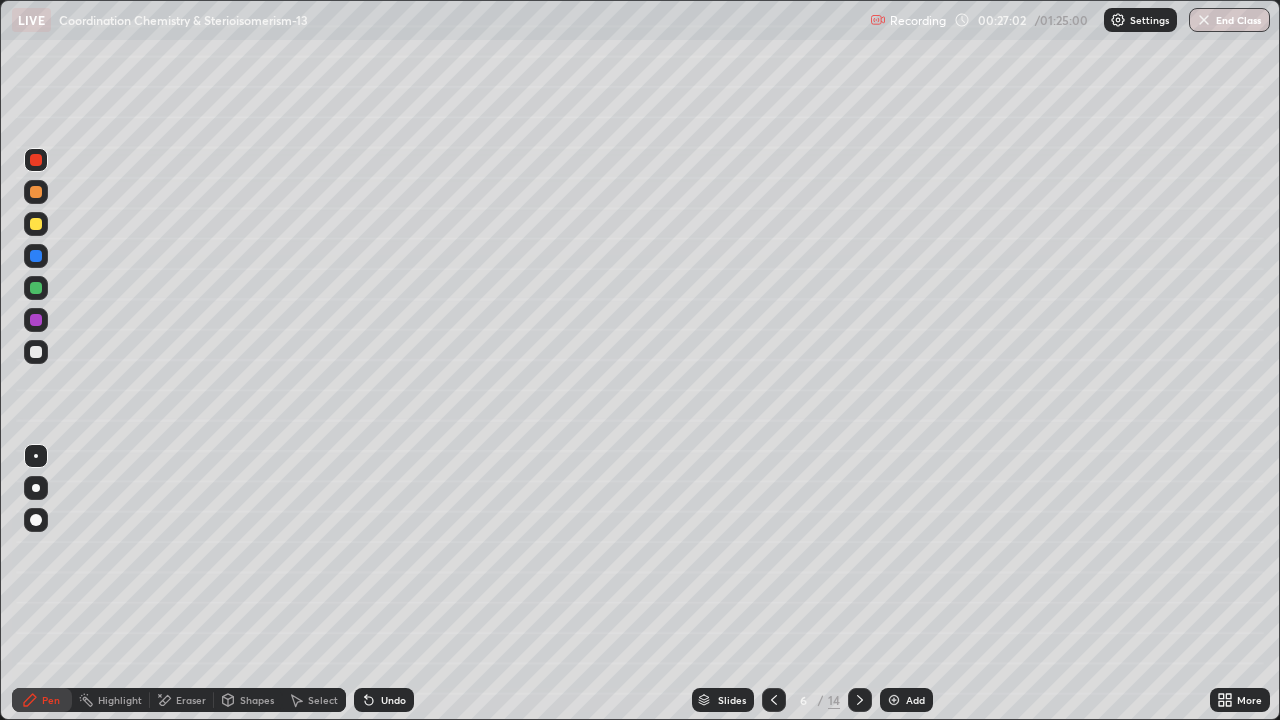 click at bounding box center [36, 352] 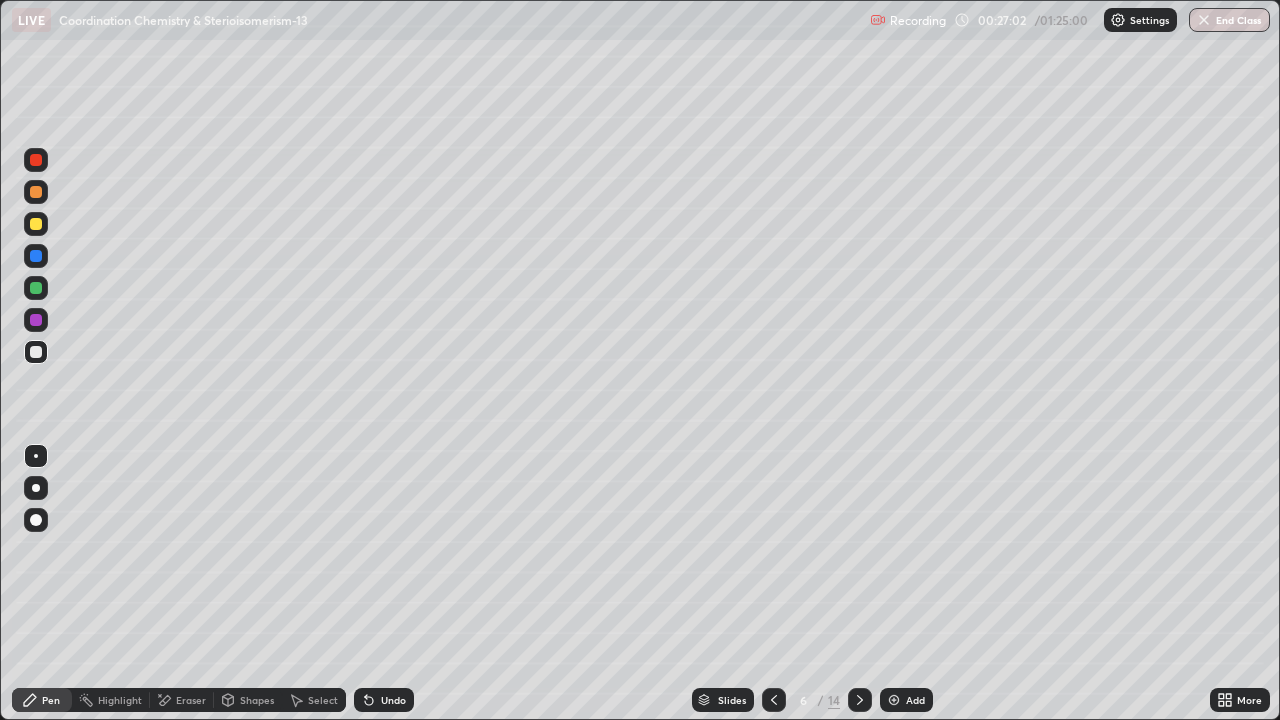 click at bounding box center [36, 256] 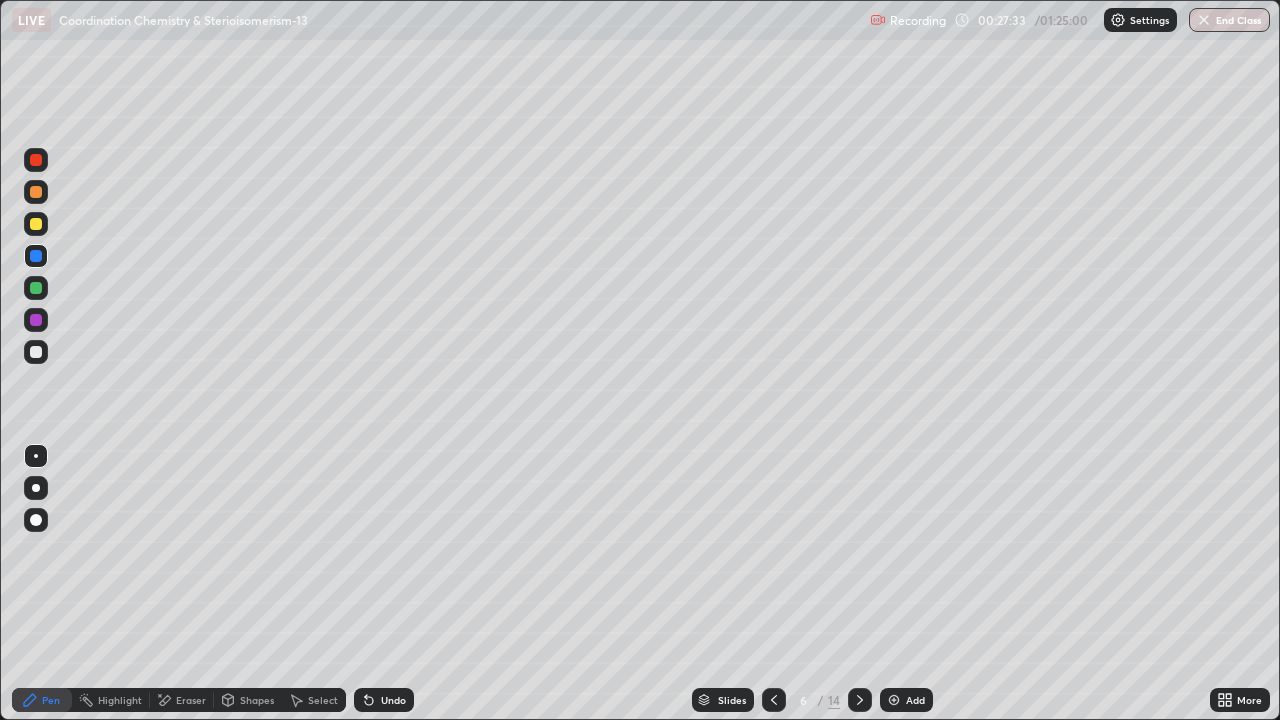 click at bounding box center (36, 192) 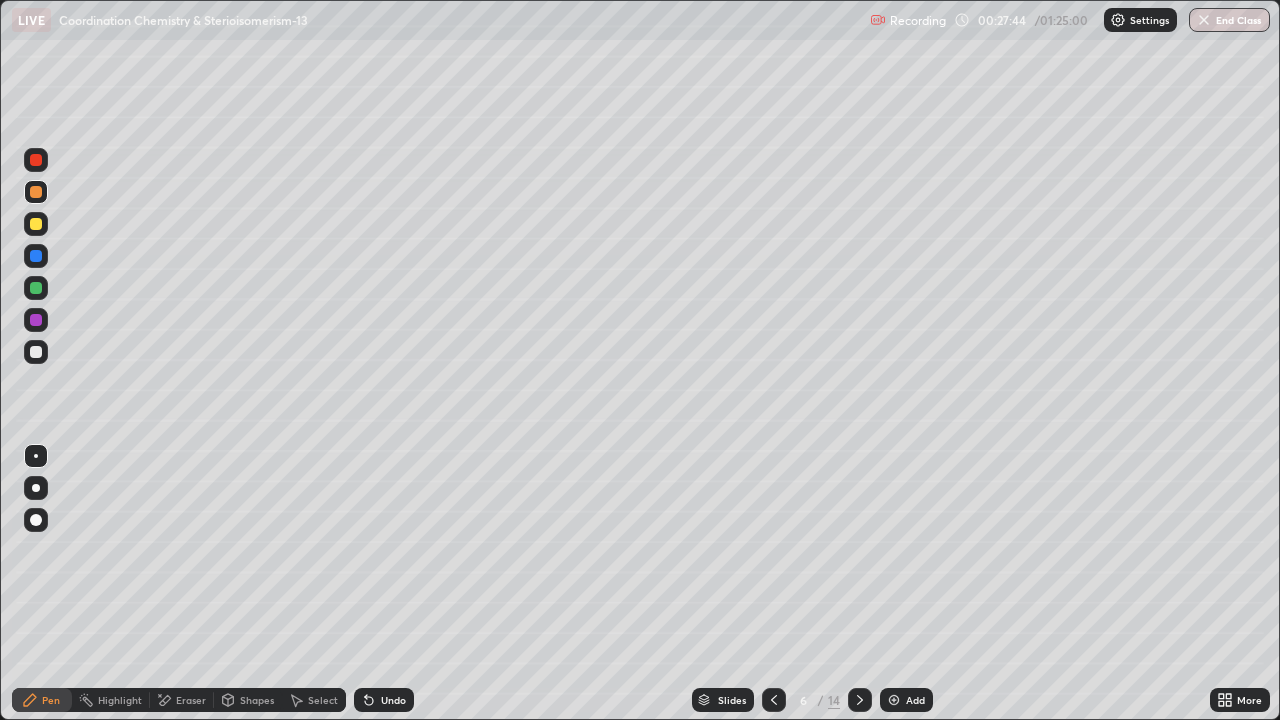 click at bounding box center (36, 160) 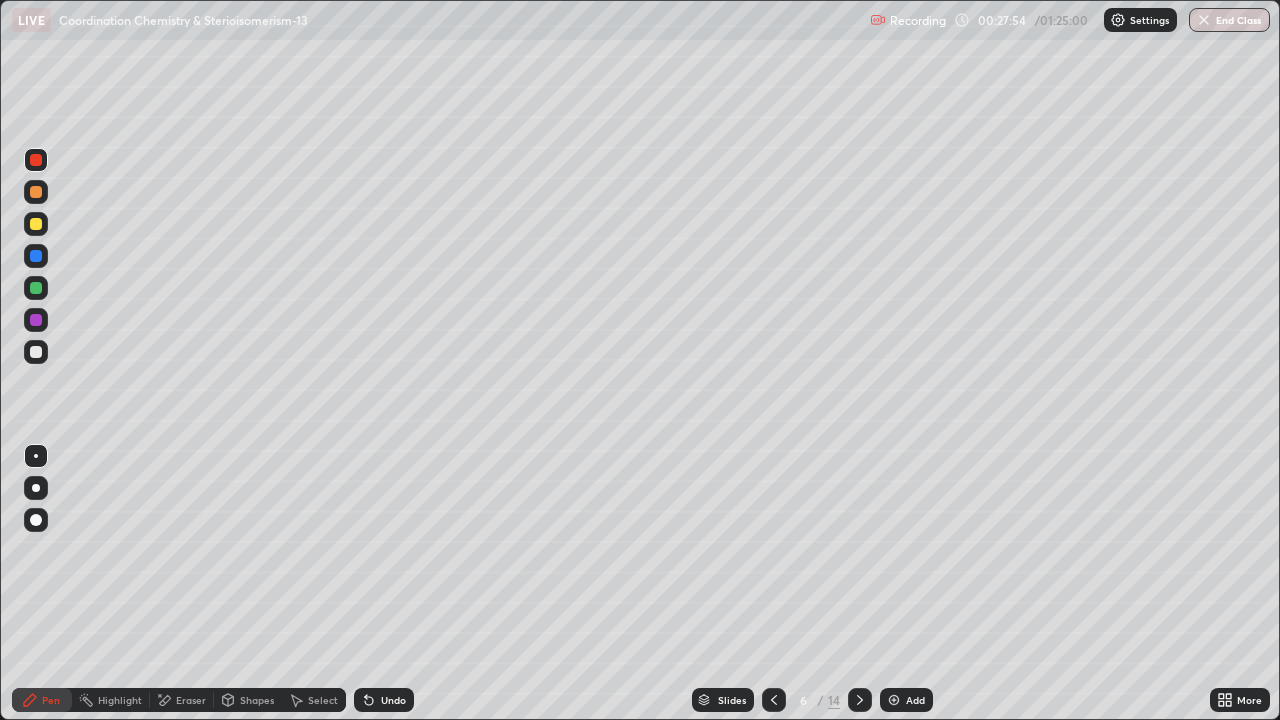 click at bounding box center [36, 256] 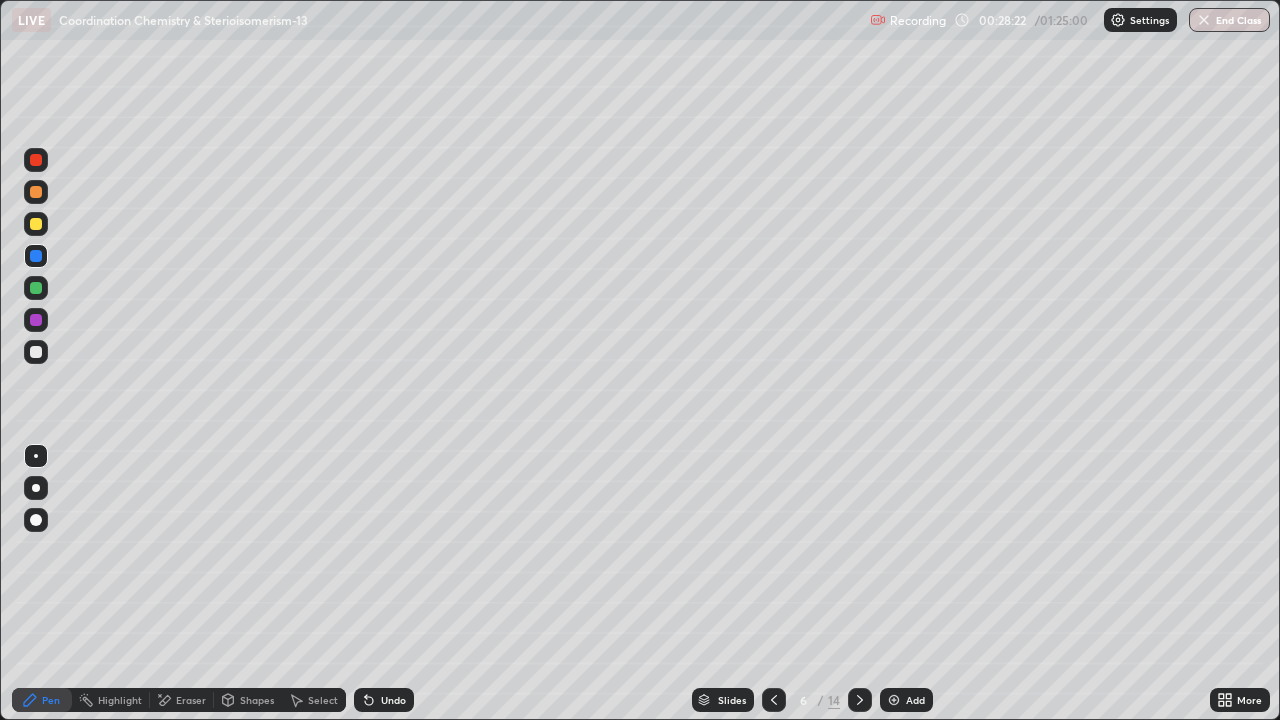 click at bounding box center [36, 320] 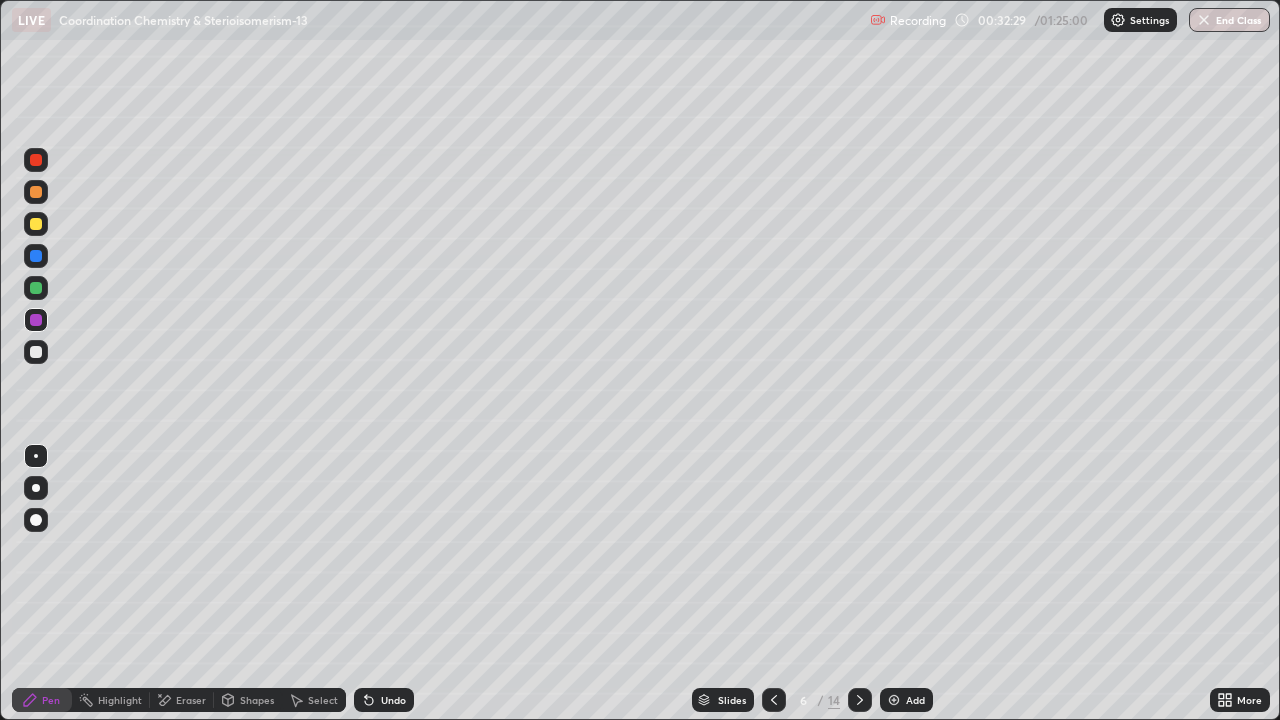 click 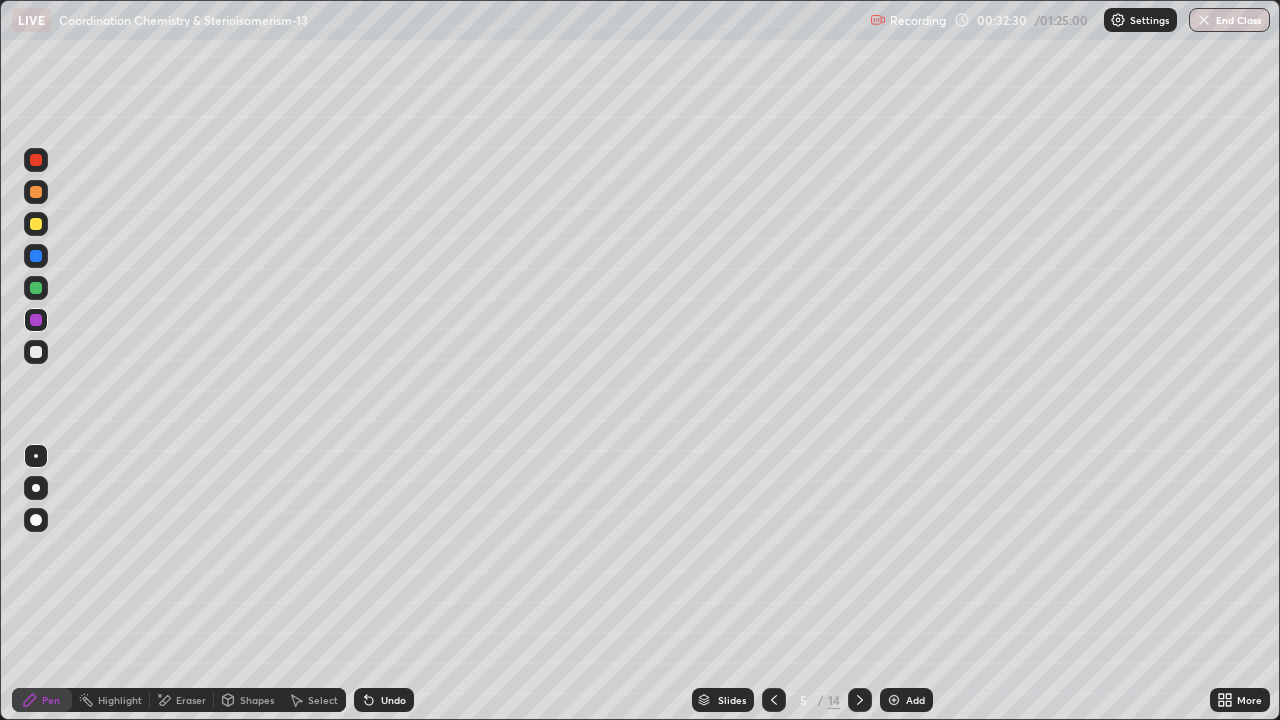click 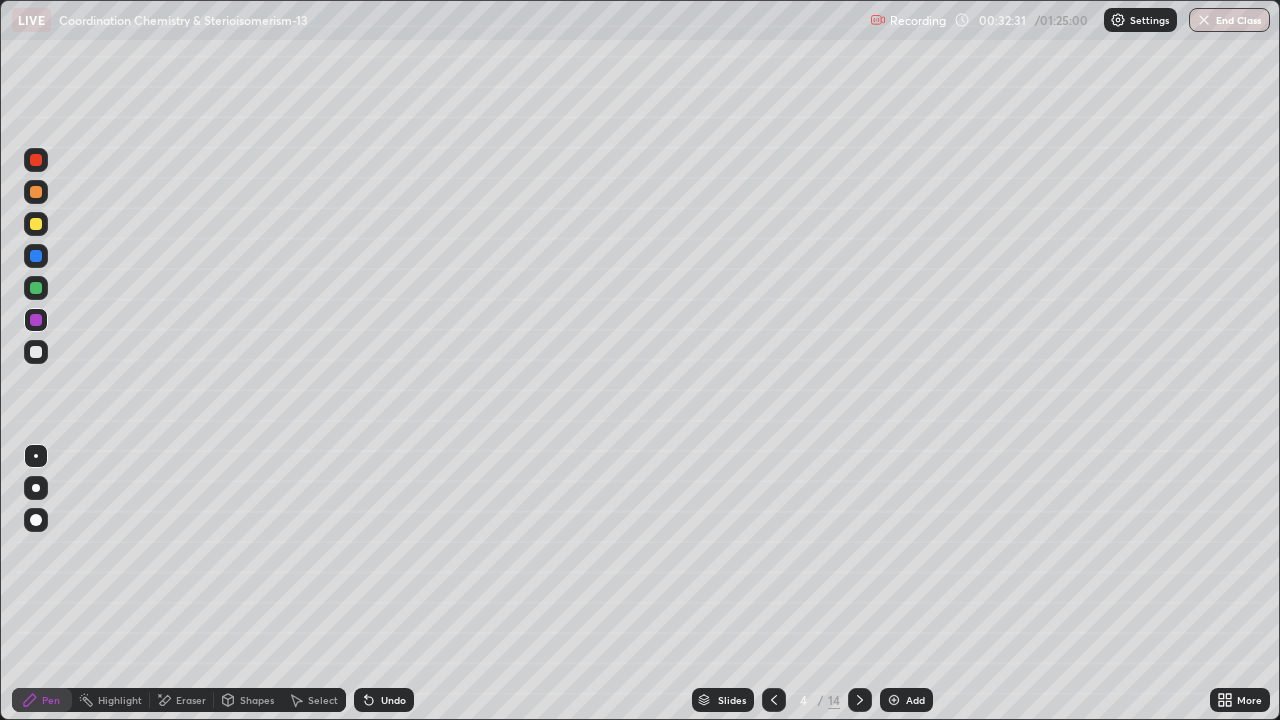 click 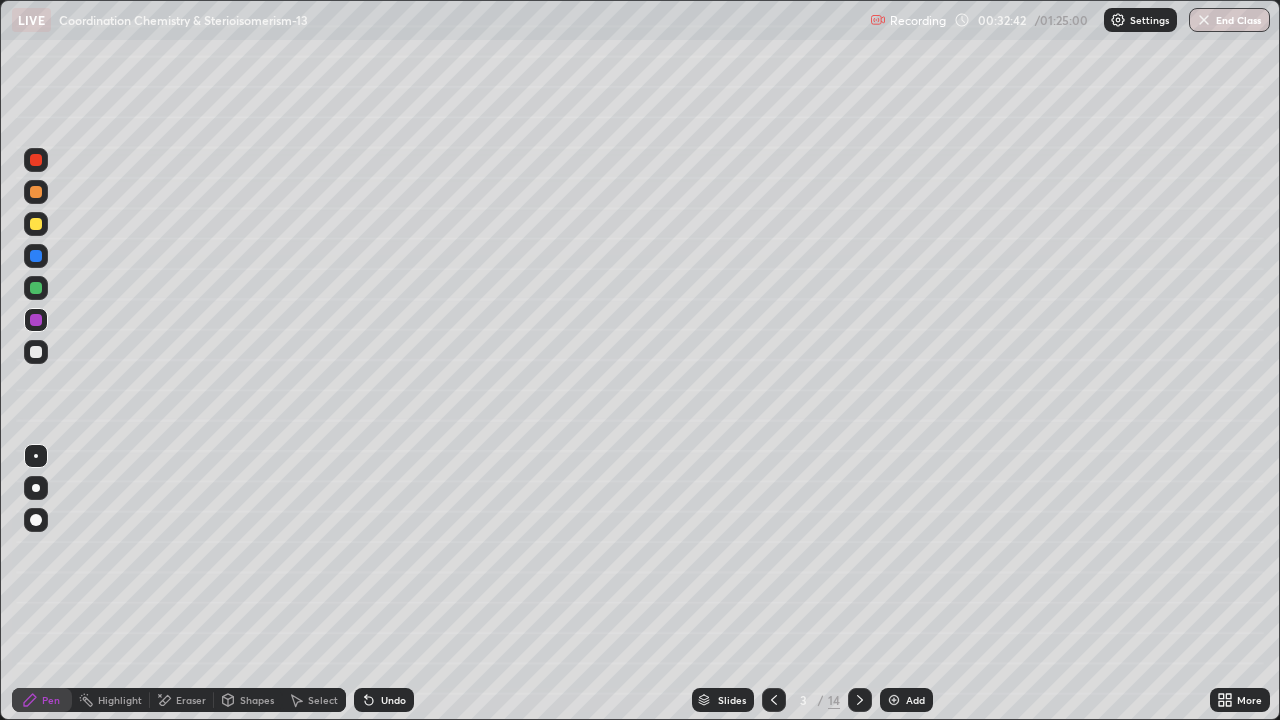click at bounding box center [36, 320] 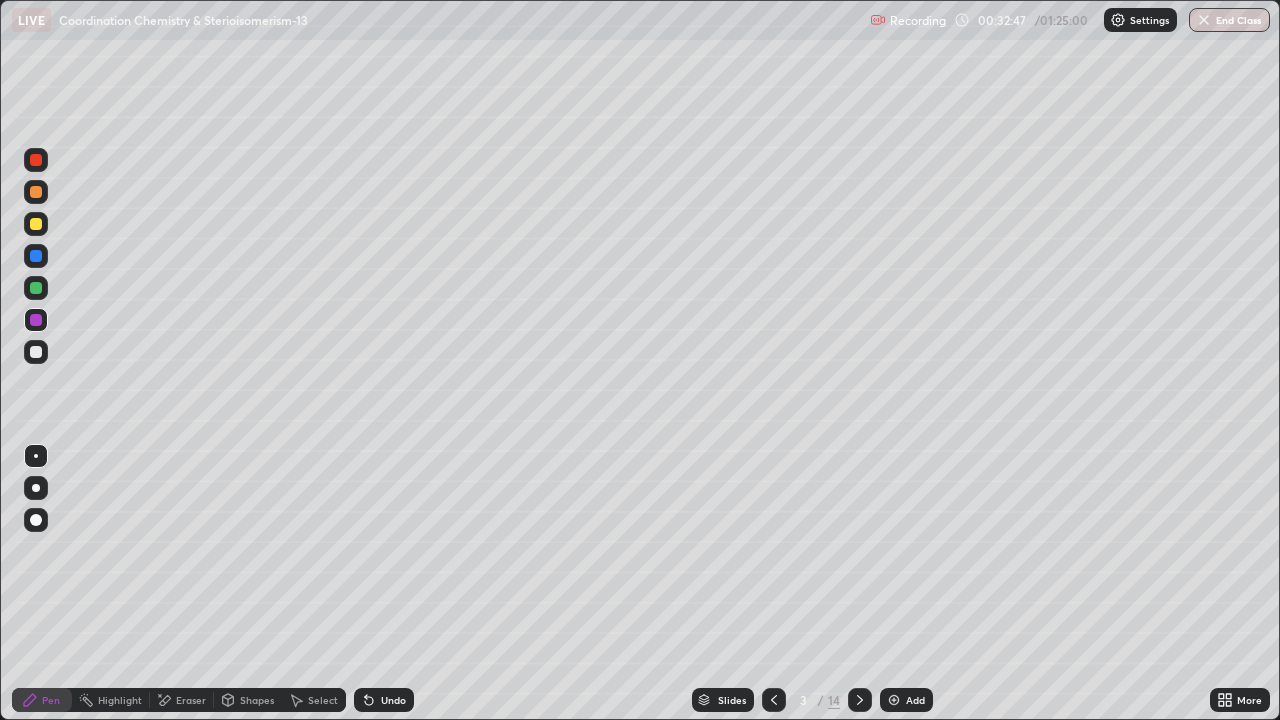 click at bounding box center [860, 700] 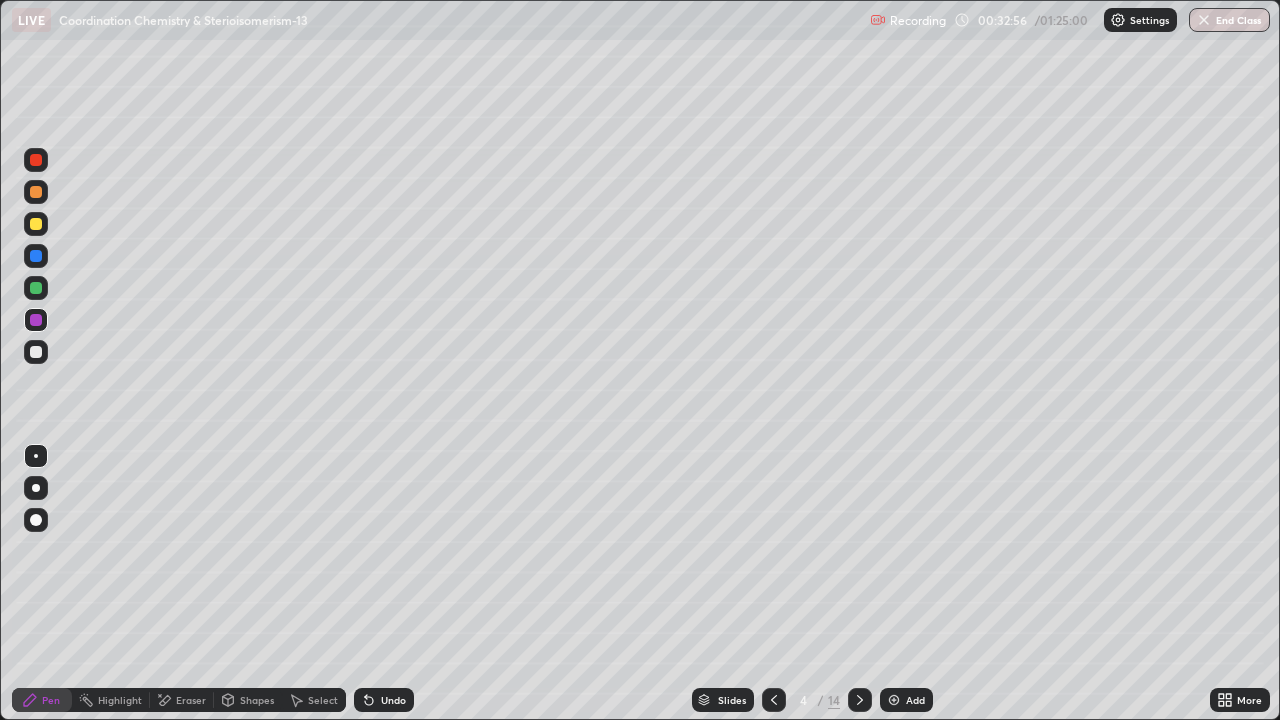 click at bounding box center (860, 700) 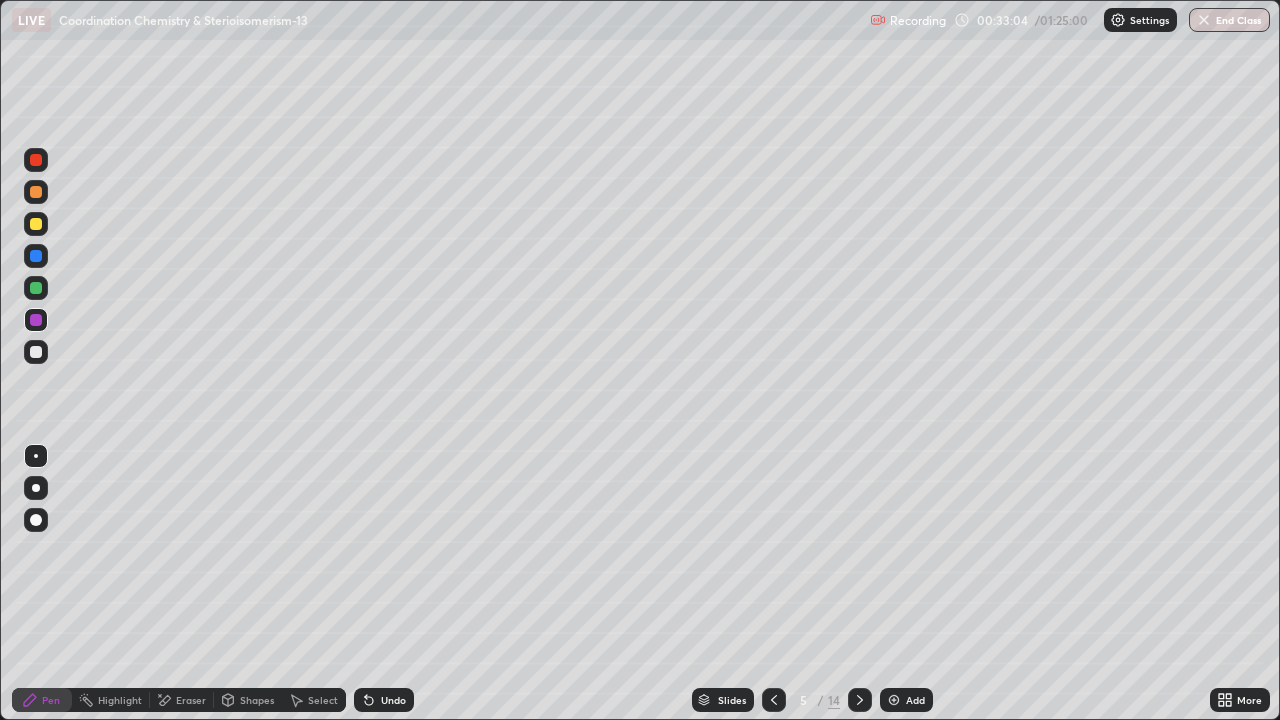 click on "Highlight" at bounding box center [111, 700] 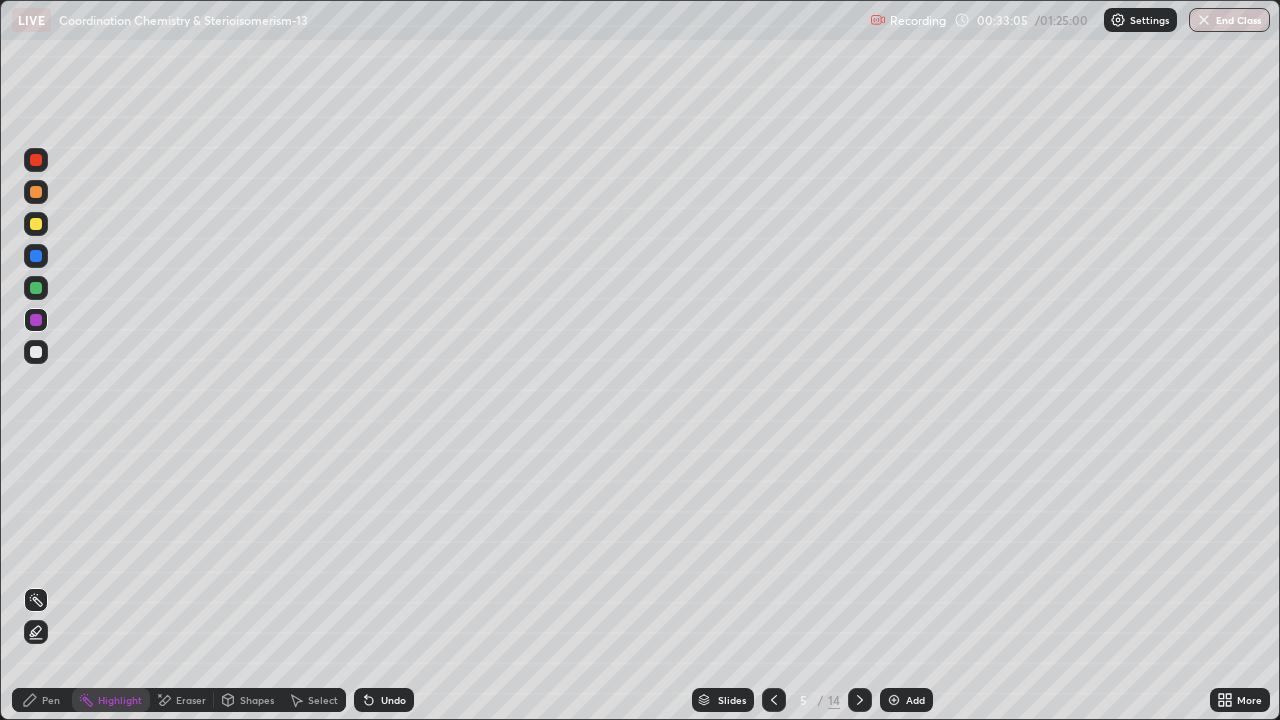click at bounding box center [36, 256] 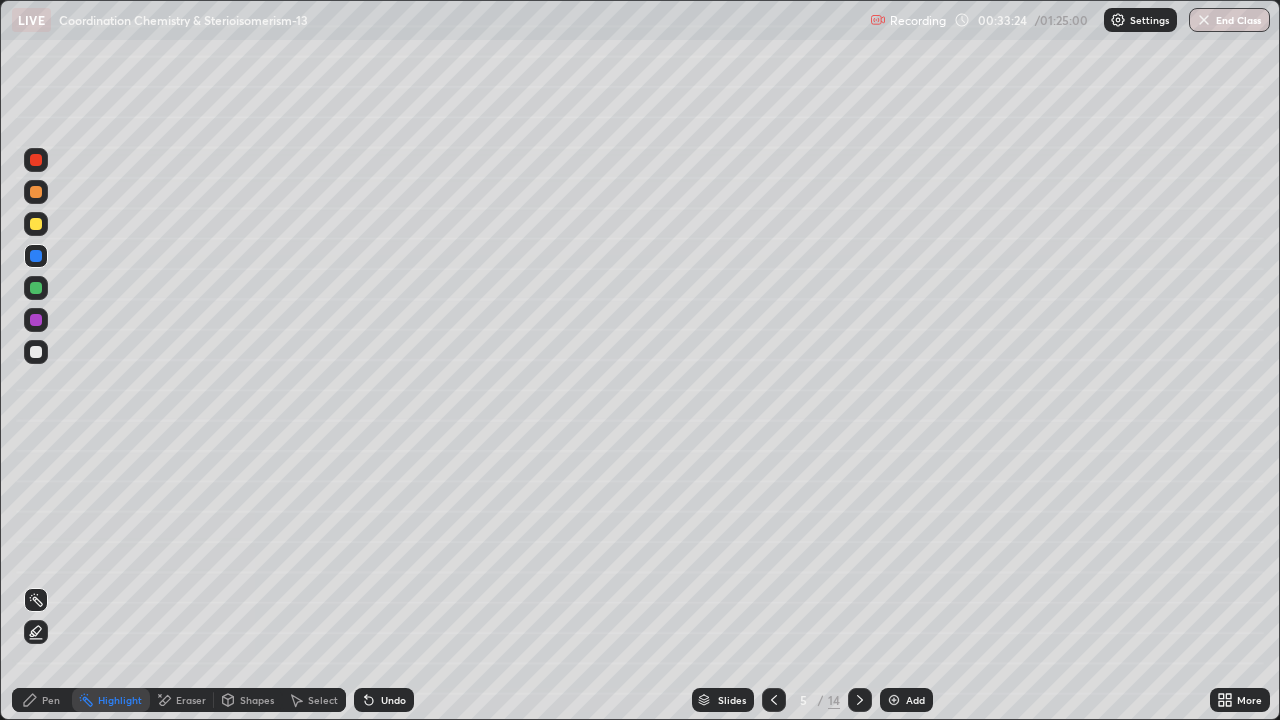 click at bounding box center [774, 700] 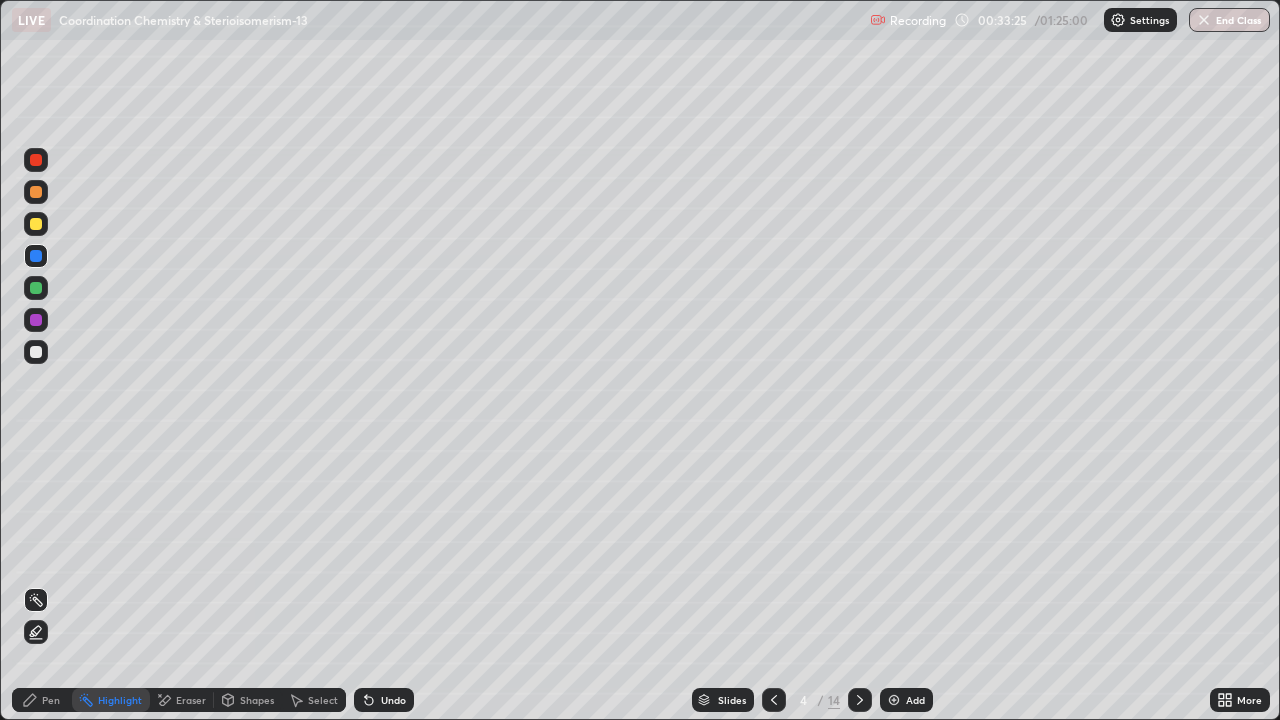 click 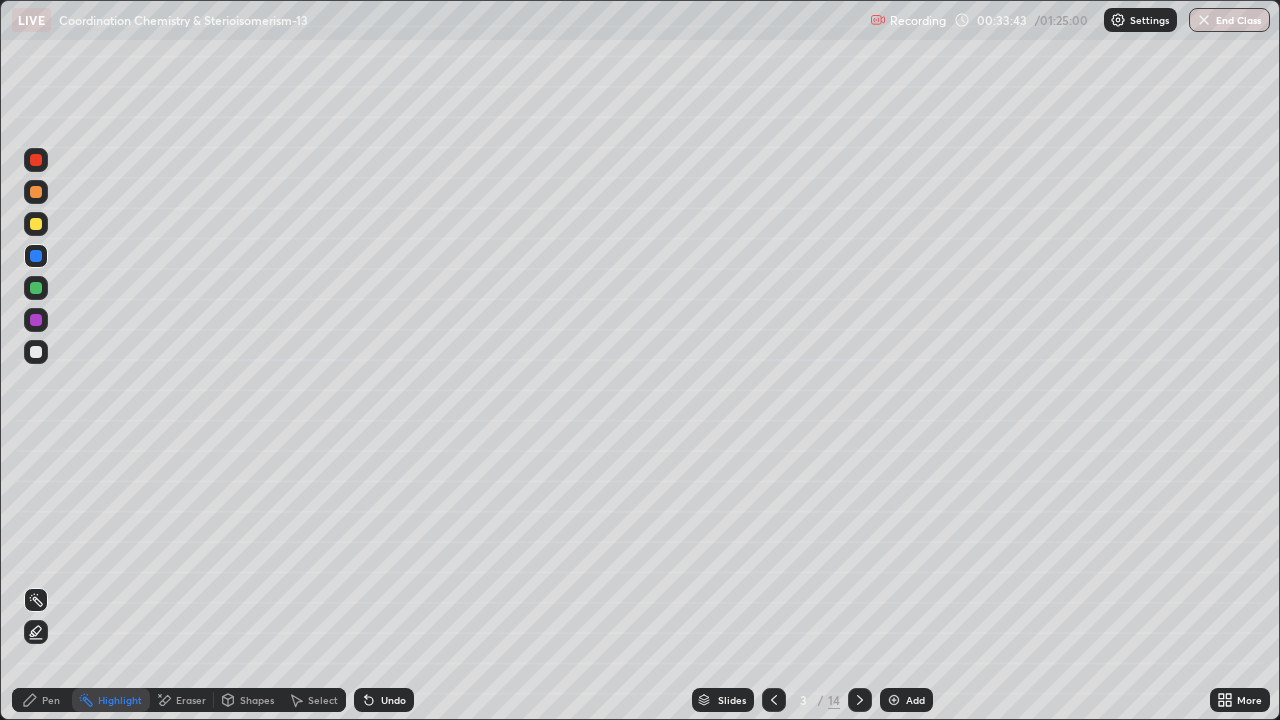 click 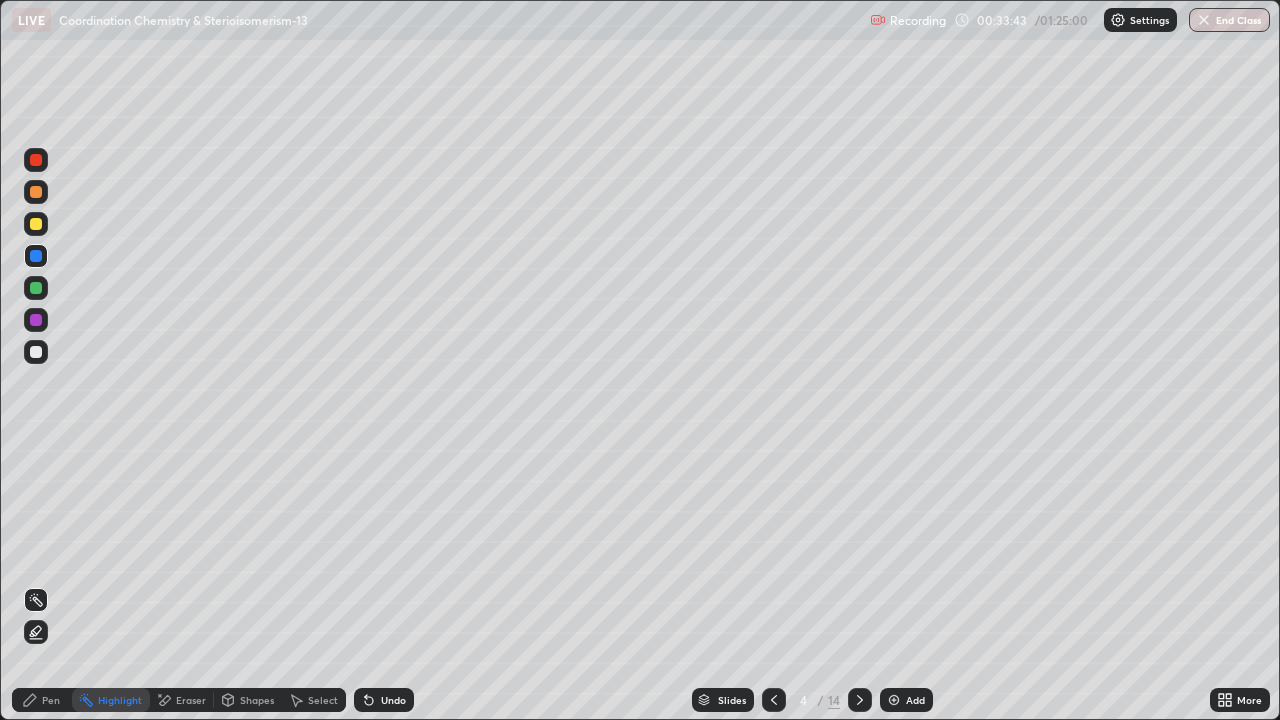 click 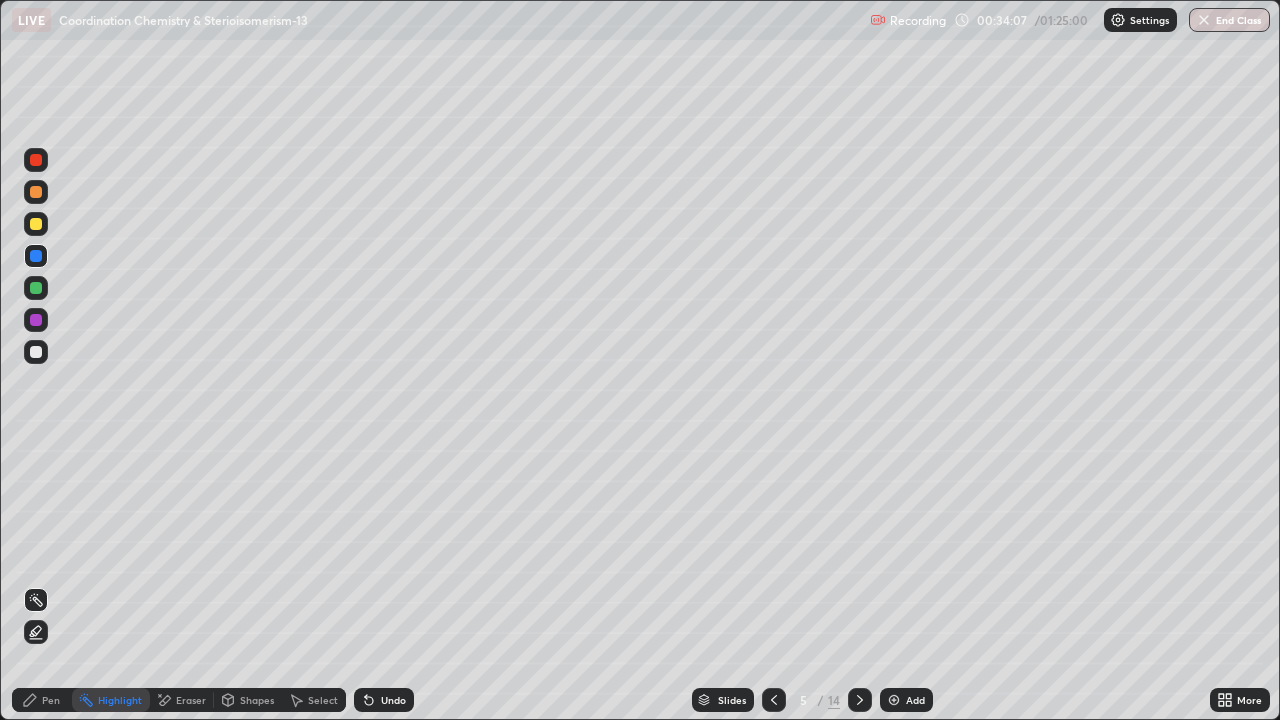 click 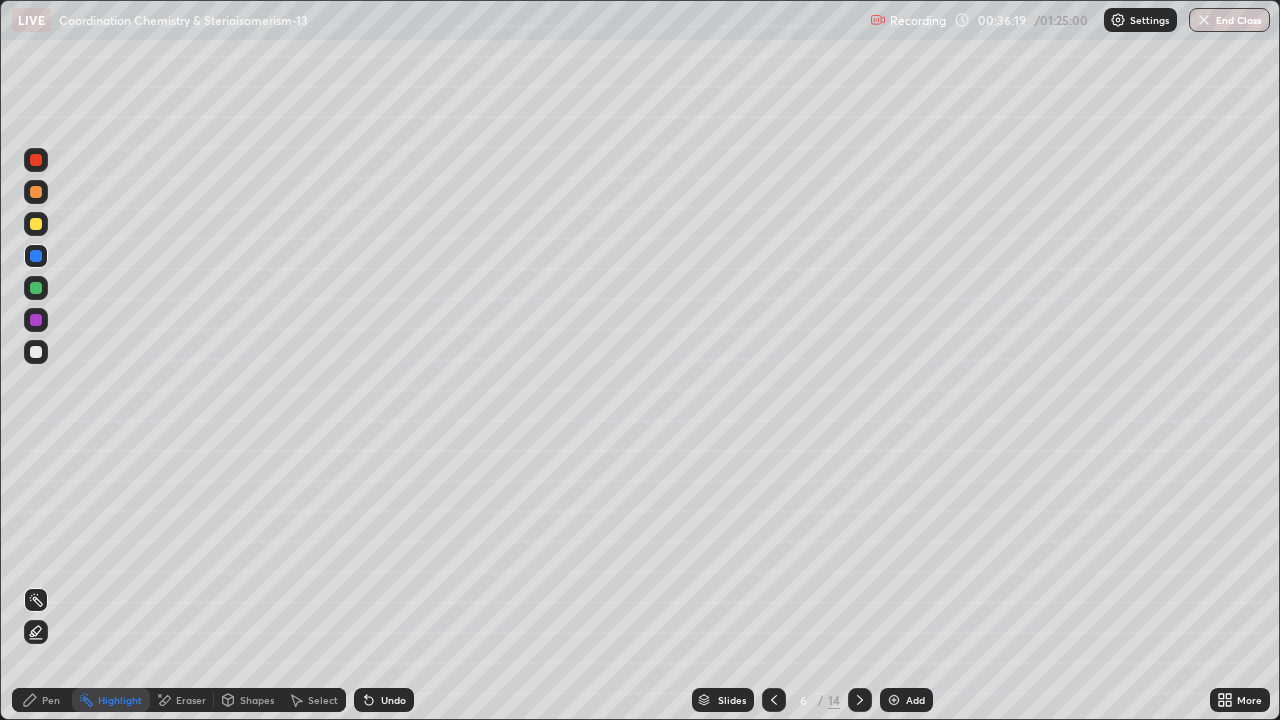 click on "Pen" at bounding box center [42, 700] 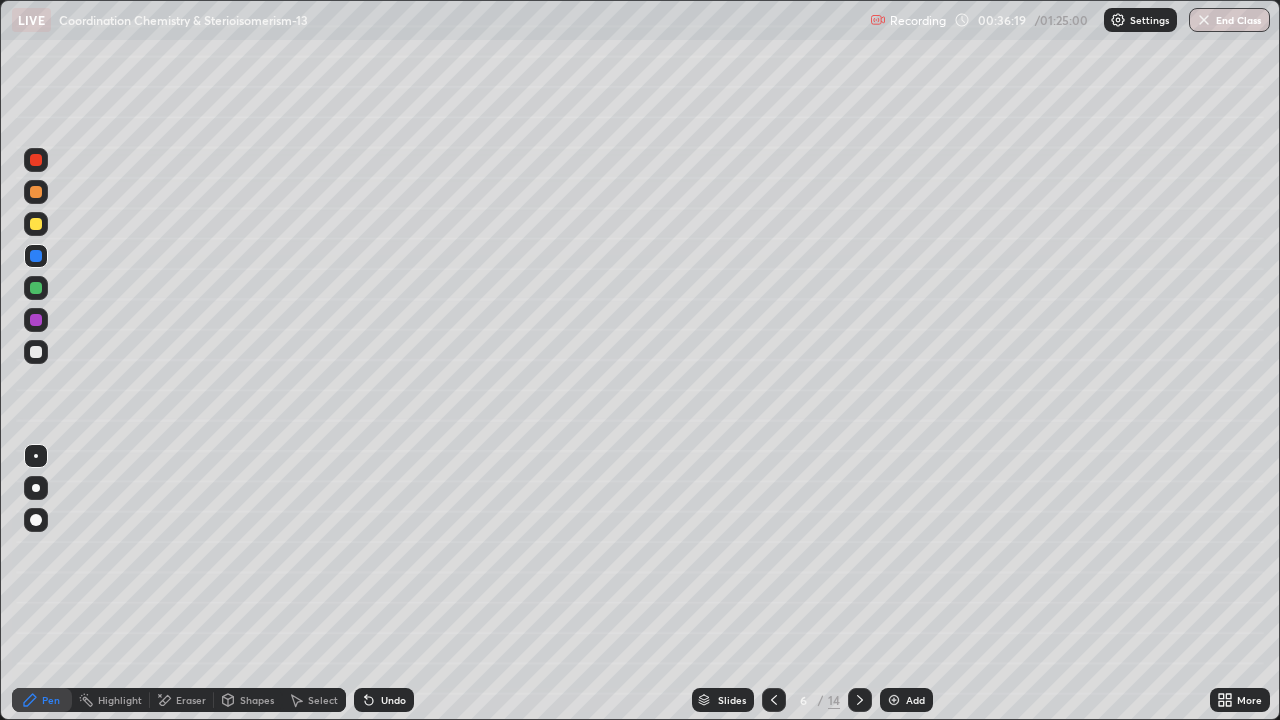 click at bounding box center (36, 288) 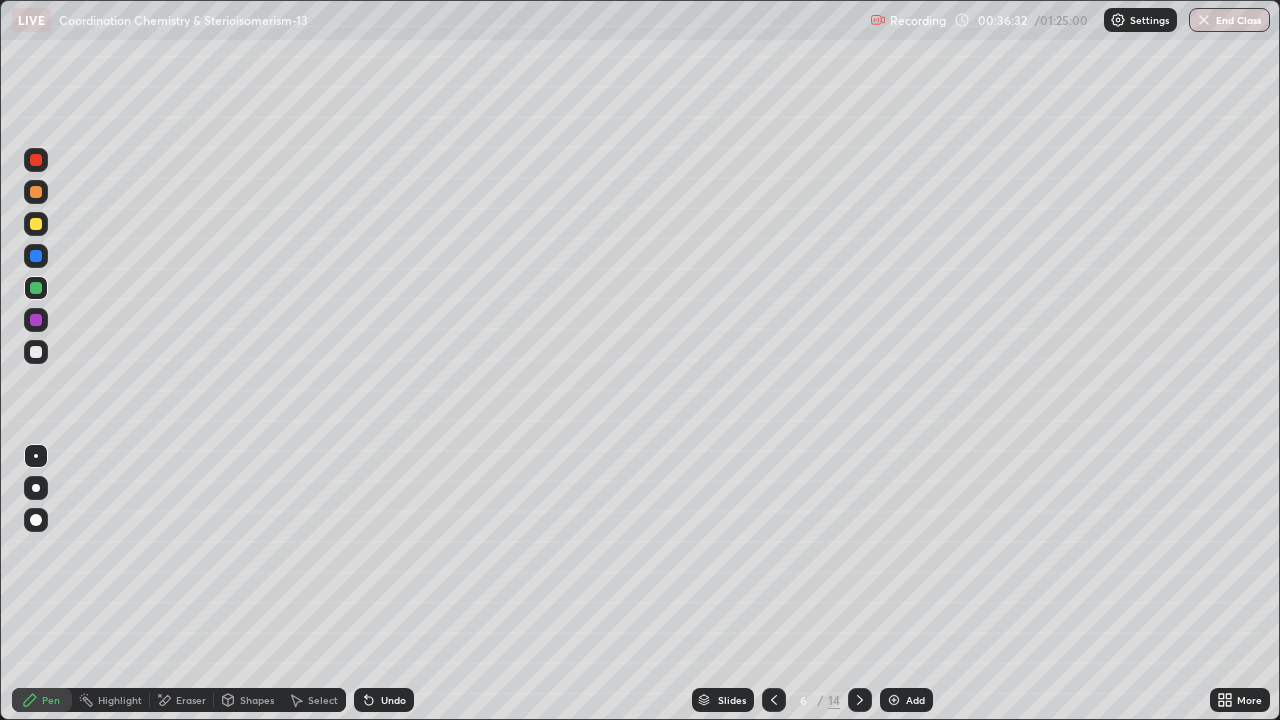 click on "Highlight" at bounding box center [111, 700] 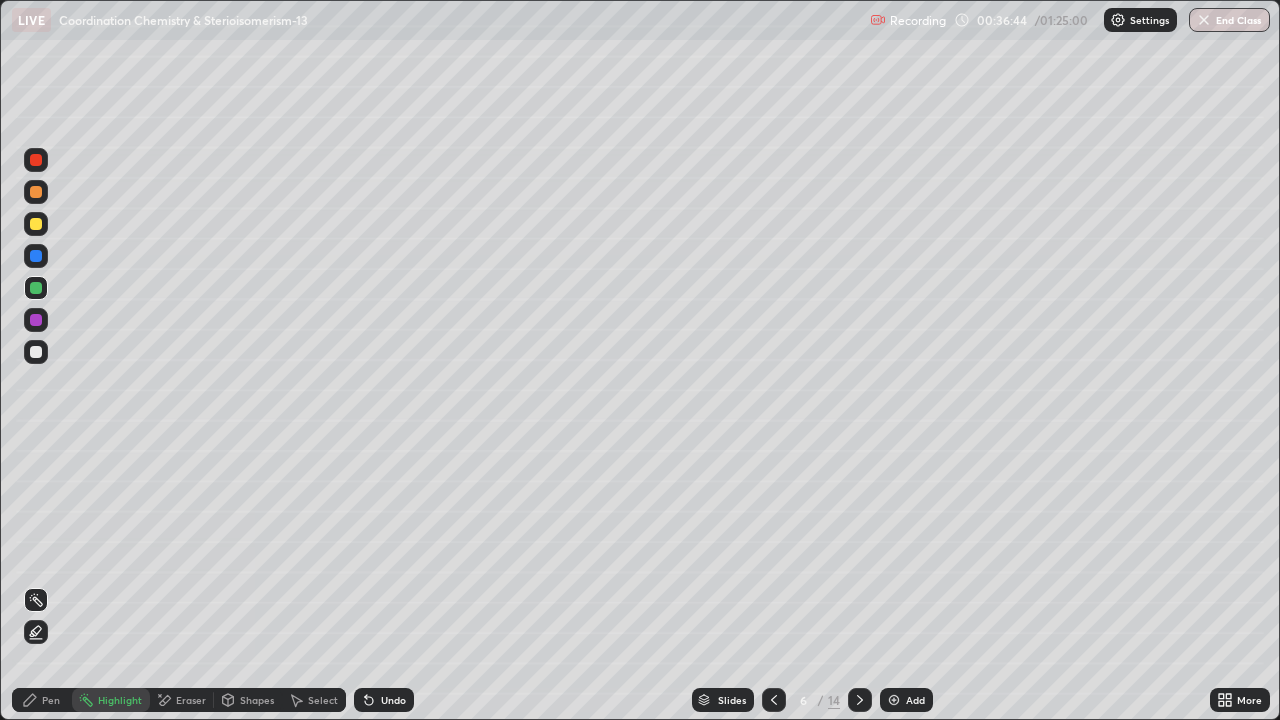 click 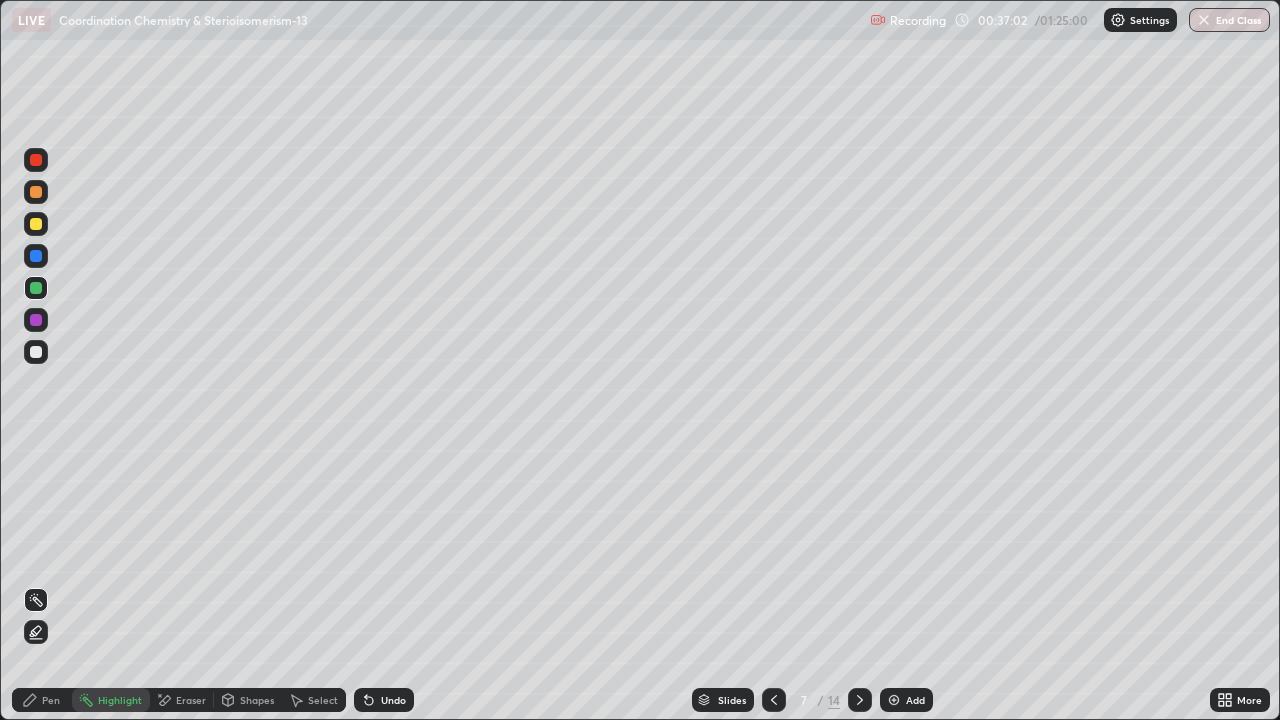 click on "Pen" at bounding box center [51, 700] 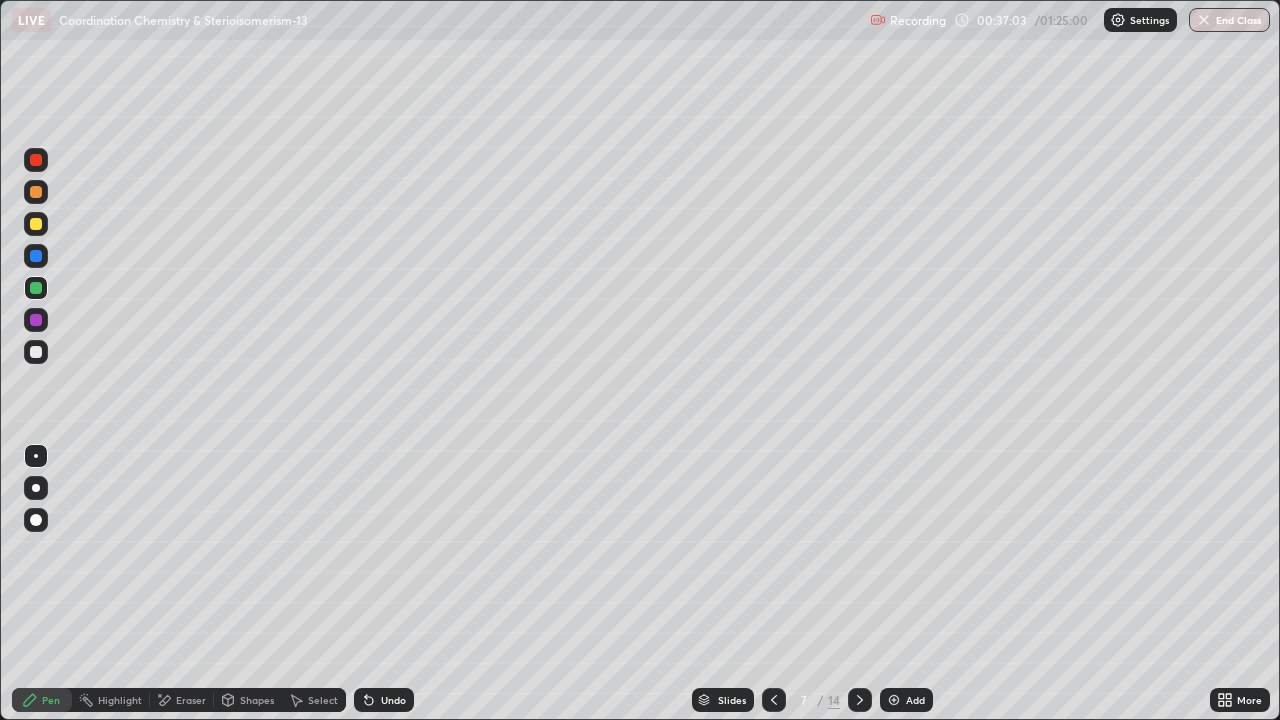 click at bounding box center (36, 192) 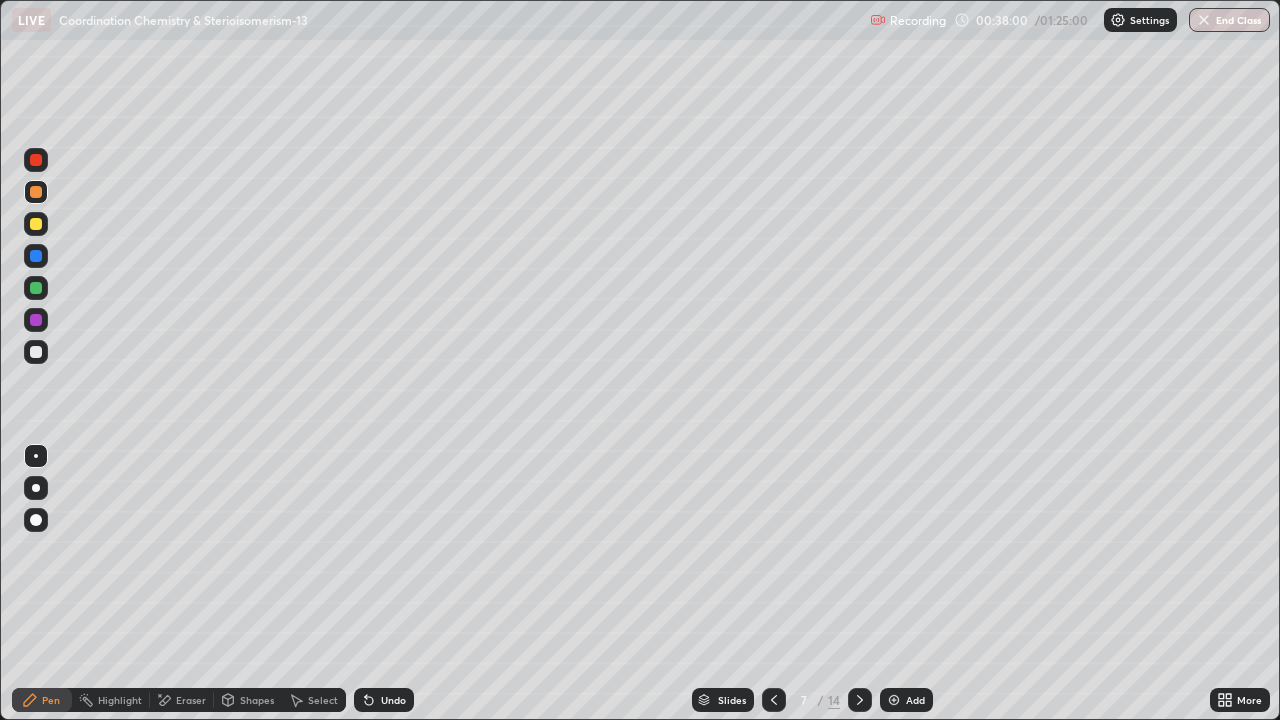 click at bounding box center (36, 352) 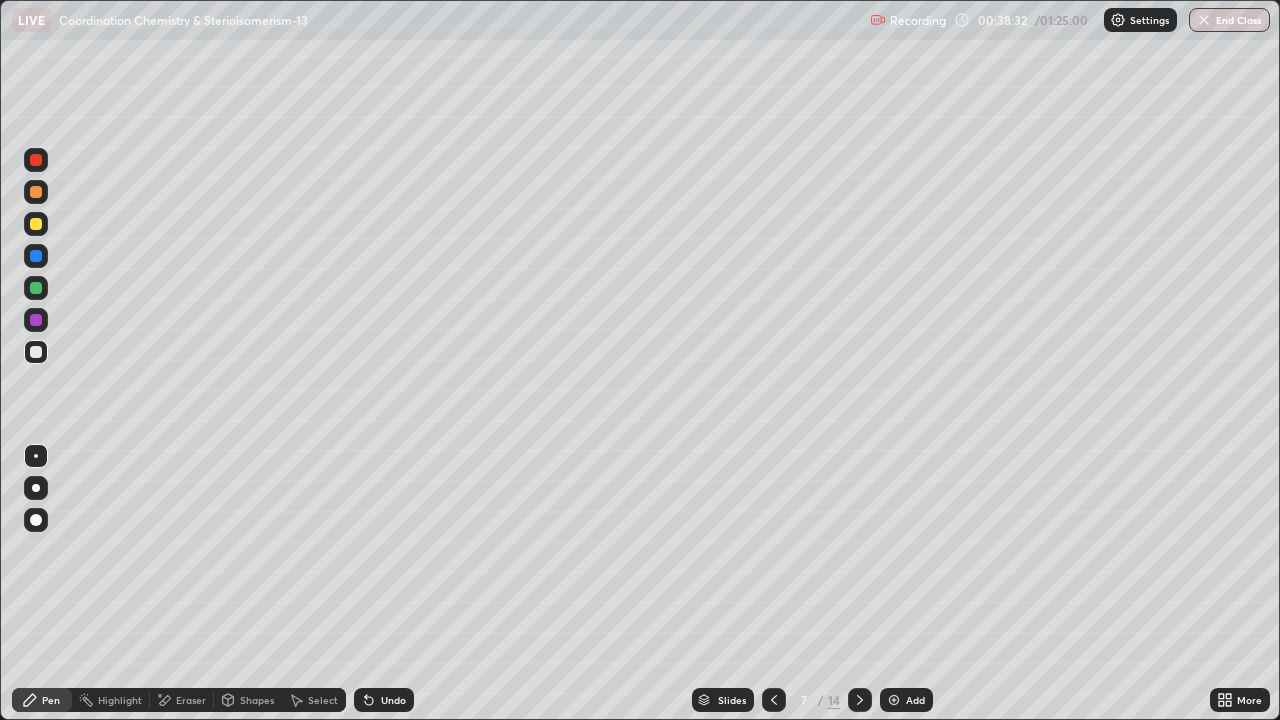 click at bounding box center [36, 256] 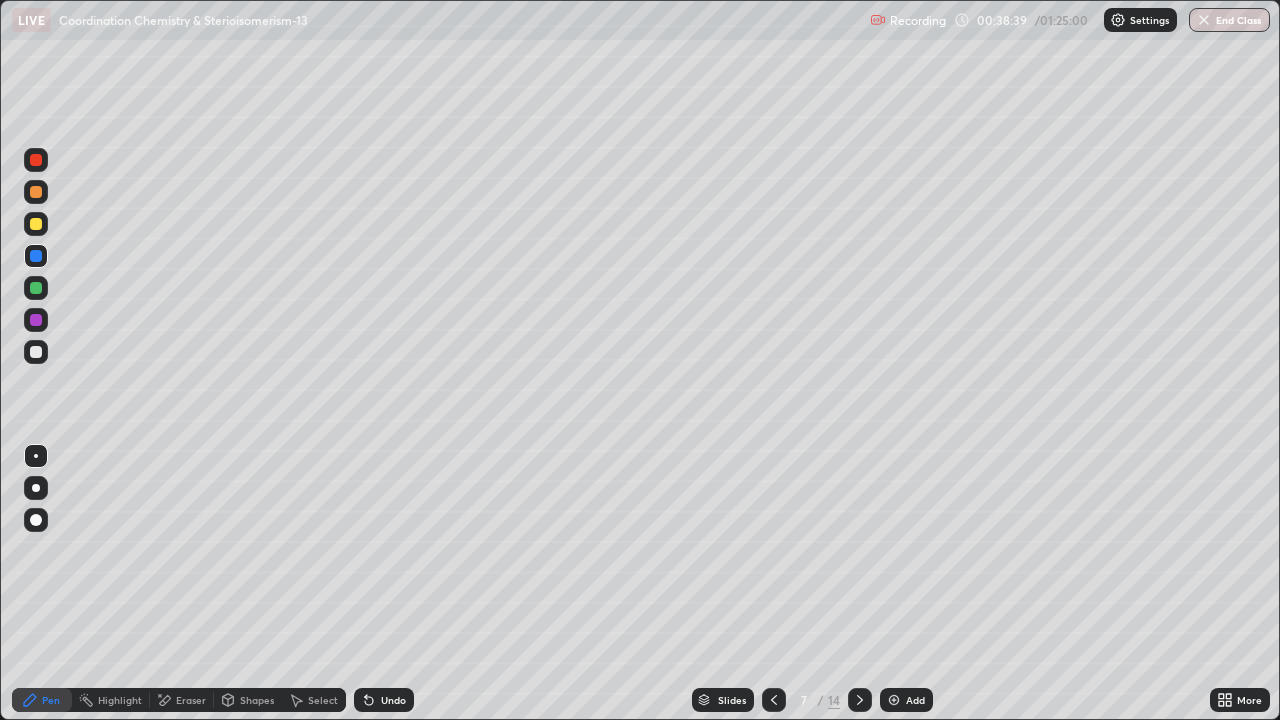 click on "Undo" at bounding box center [384, 700] 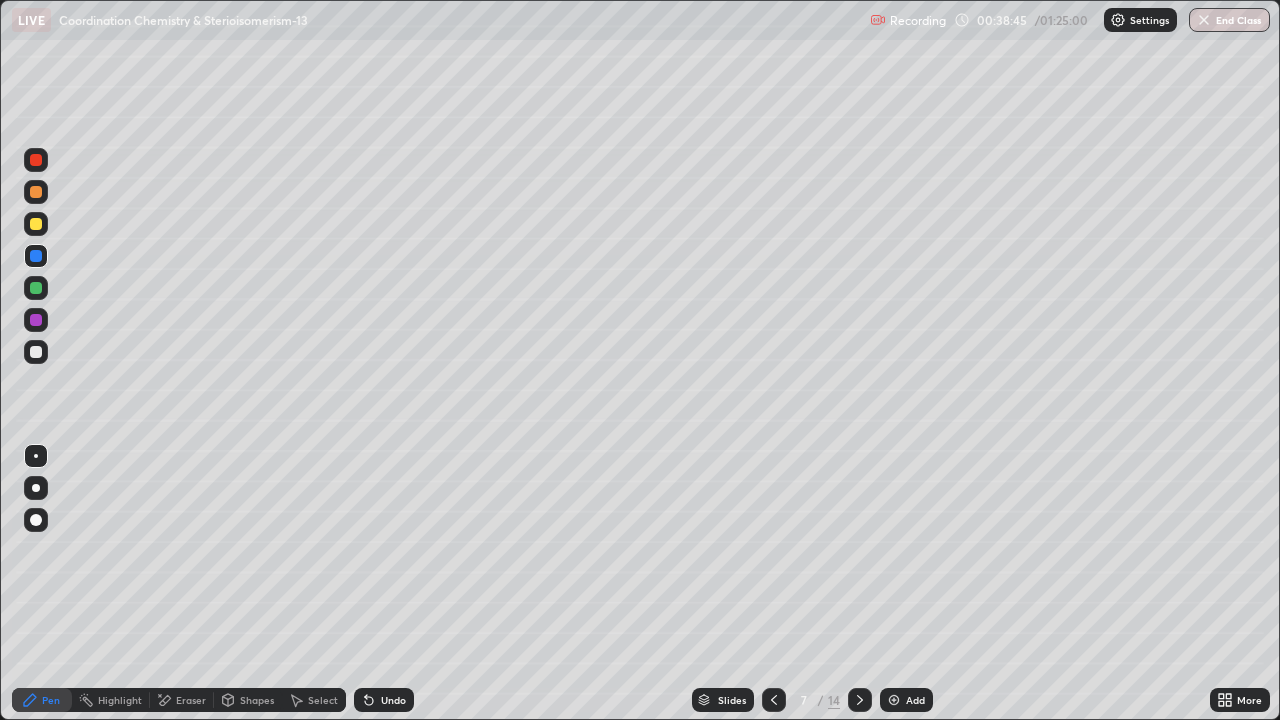 click at bounding box center (36, 288) 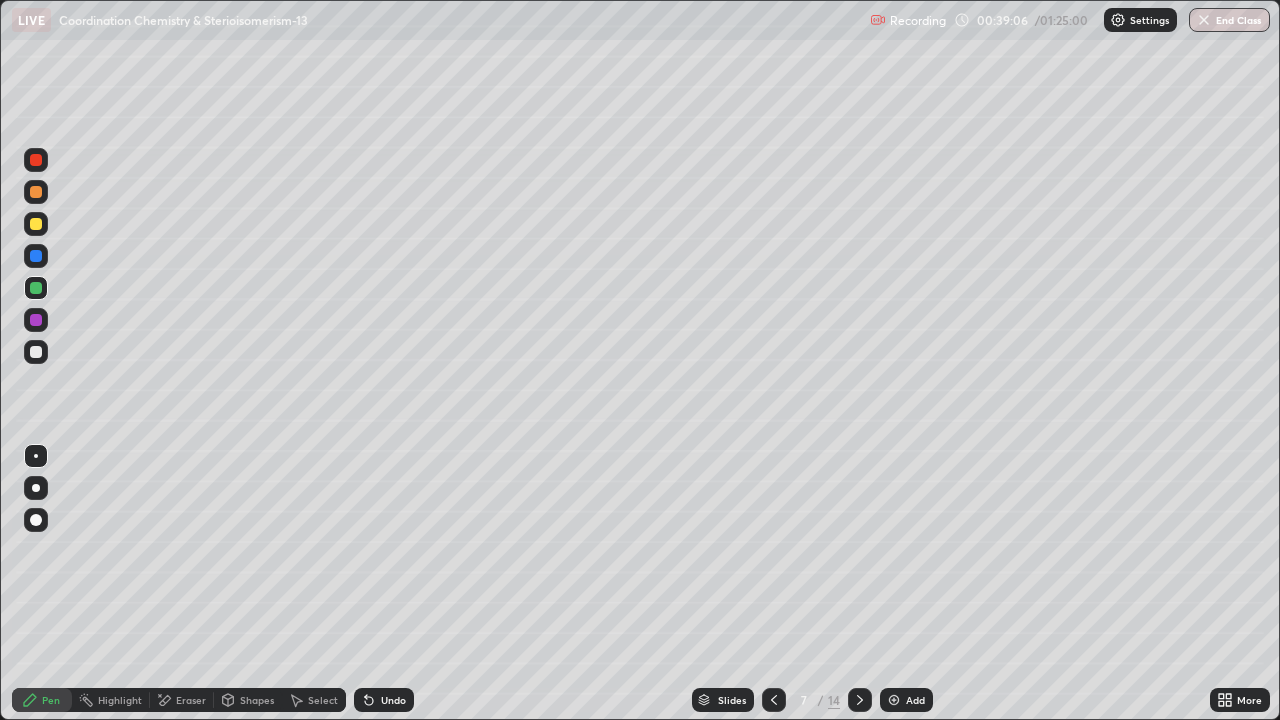 click at bounding box center [36, 256] 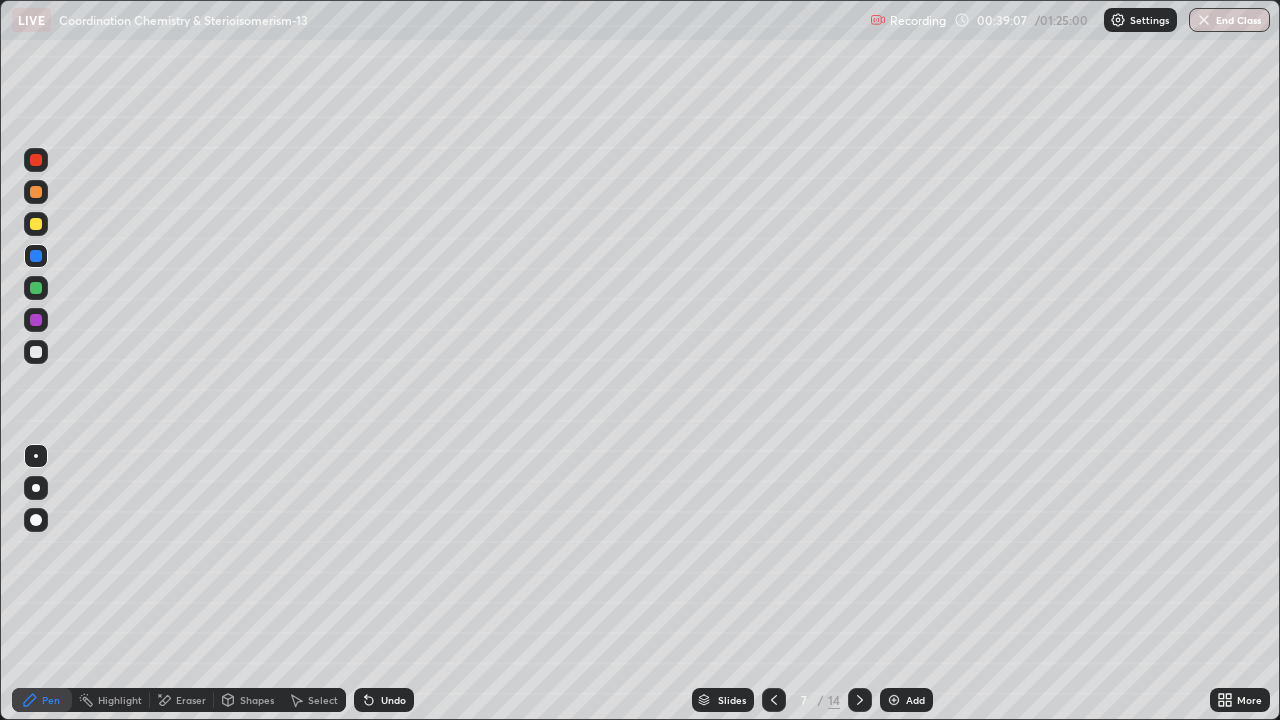 click at bounding box center (36, 160) 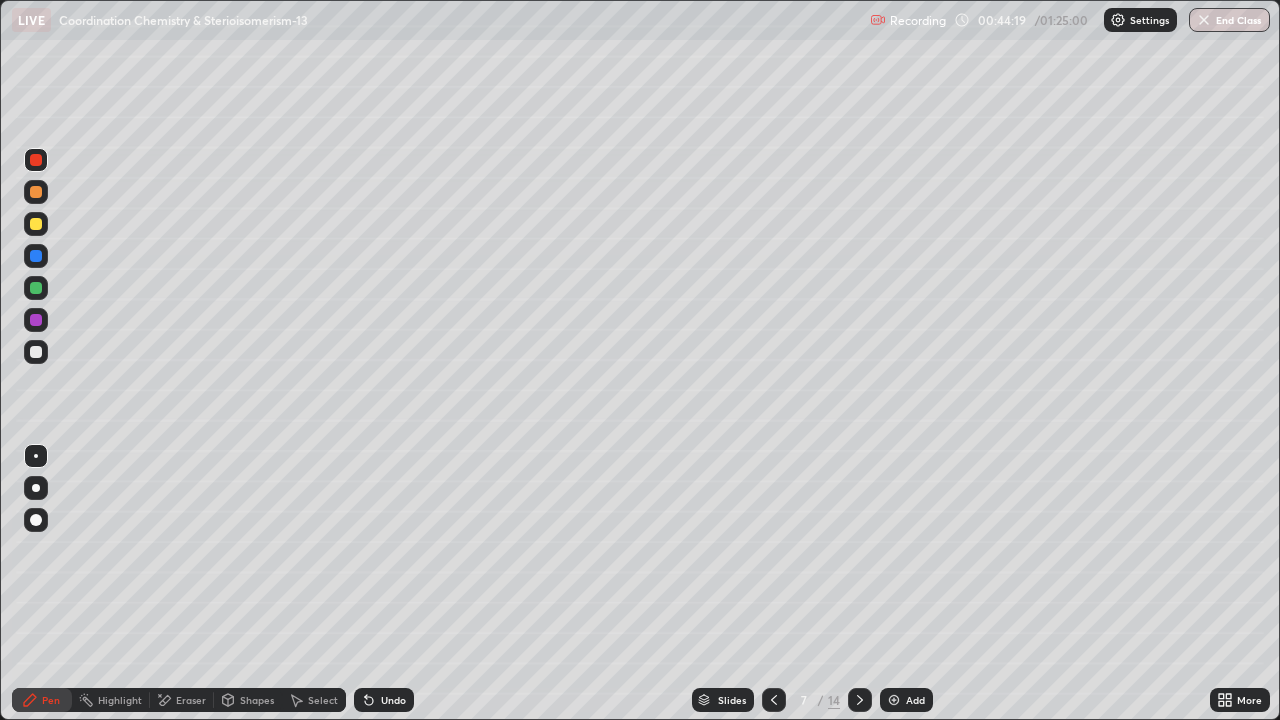 click 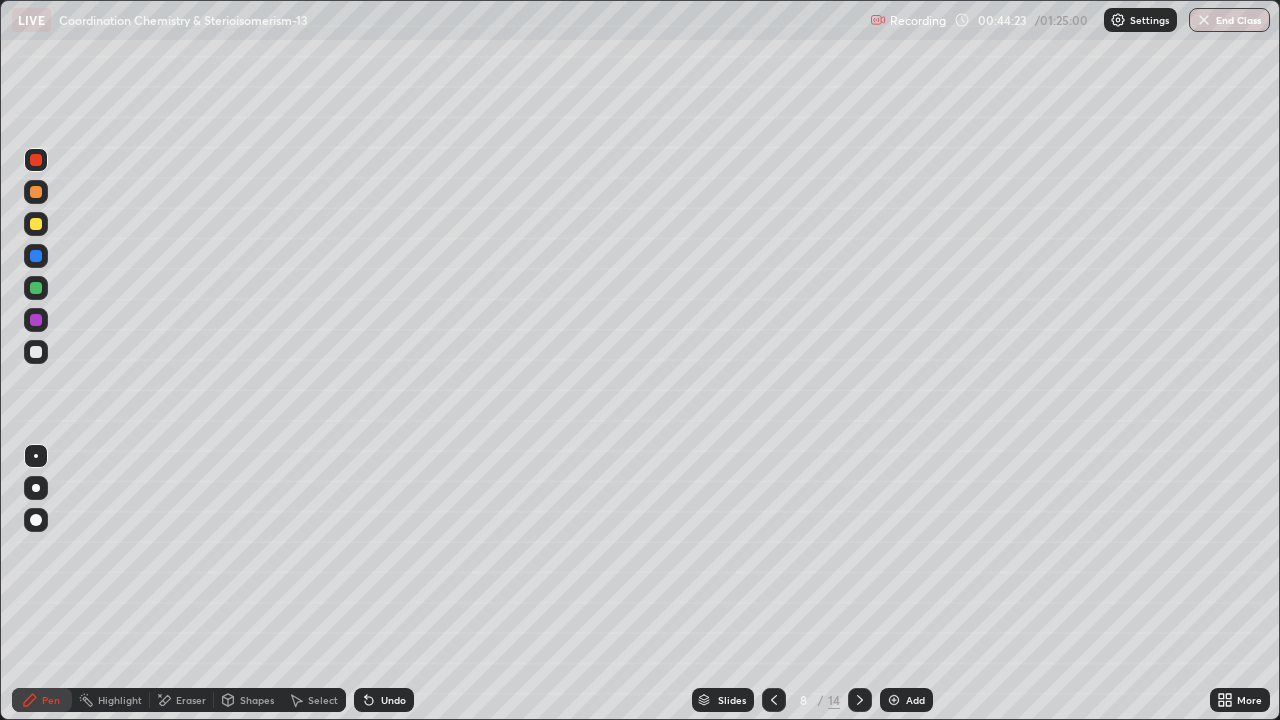 click at bounding box center (36, 192) 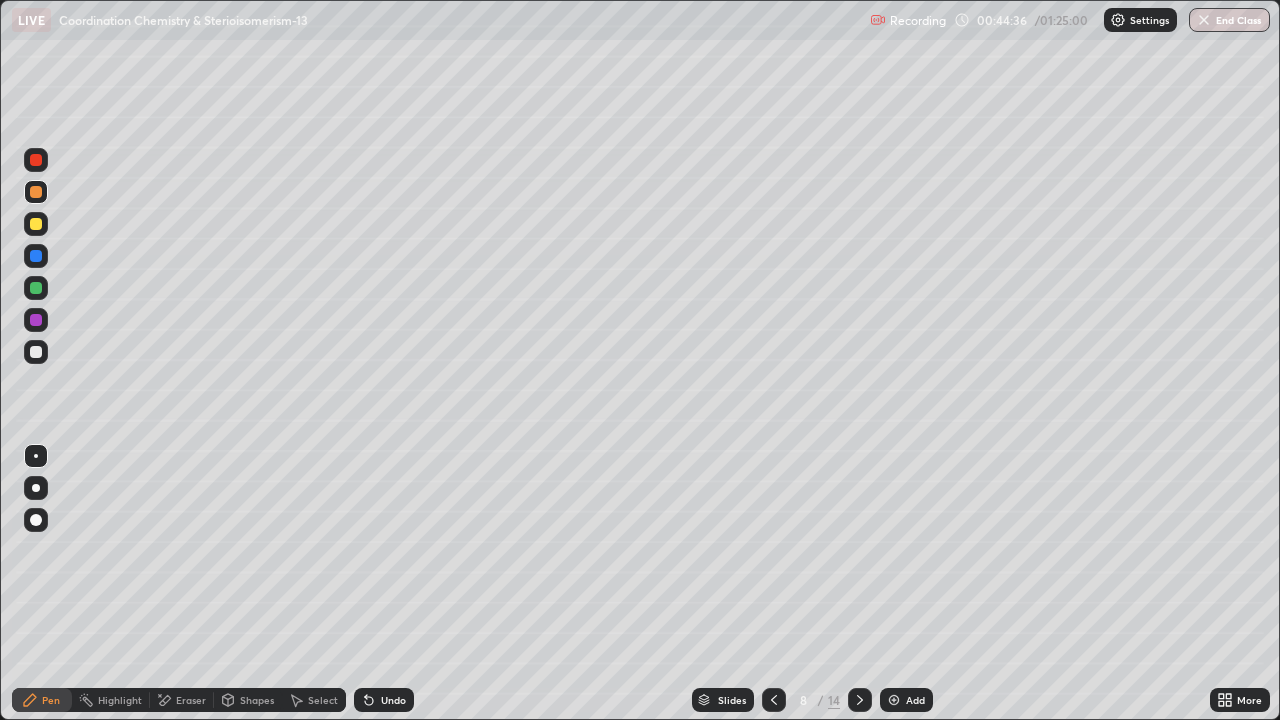 click at bounding box center (36, 352) 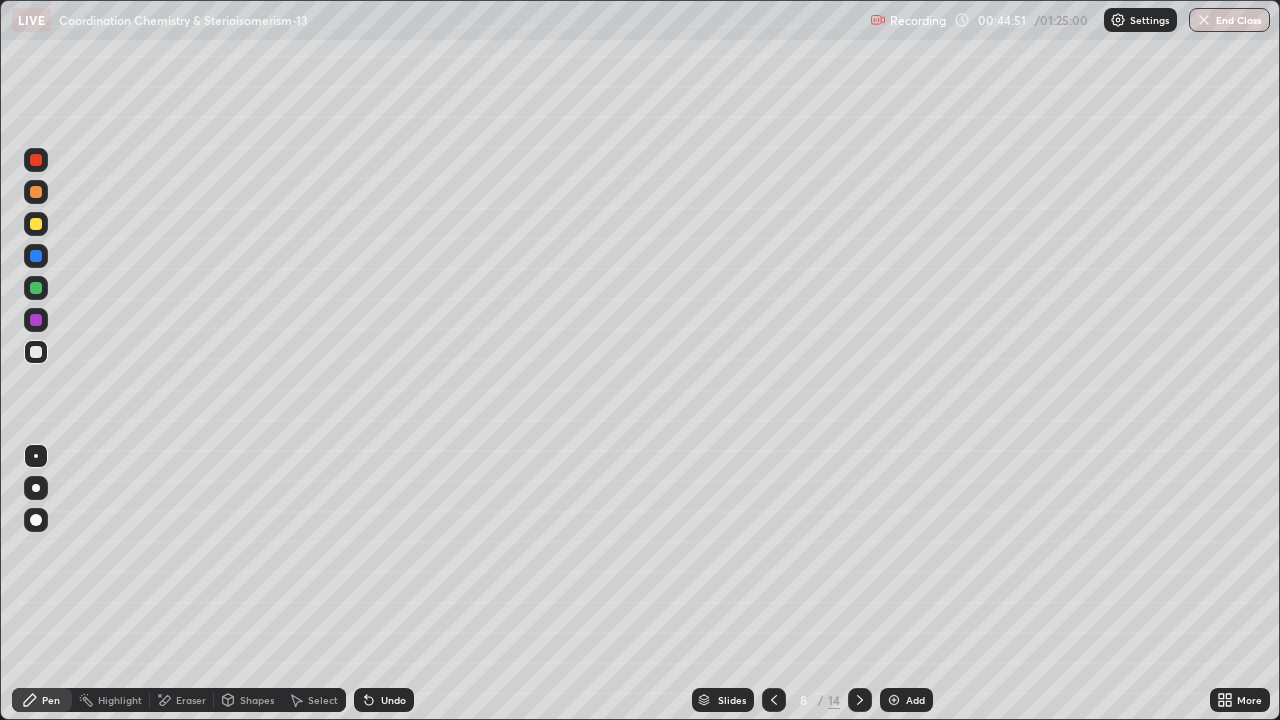 click on "Undo" at bounding box center (393, 700) 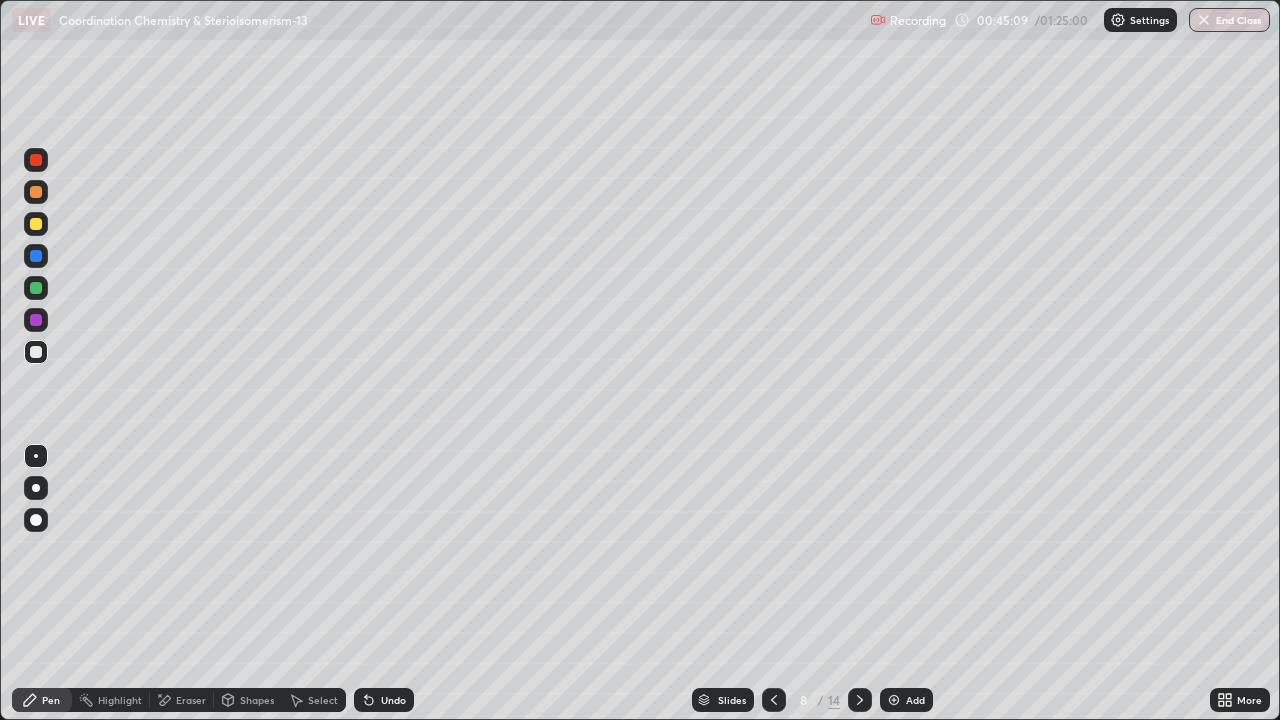click on "Undo" at bounding box center (384, 700) 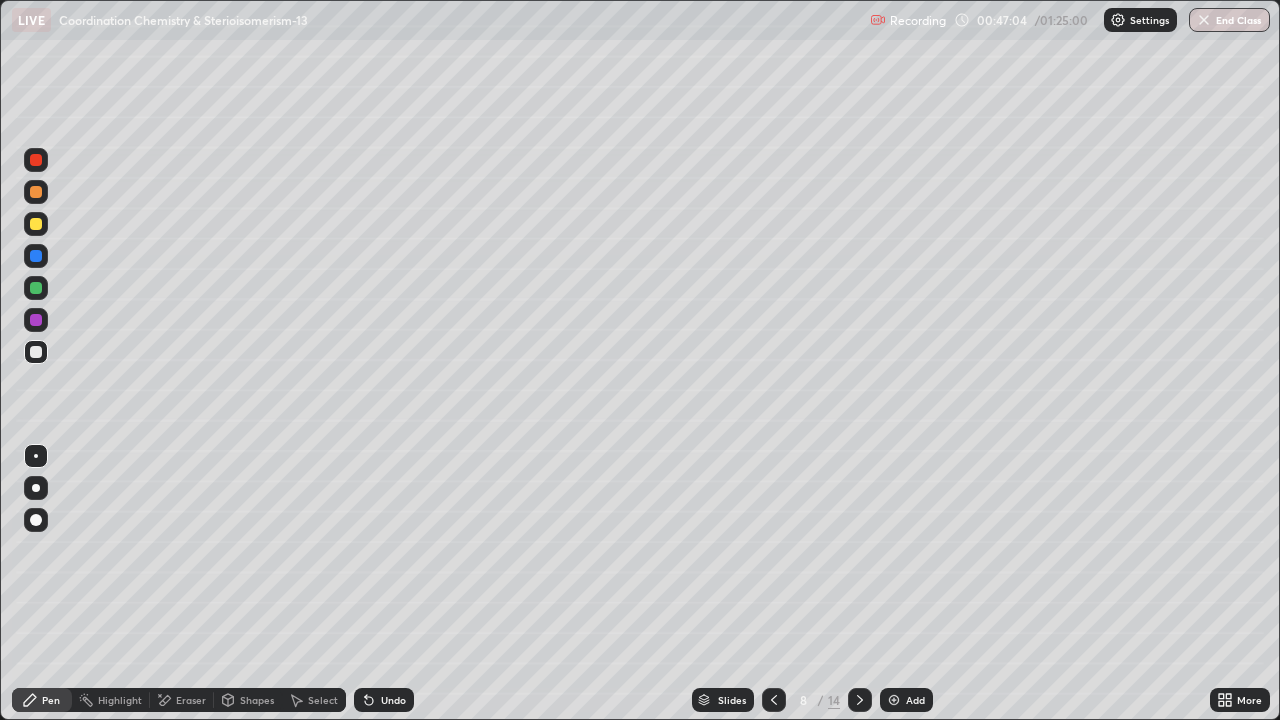 click 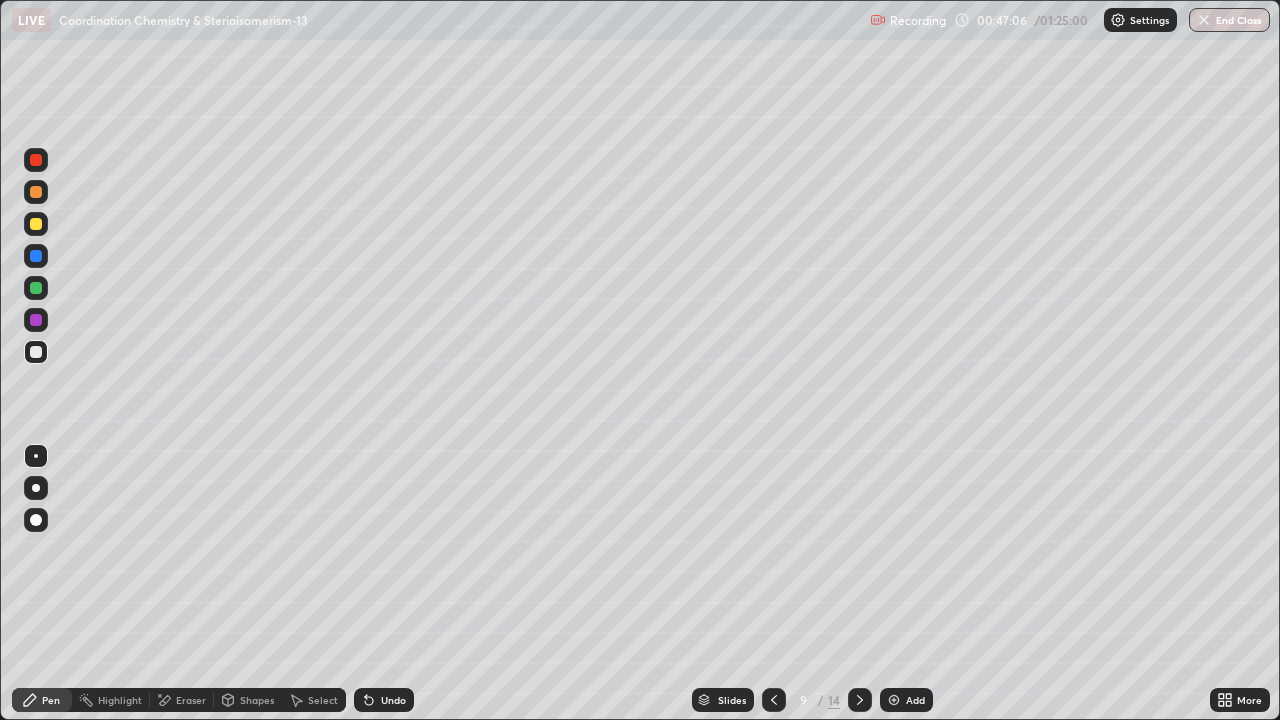 click at bounding box center (36, 192) 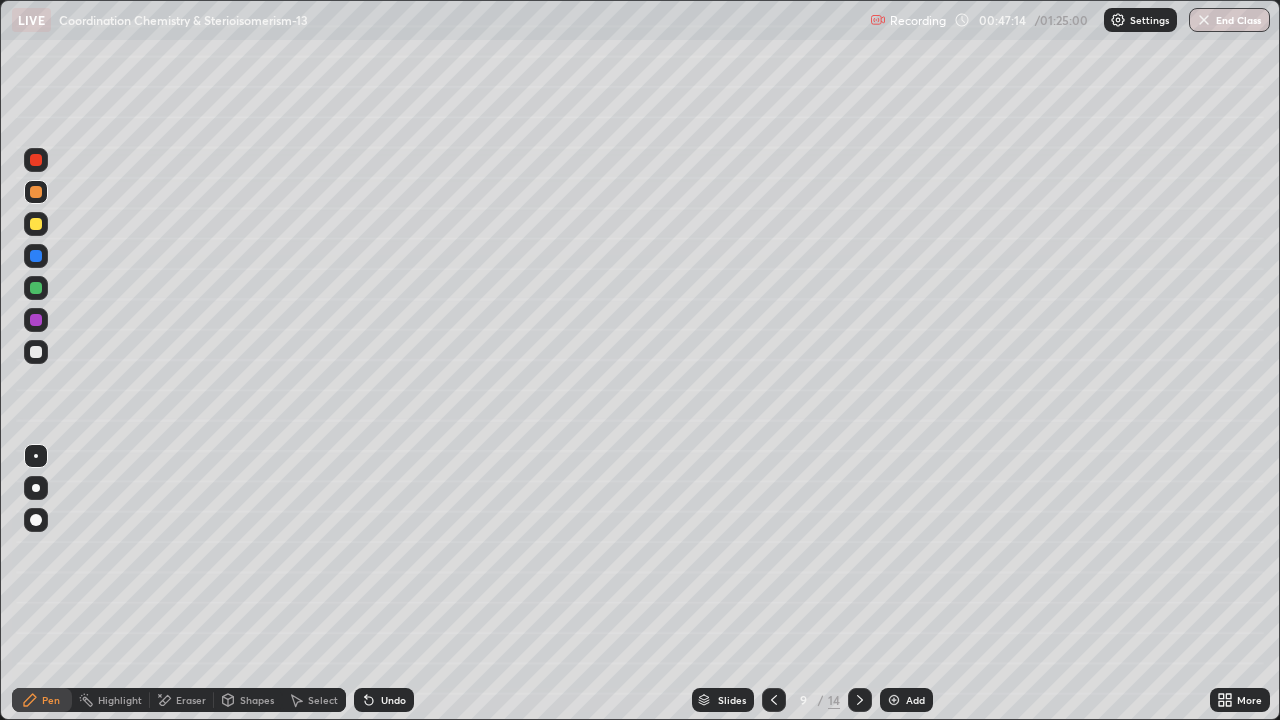 click at bounding box center [36, 224] 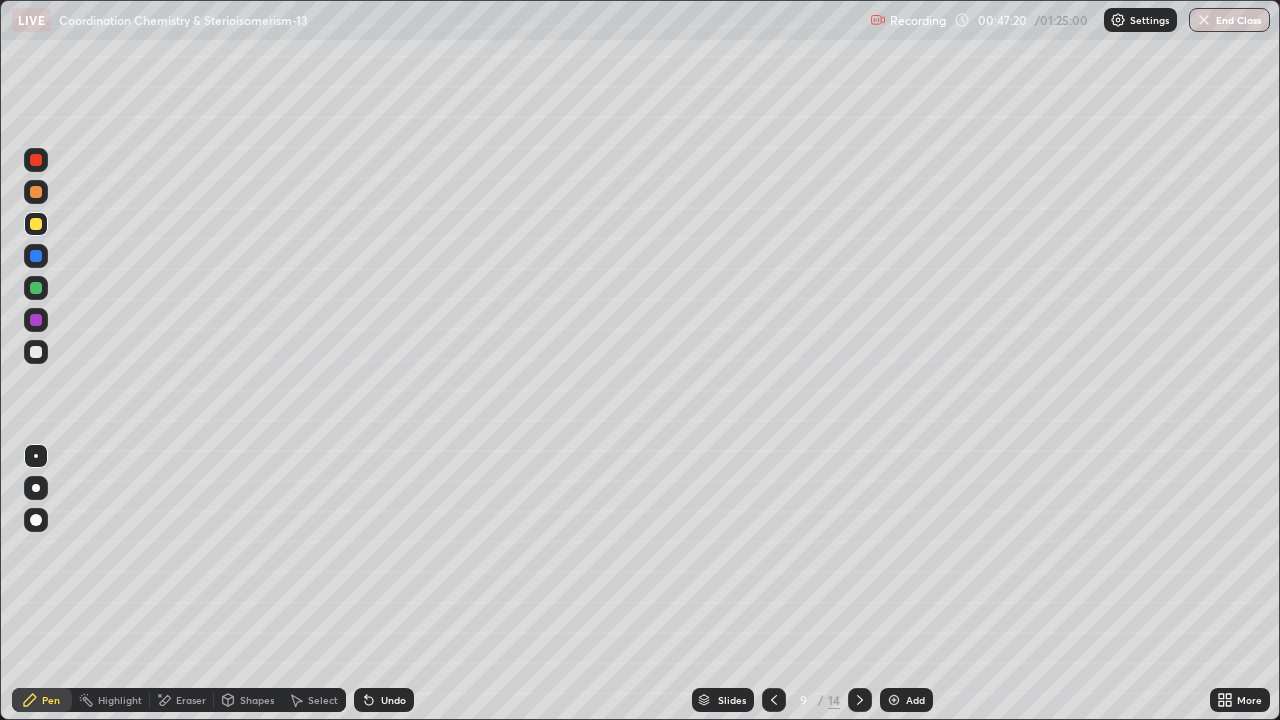 click at bounding box center (36, 288) 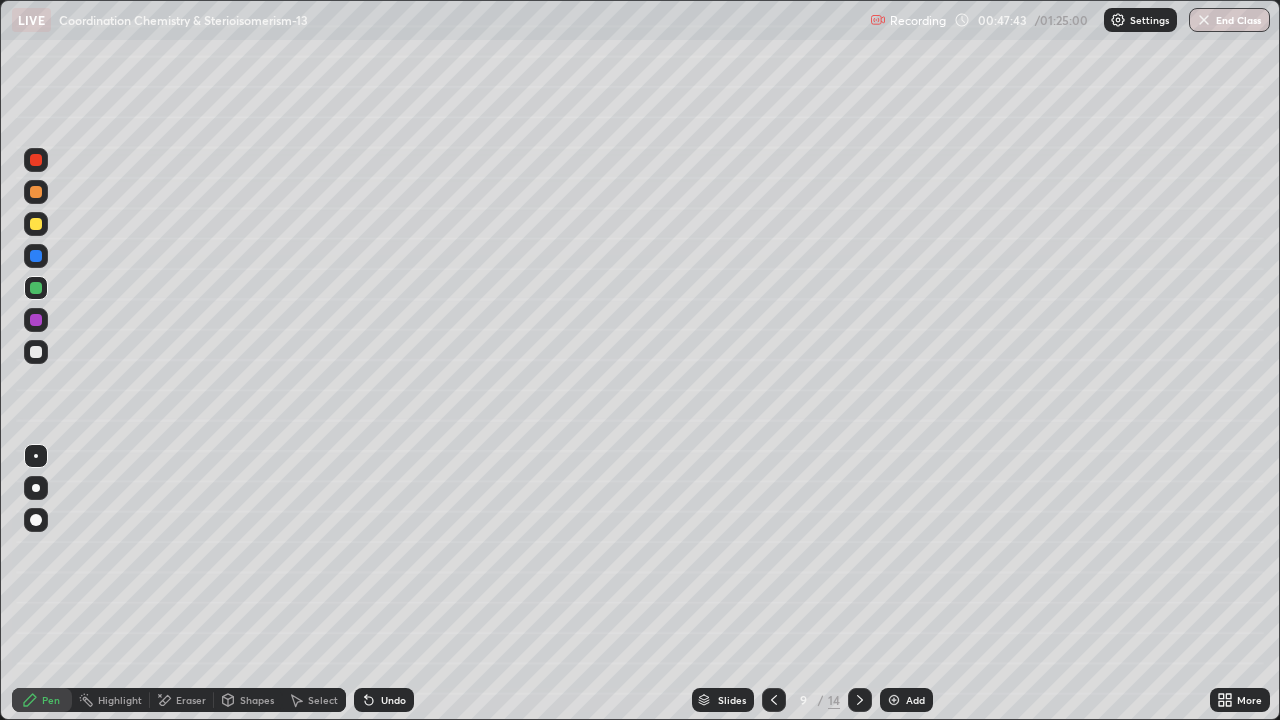 click at bounding box center [36, 352] 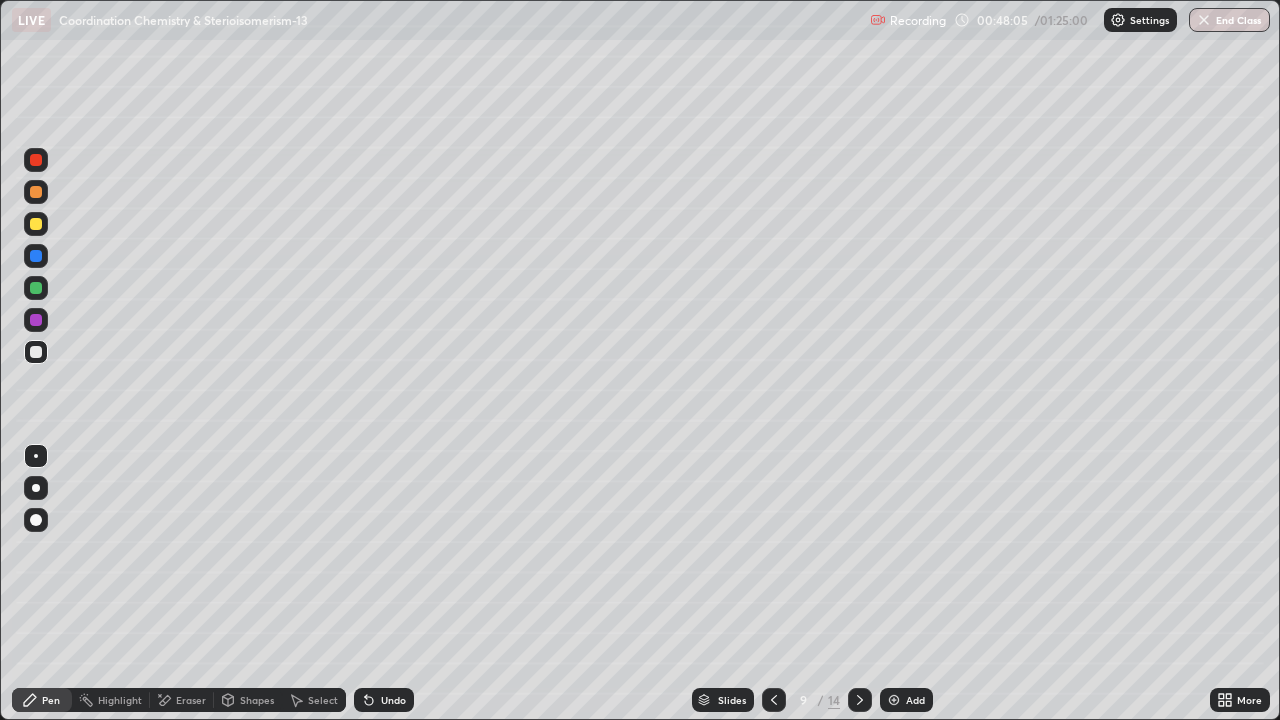 click at bounding box center [36, 192] 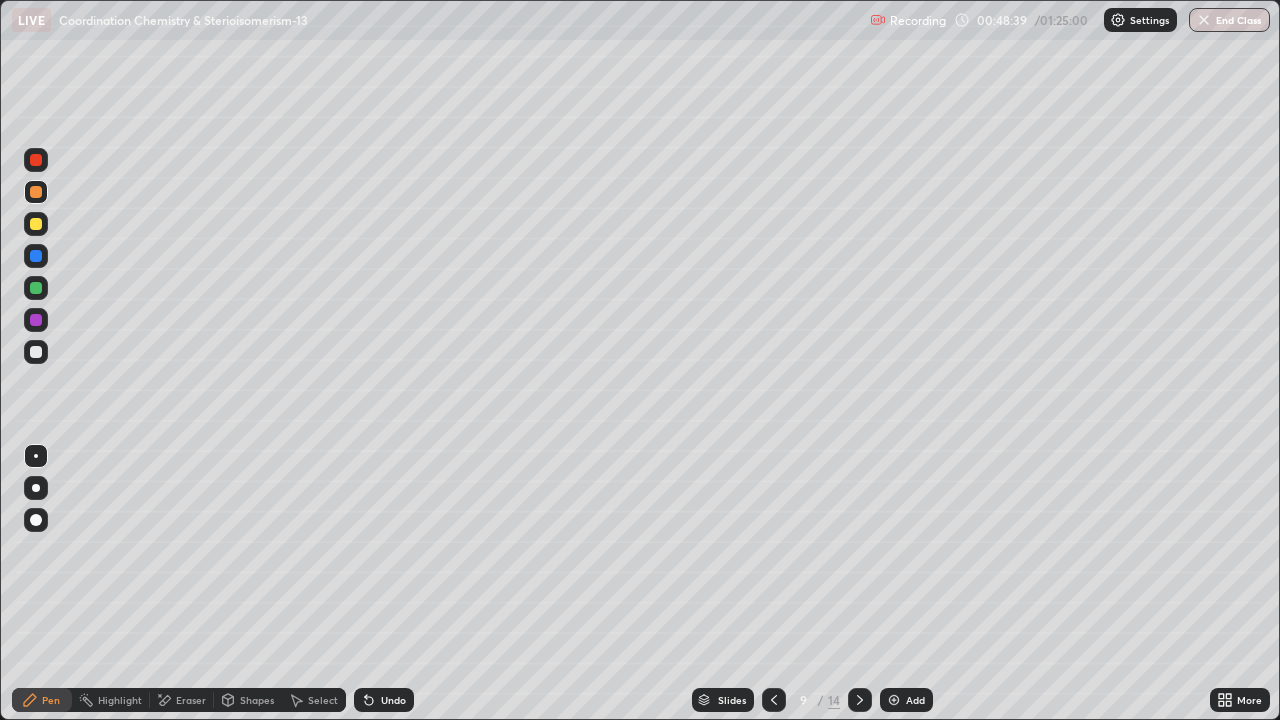 click 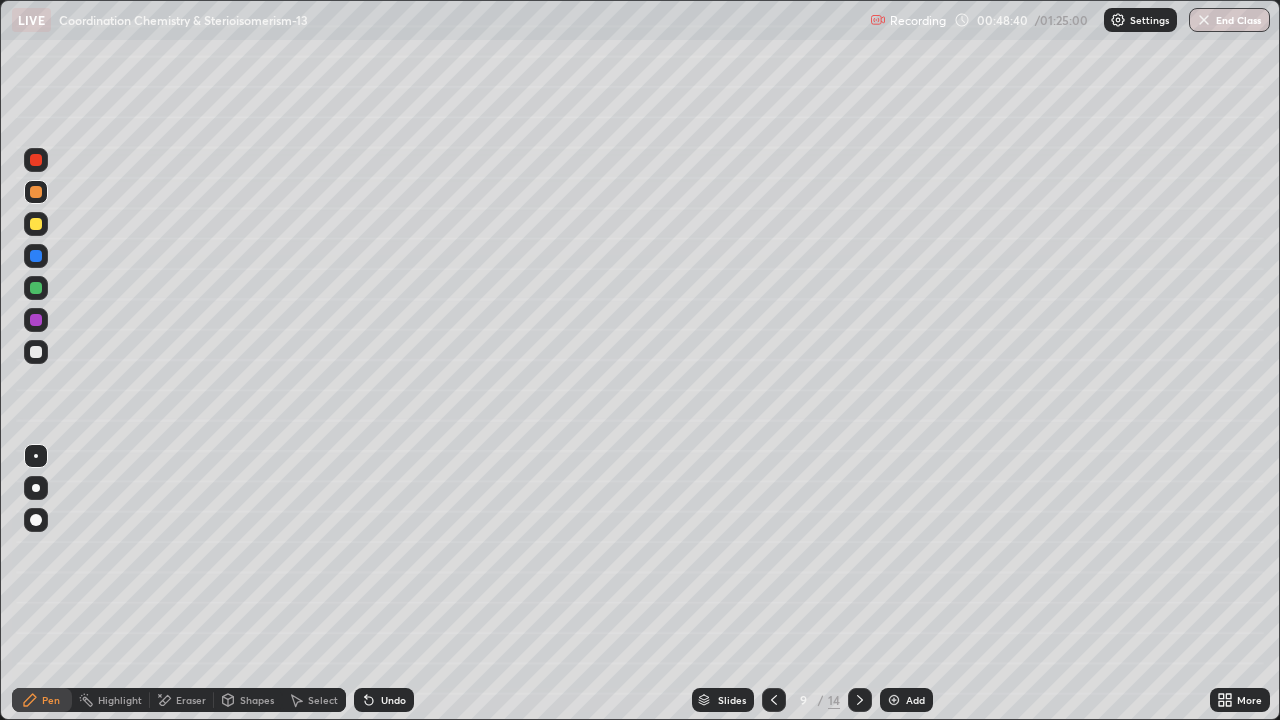 click on "Undo" at bounding box center [393, 700] 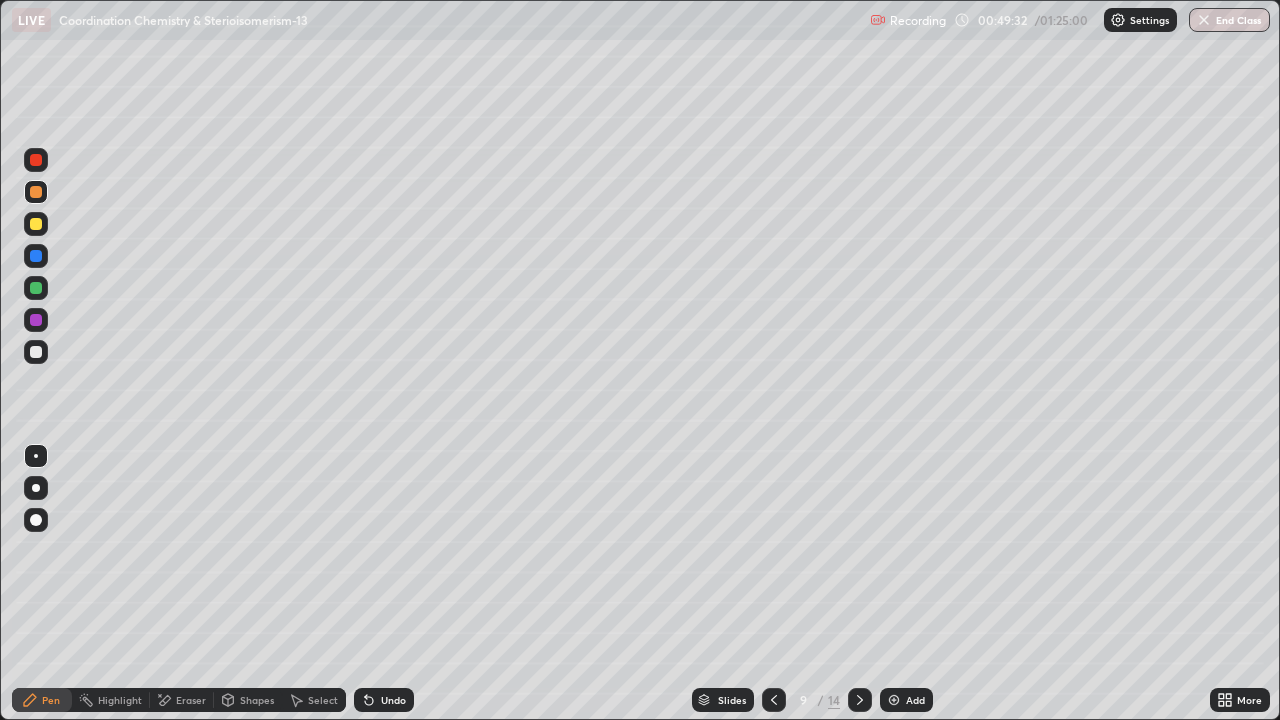 click at bounding box center [36, 288] 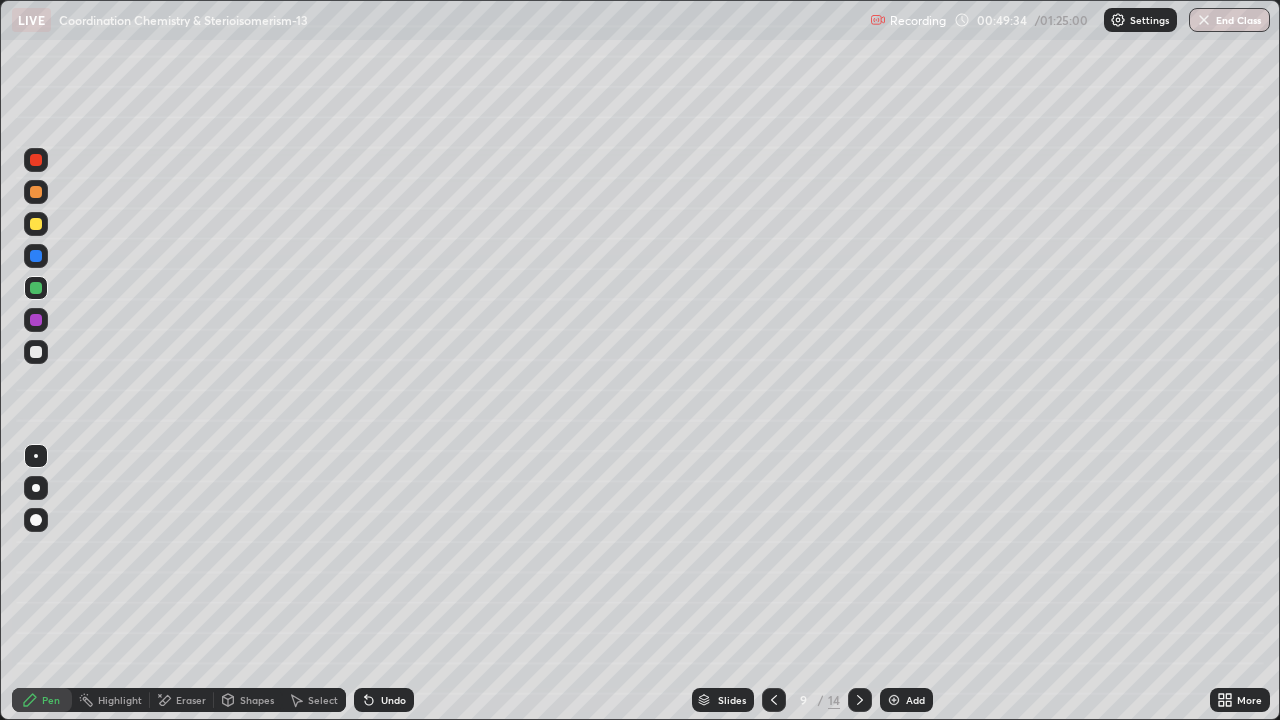 click at bounding box center [36, 256] 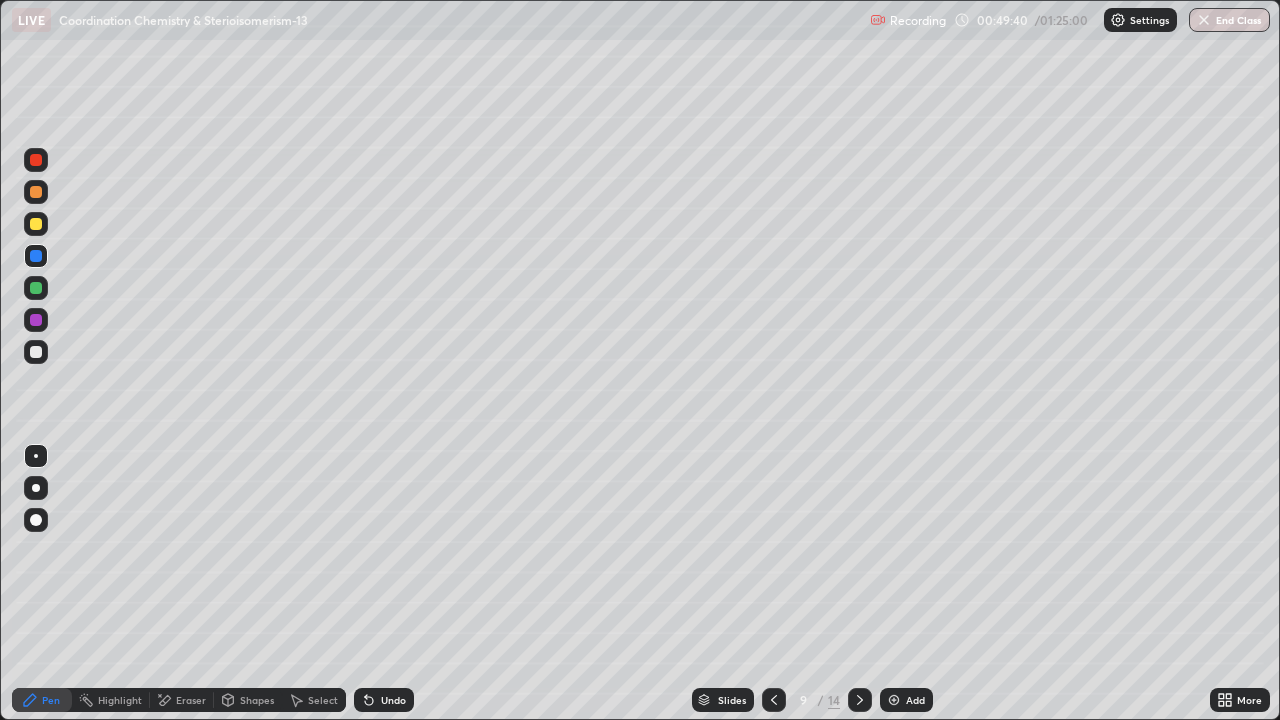 click at bounding box center (36, 160) 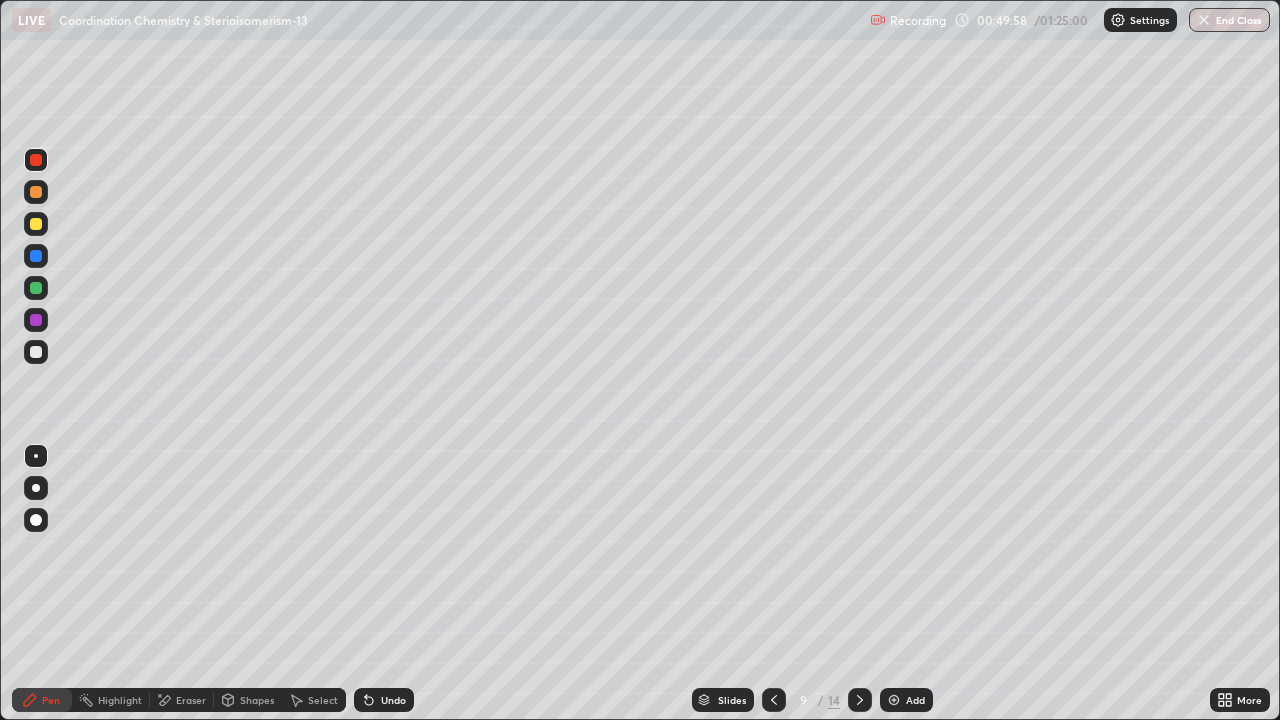 click at bounding box center [36, 256] 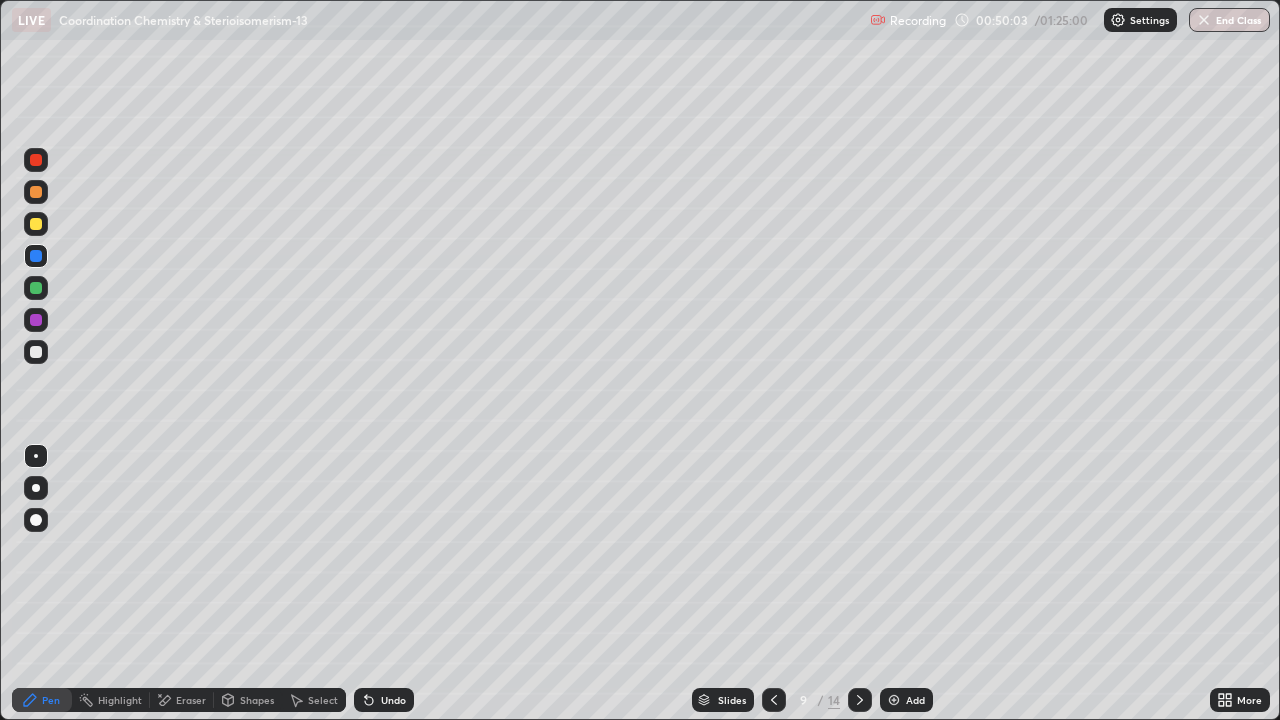 click at bounding box center (36, 224) 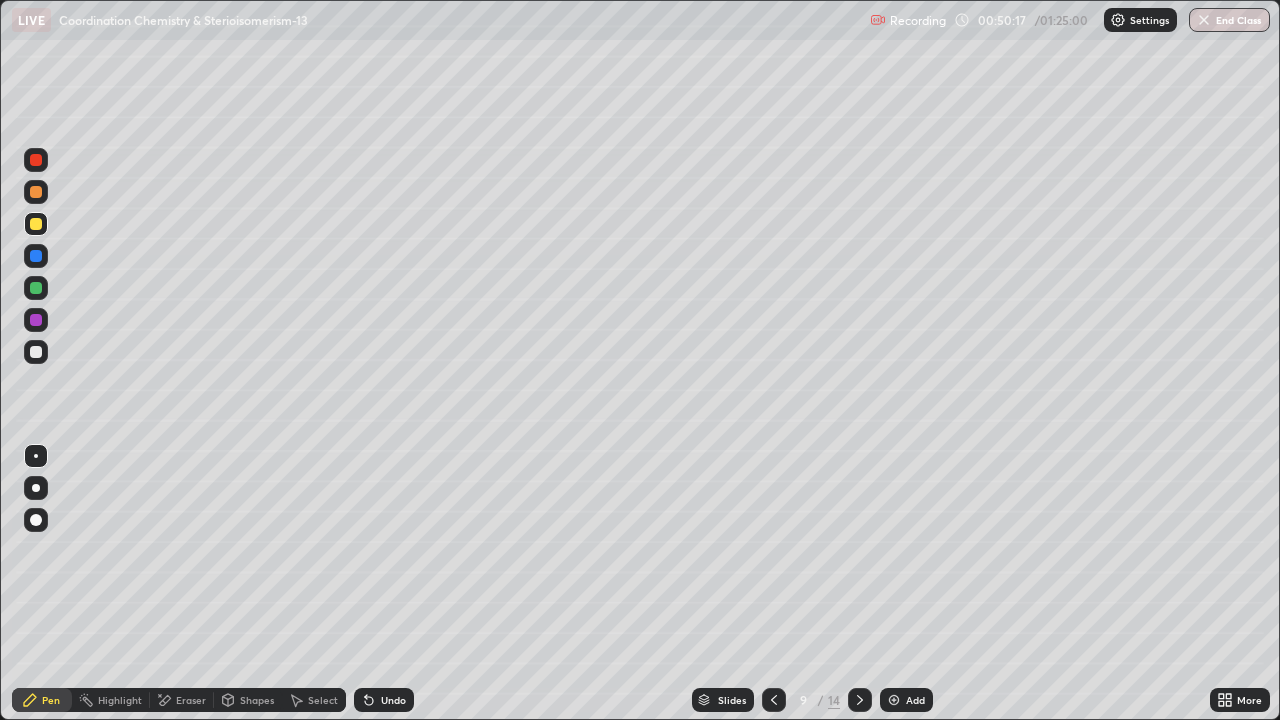 click at bounding box center [36, 256] 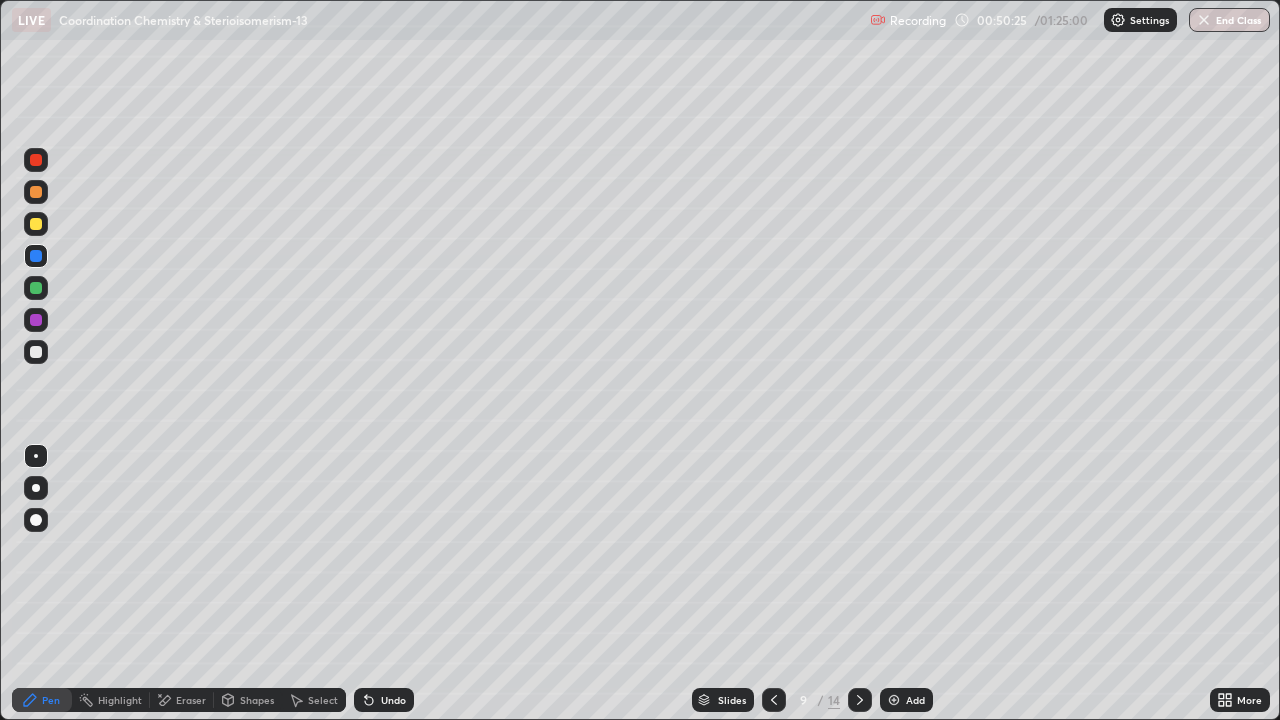click at bounding box center [36, 288] 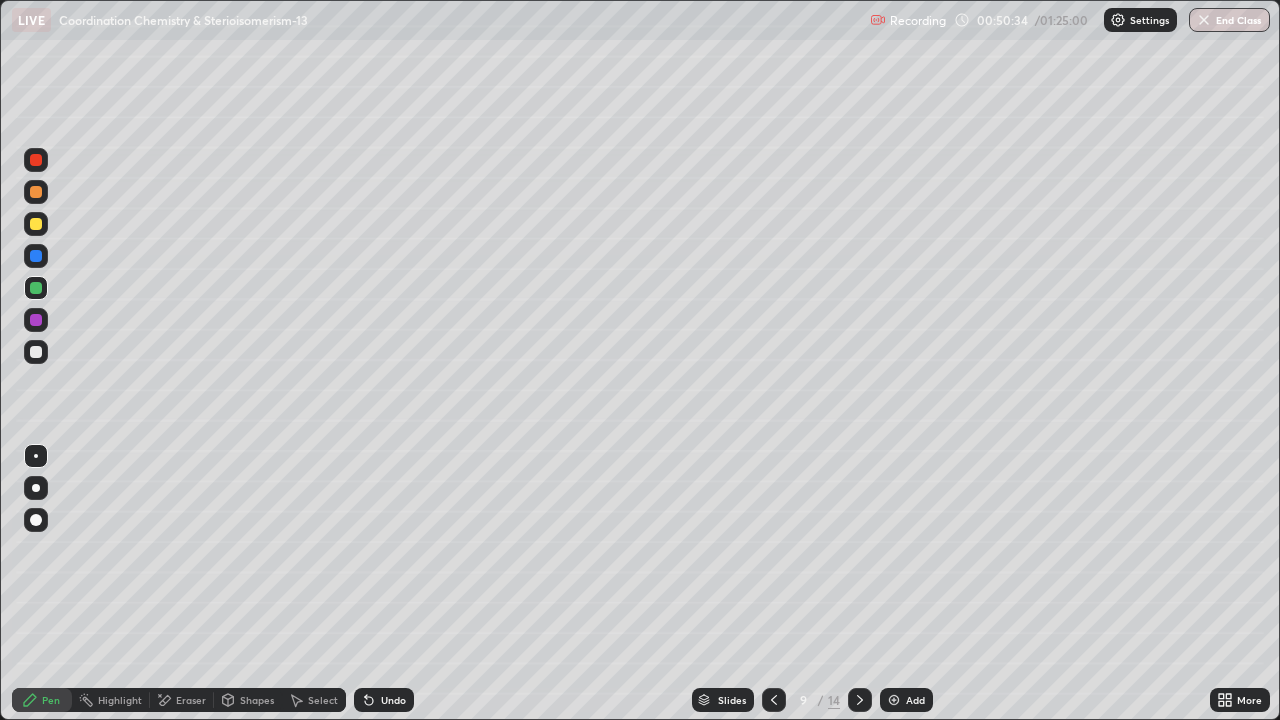 click on "Undo" at bounding box center (393, 700) 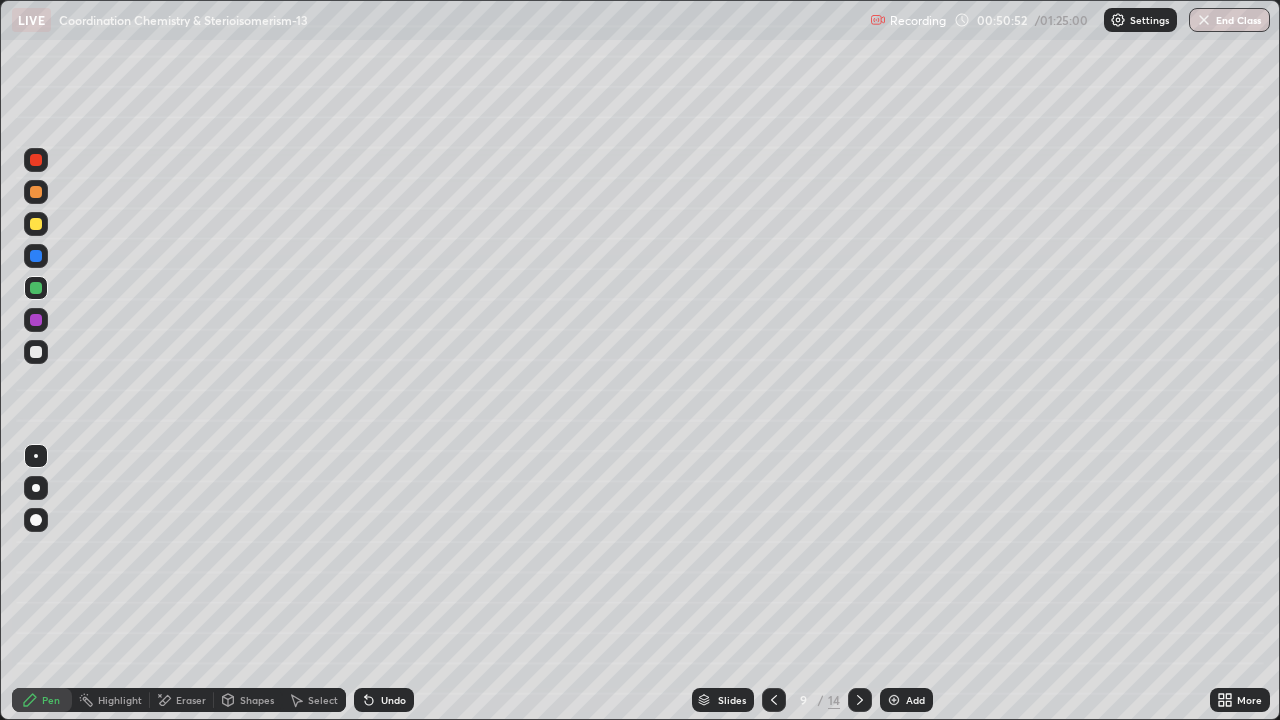 click at bounding box center (36, 352) 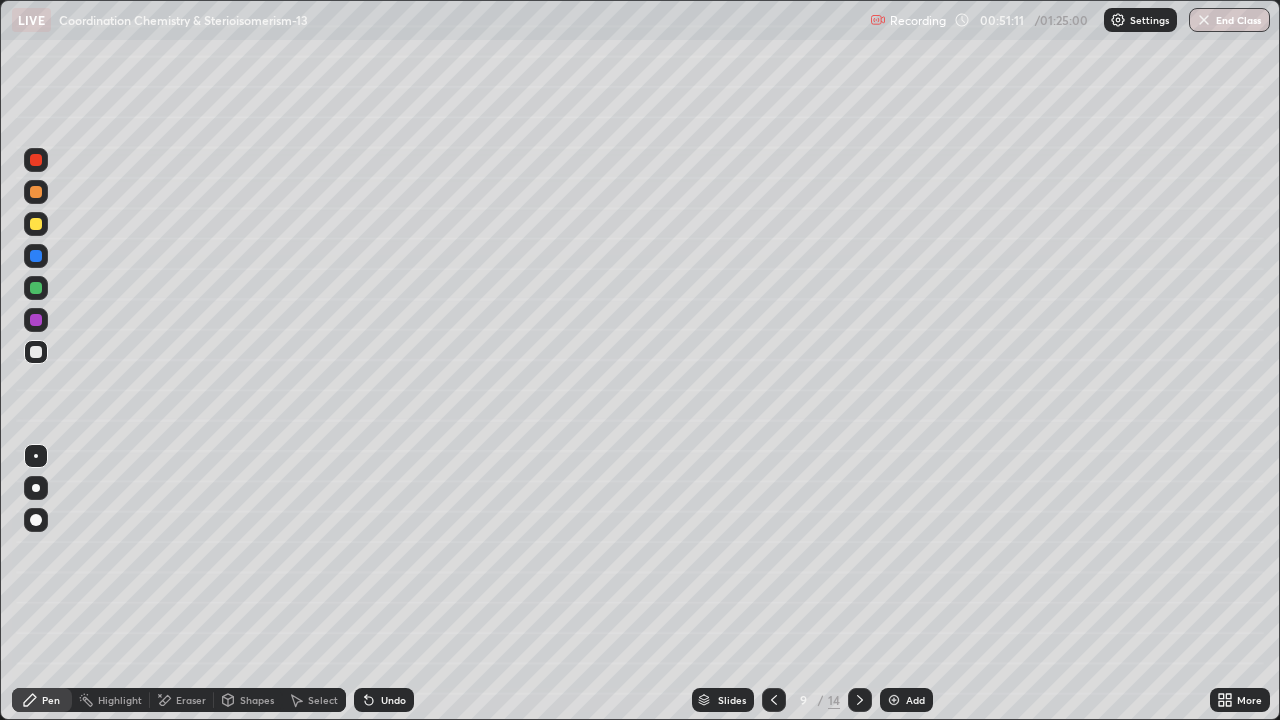 click at bounding box center (36, 192) 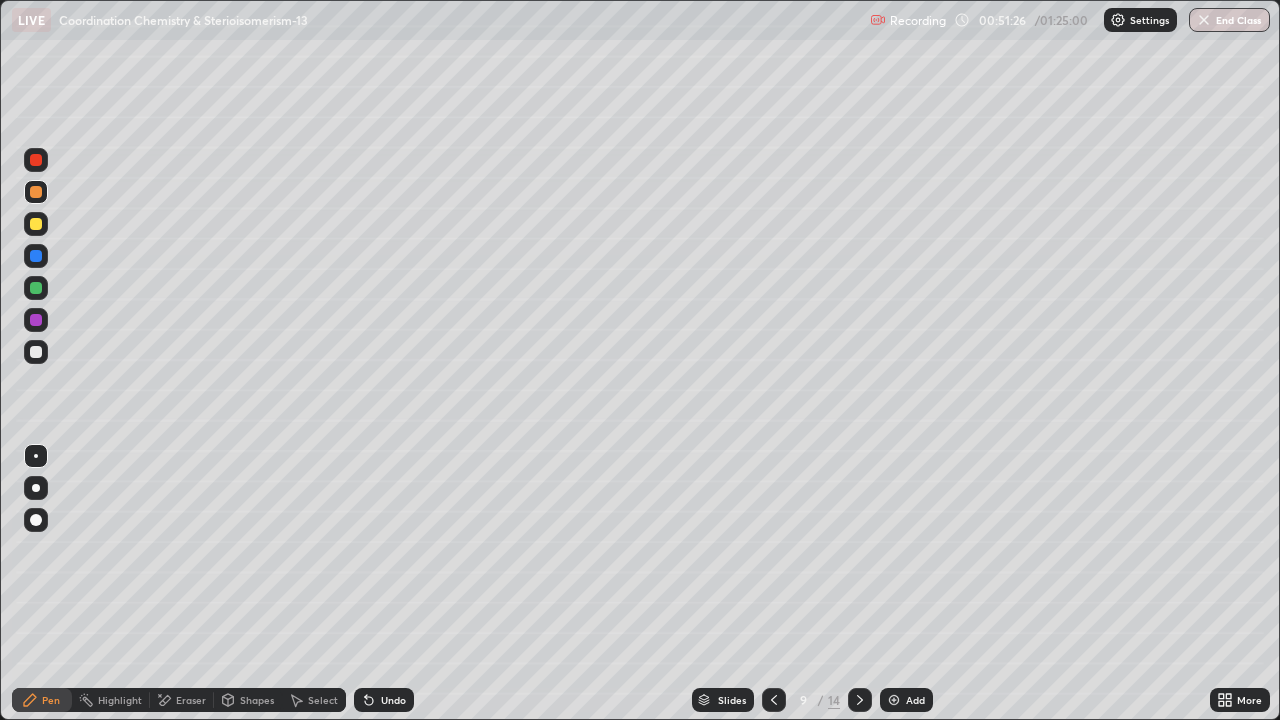click on "Slides" at bounding box center [723, 700] 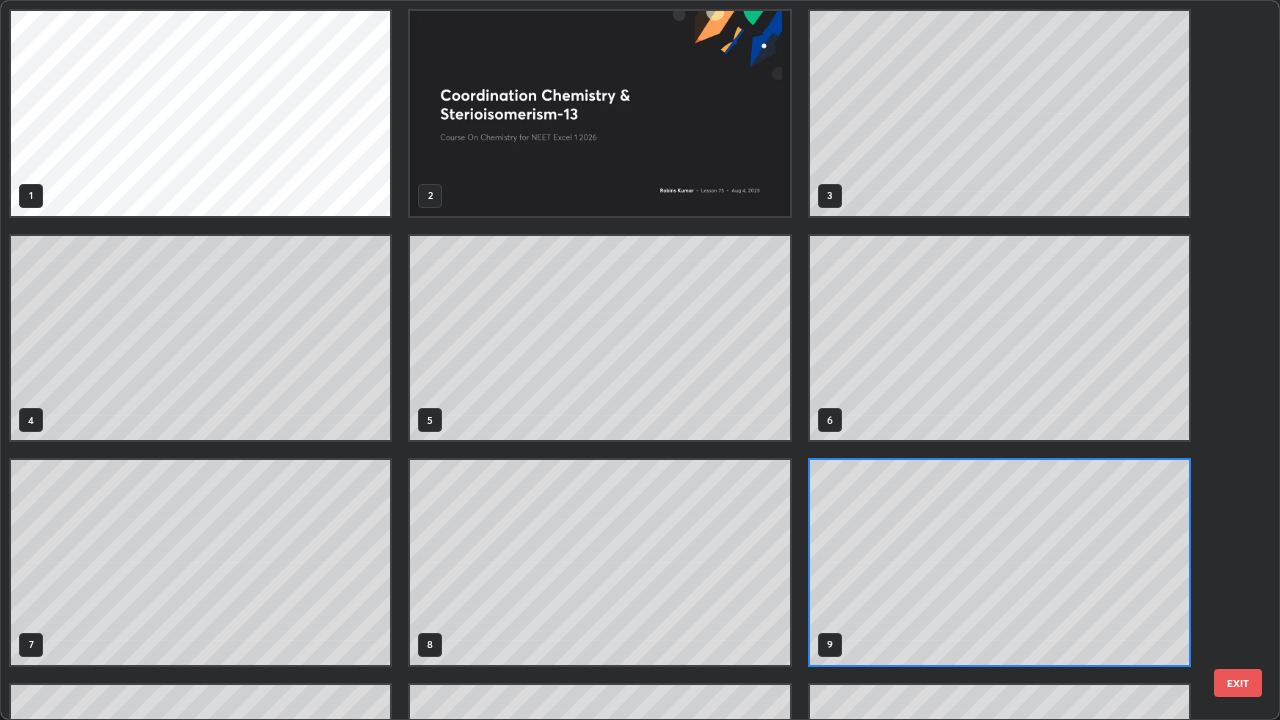 scroll, scrollTop: 7, scrollLeft: 11, axis: both 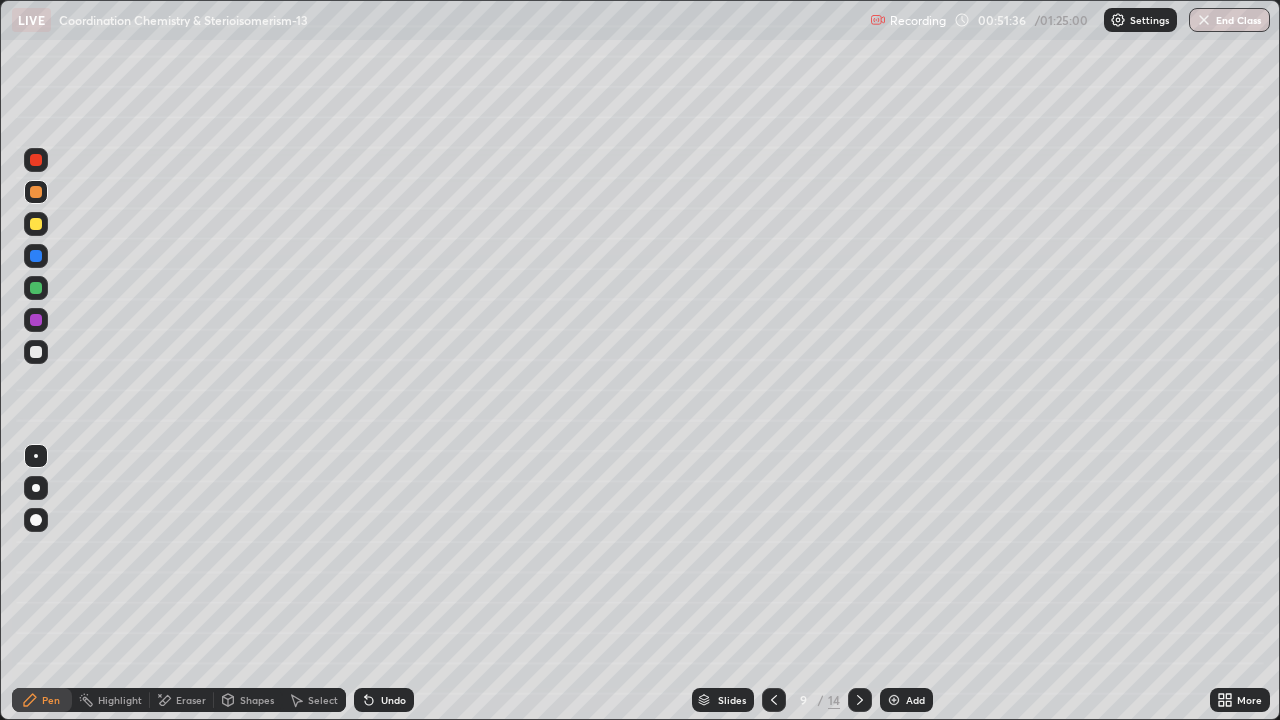click at bounding box center (860, 700) 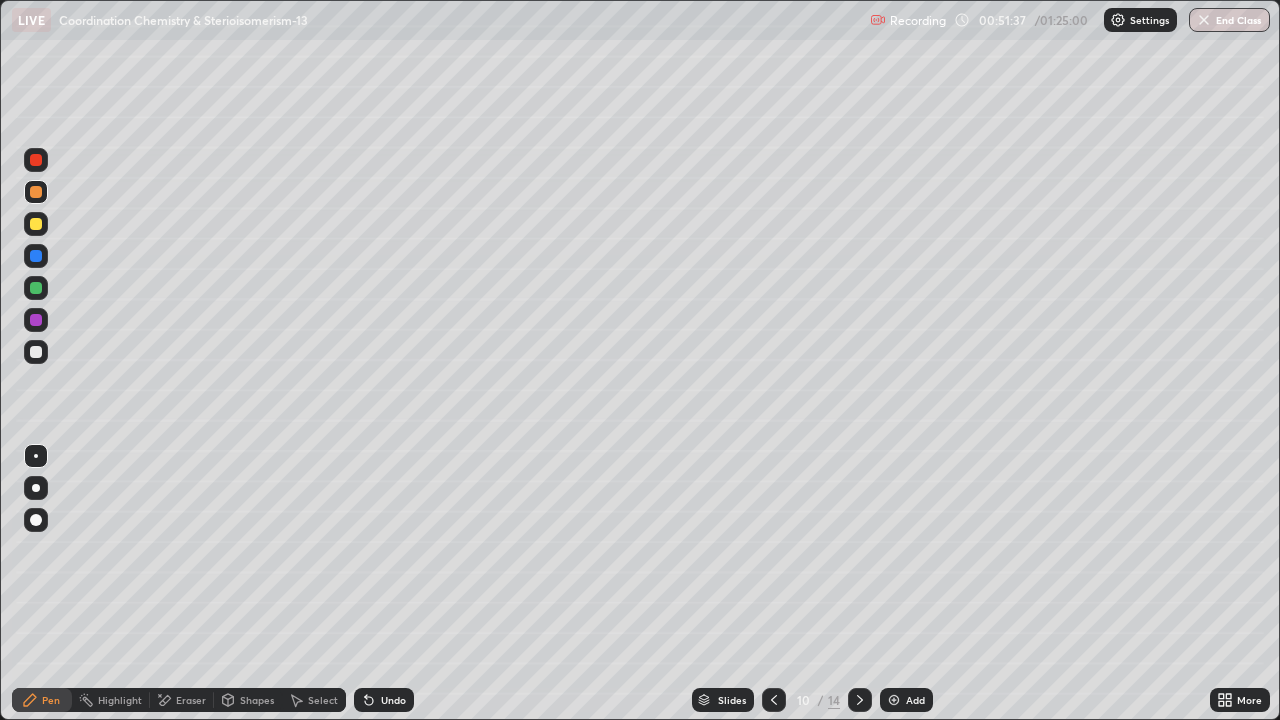 click 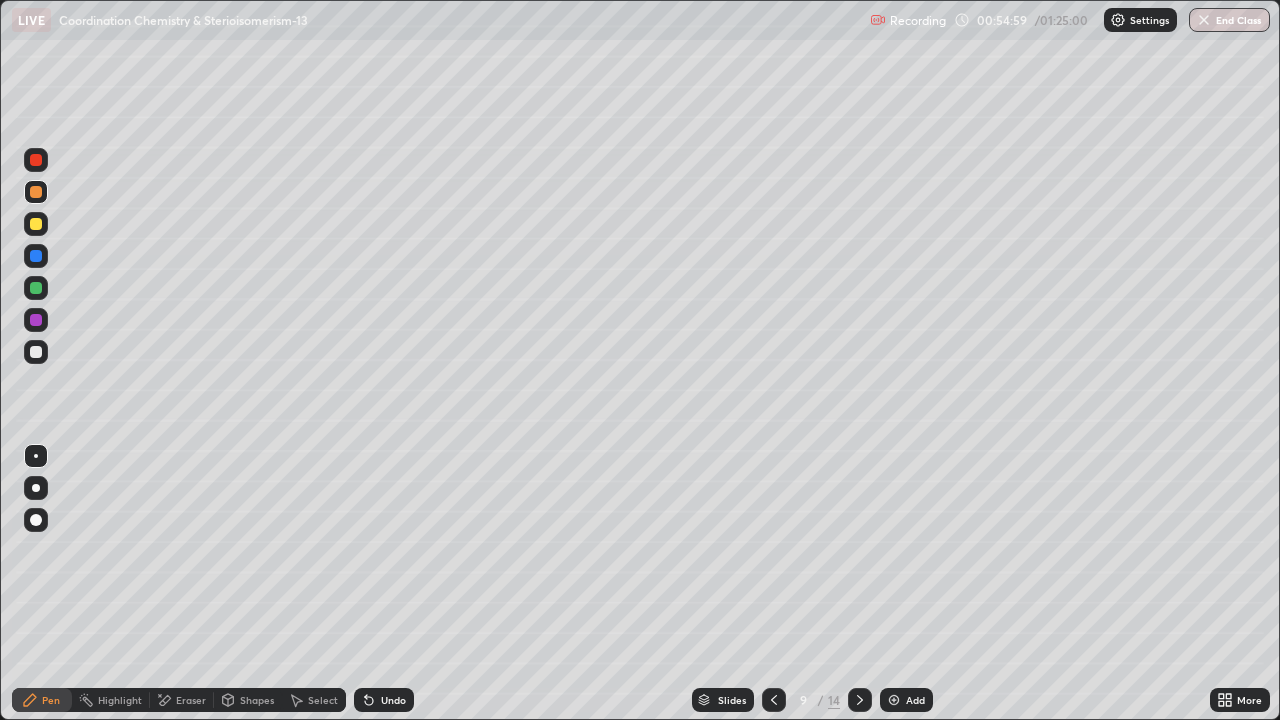 click at bounding box center (774, 700) 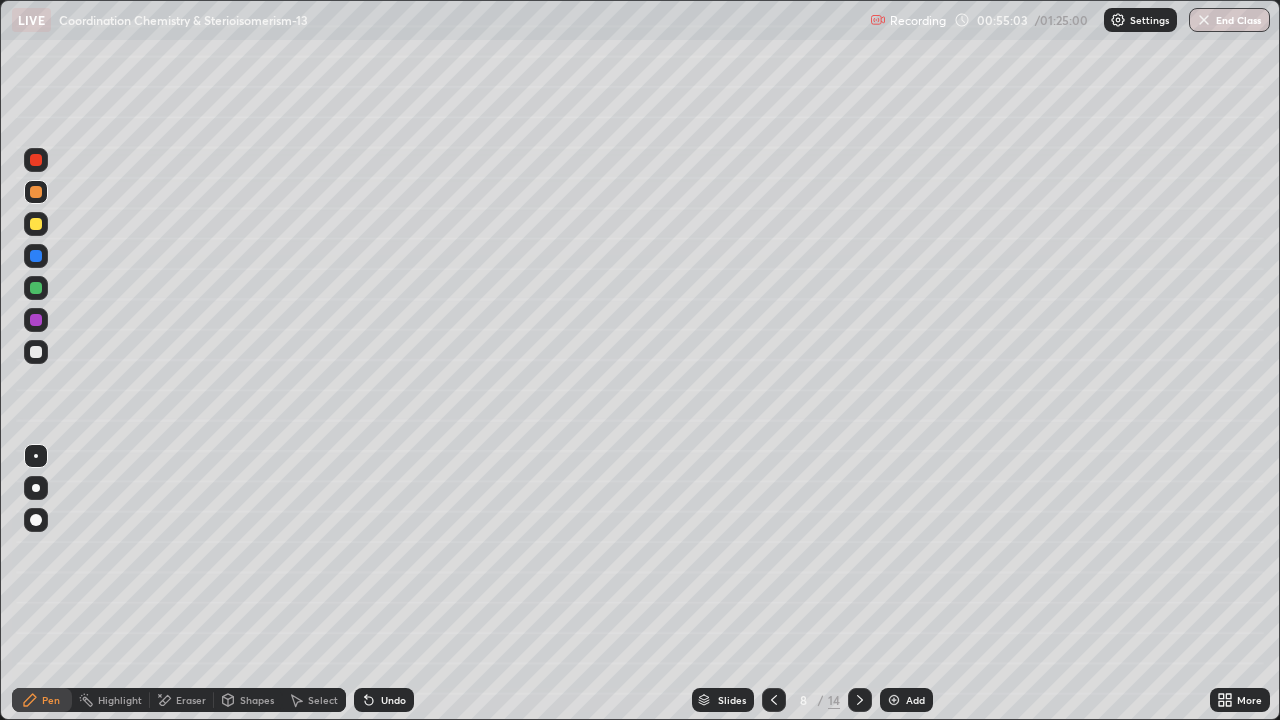 click at bounding box center [860, 700] 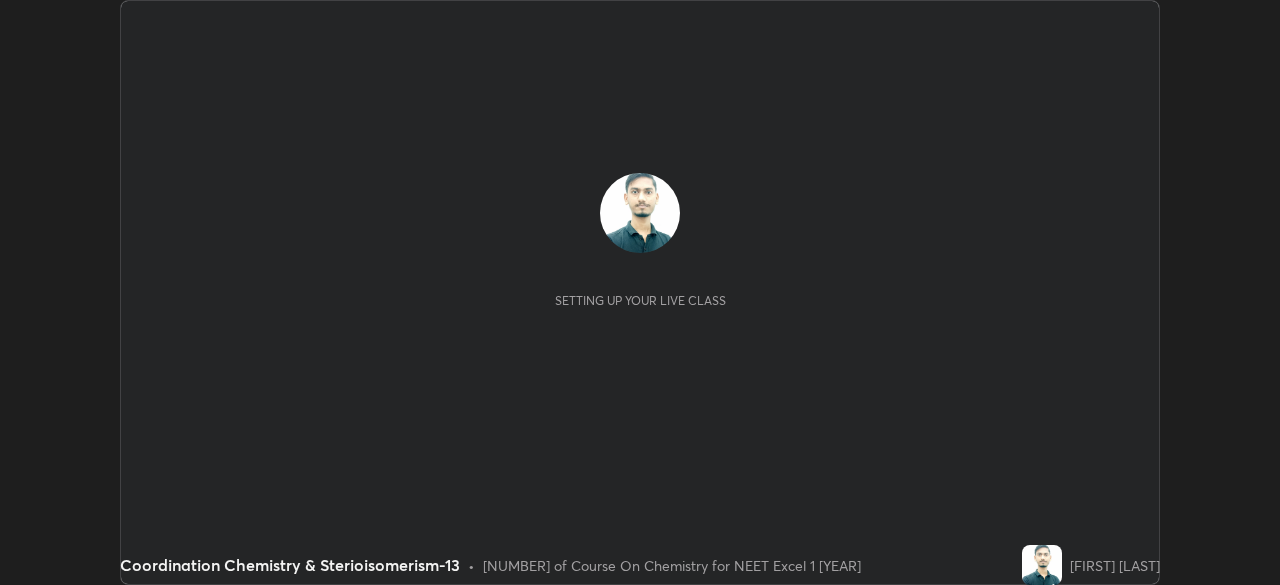scroll, scrollTop: 0, scrollLeft: 0, axis: both 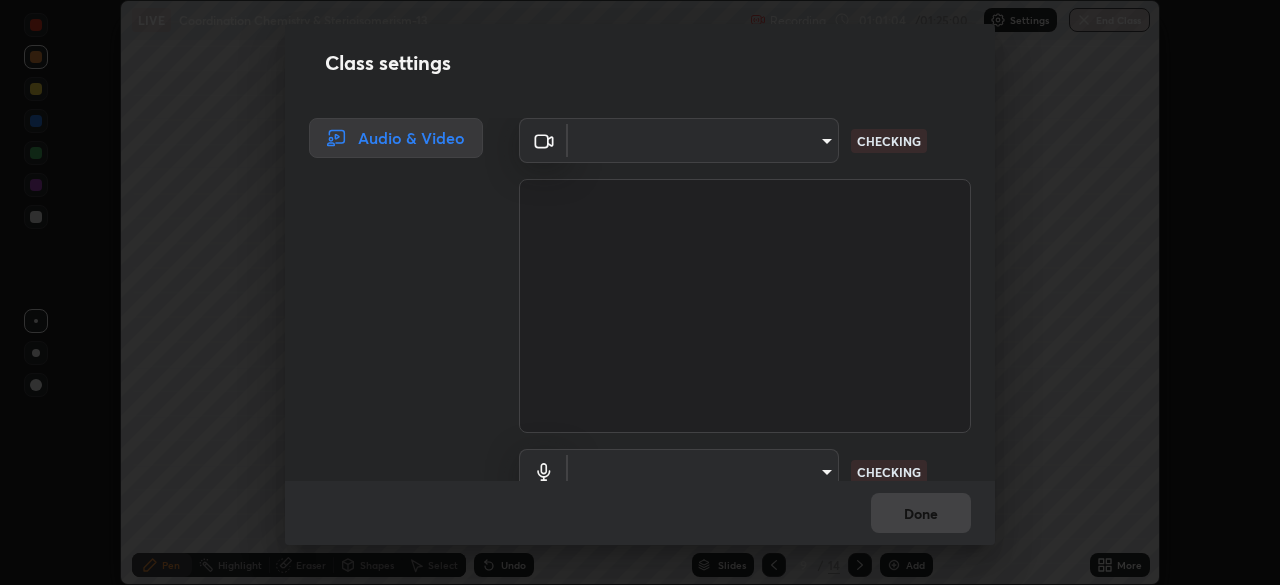 click on "Class settings Audio & Video ​ CHECKING ​ CHECKING Done" at bounding box center [640, 292] 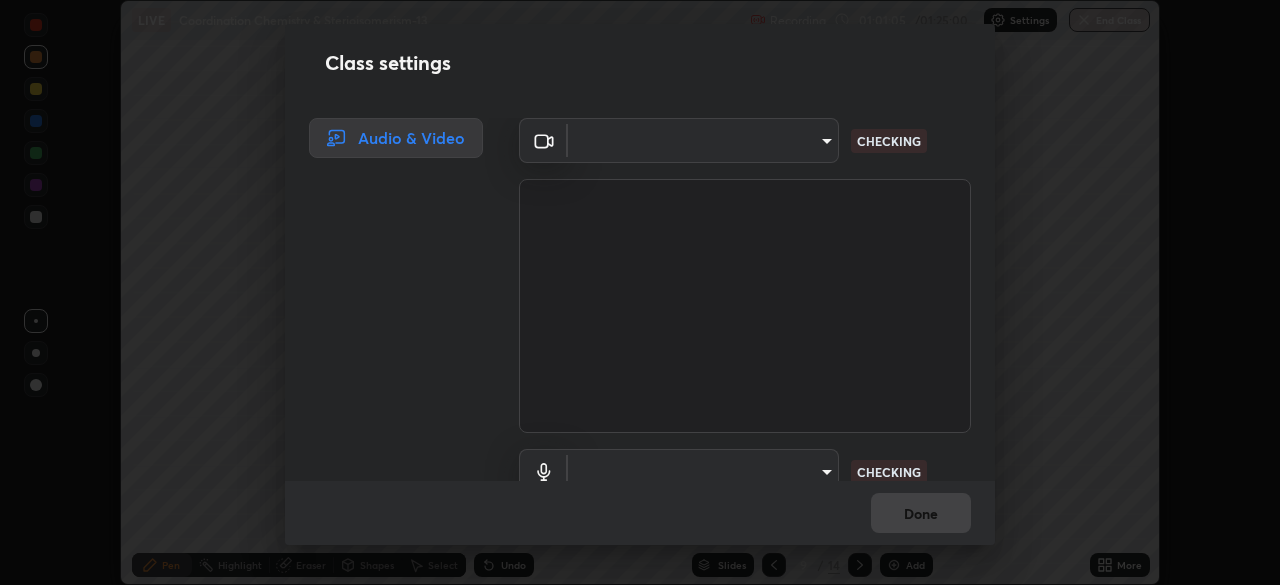 type on "49997c5035a380d1e4bfd67072f4403f37fcfd6159da511fce73e868ba03c42c" 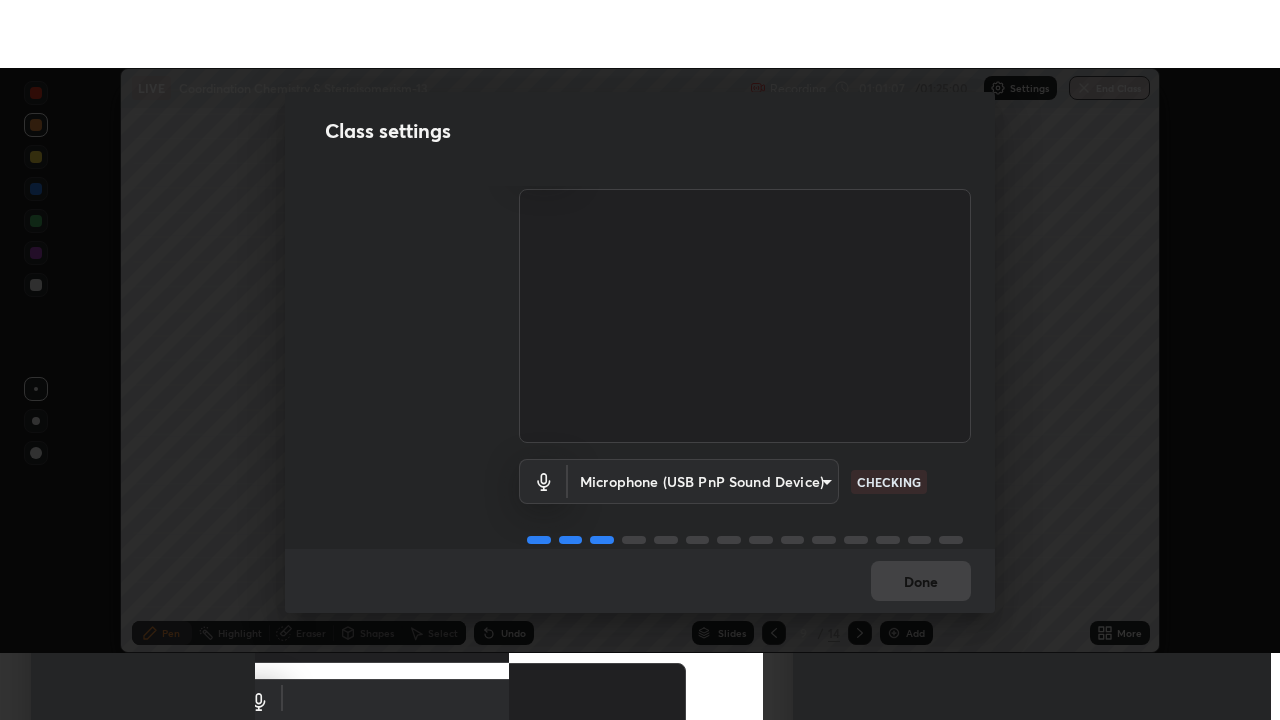 scroll, scrollTop: 91, scrollLeft: 0, axis: vertical 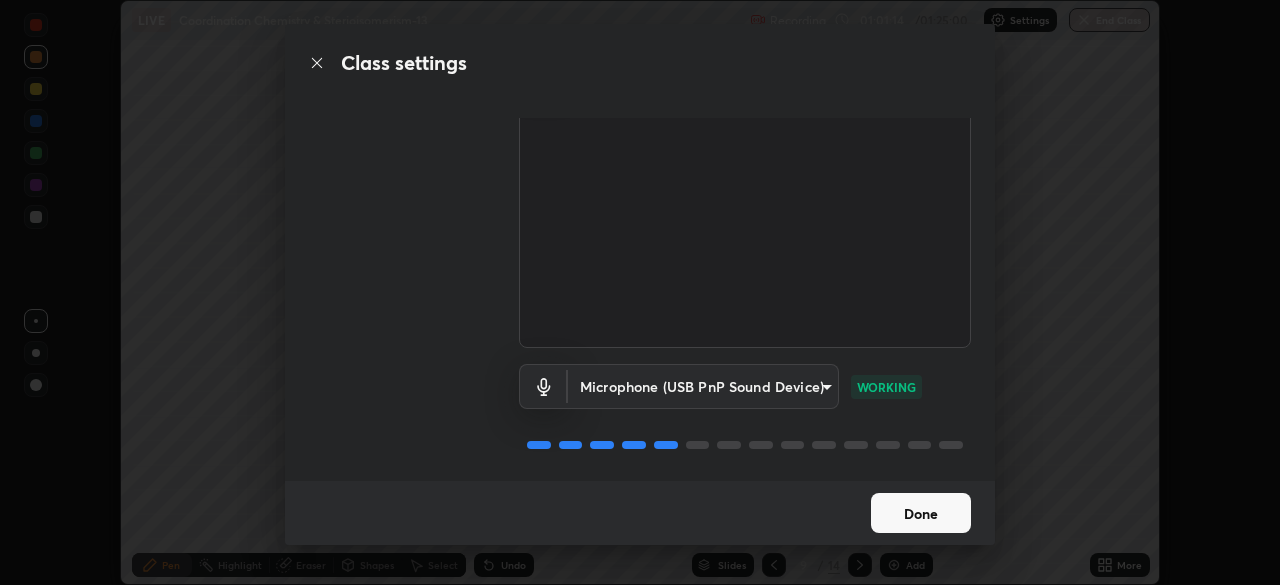 click on "Done" at bounding box center [921, 513] 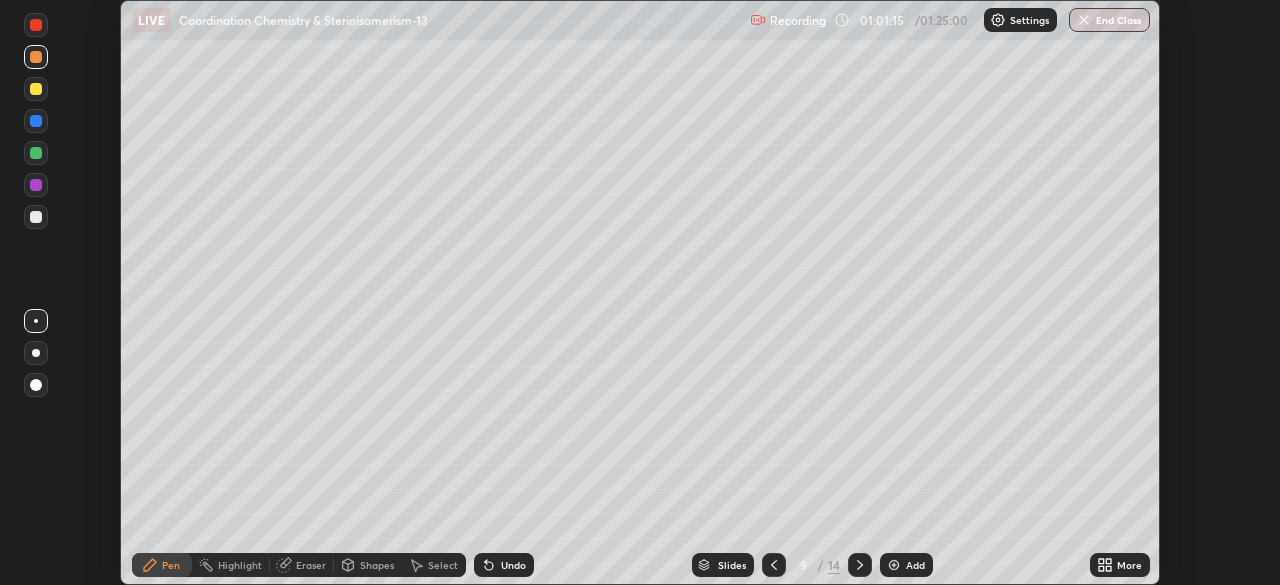 click 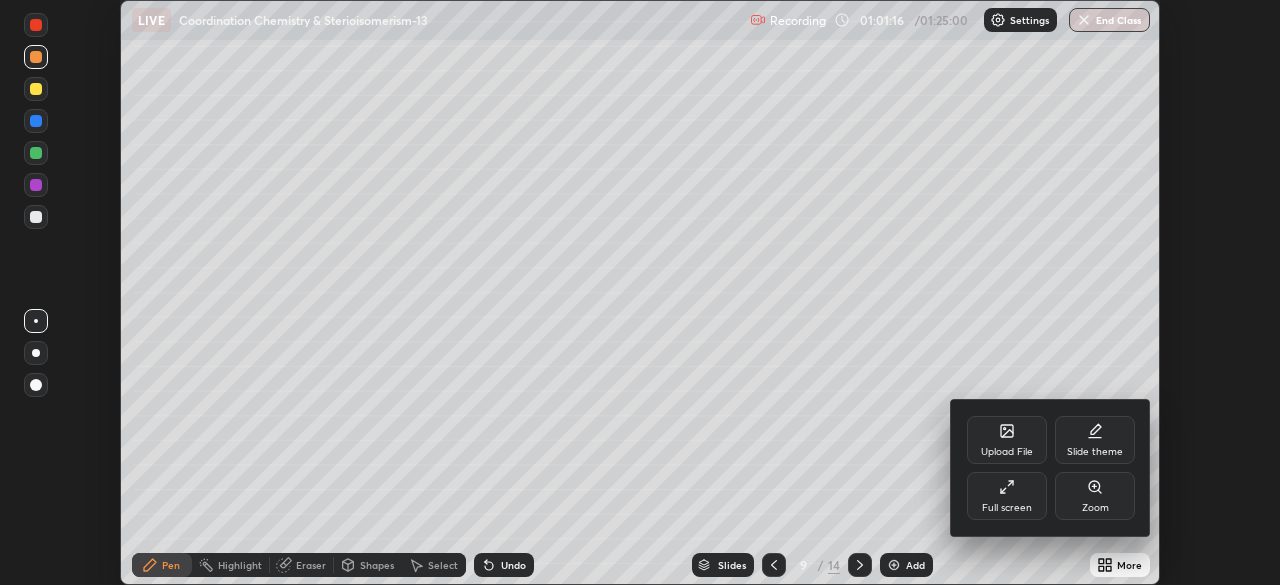 click on "Full screen" at bounding box center [1007, 496] 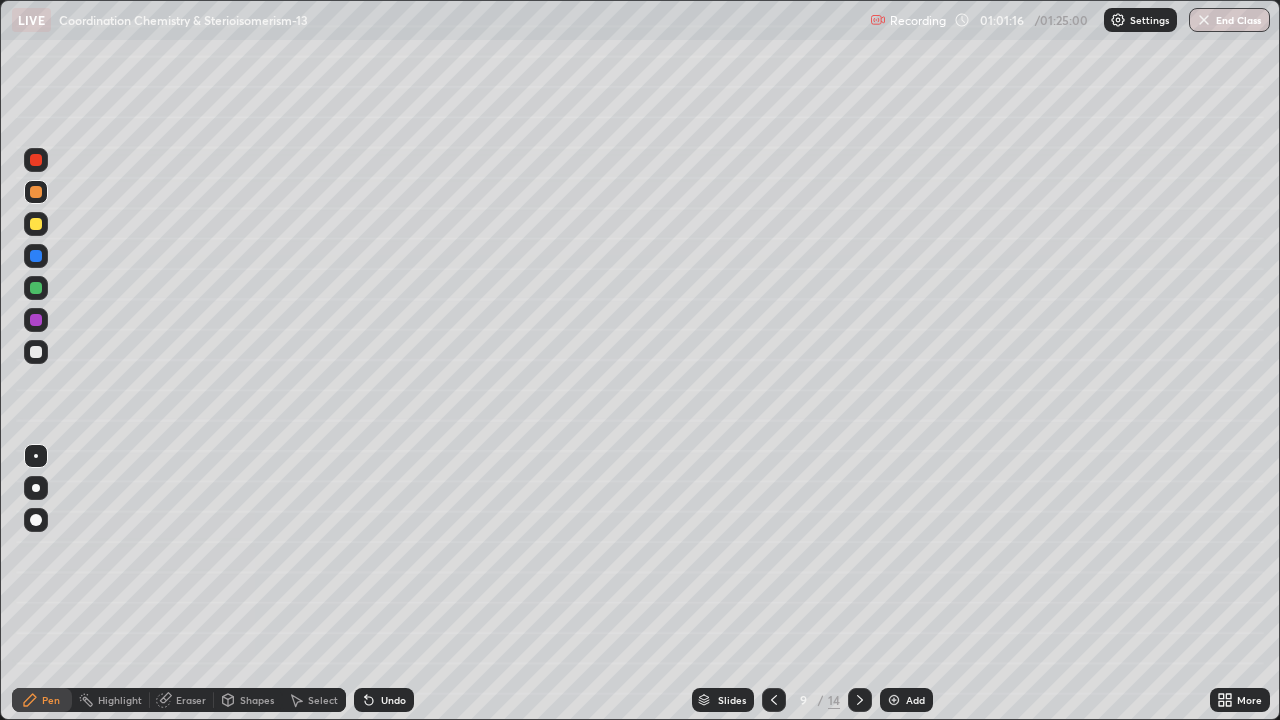 scroll, scrollTop: 99280, scrollLeft: 98720, axis: both 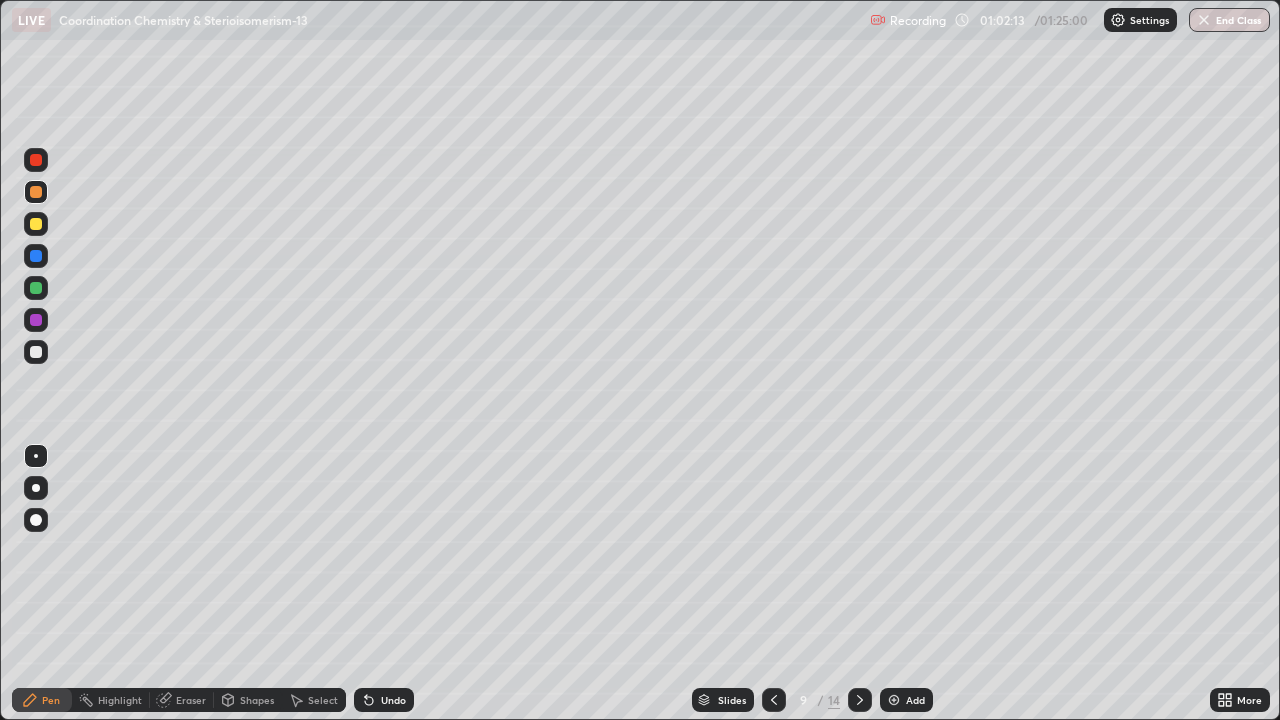 click 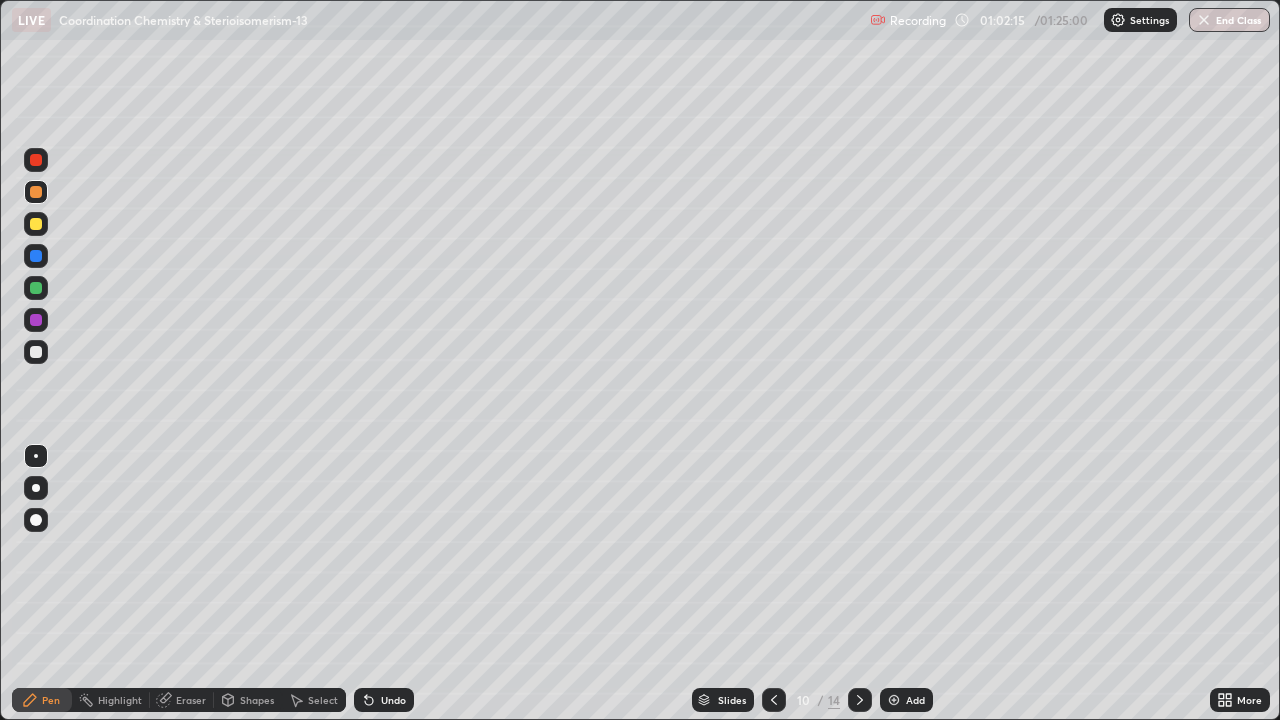 click at bounding box center (36, 224) 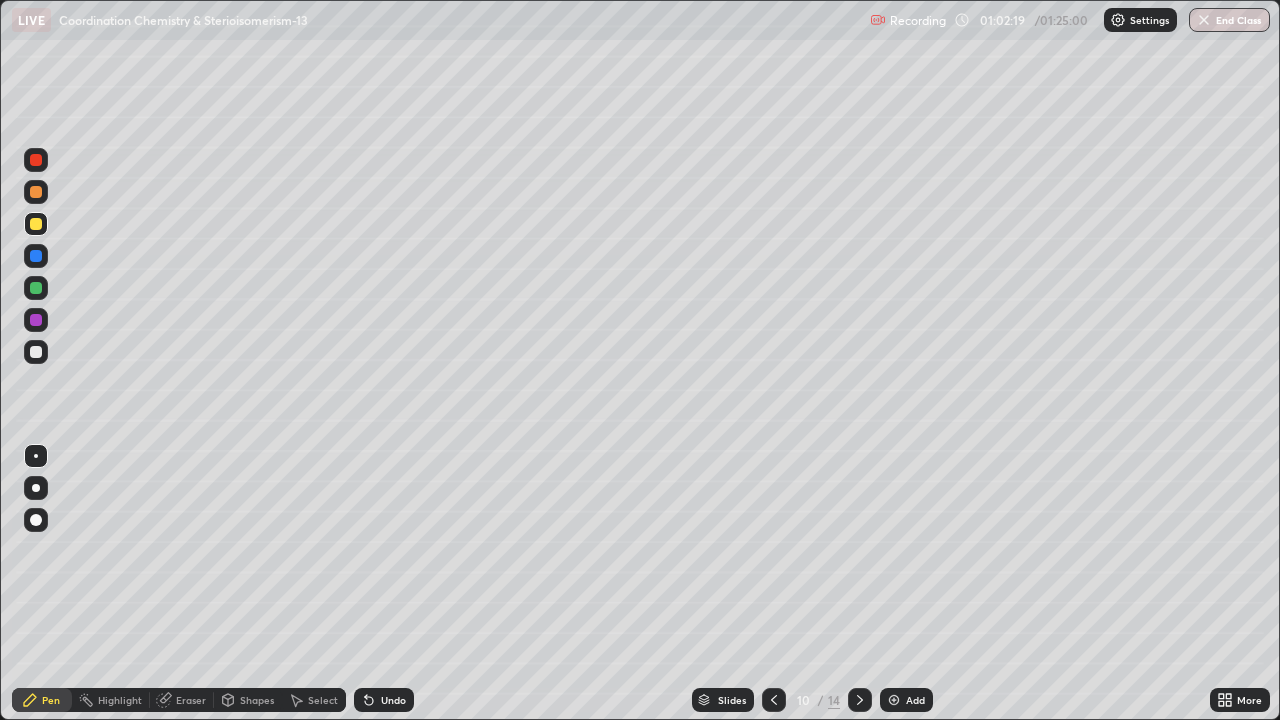 click at bounding box center [774, 700] 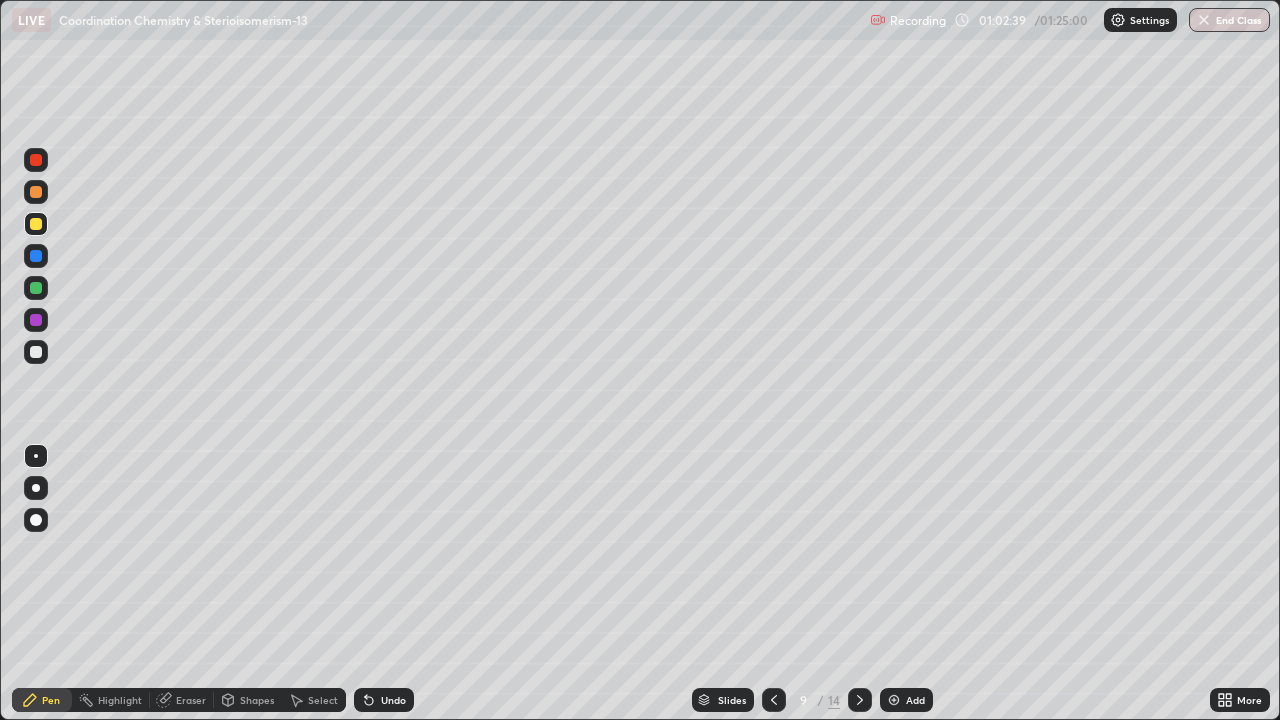 click at bounding box center (860, 700) 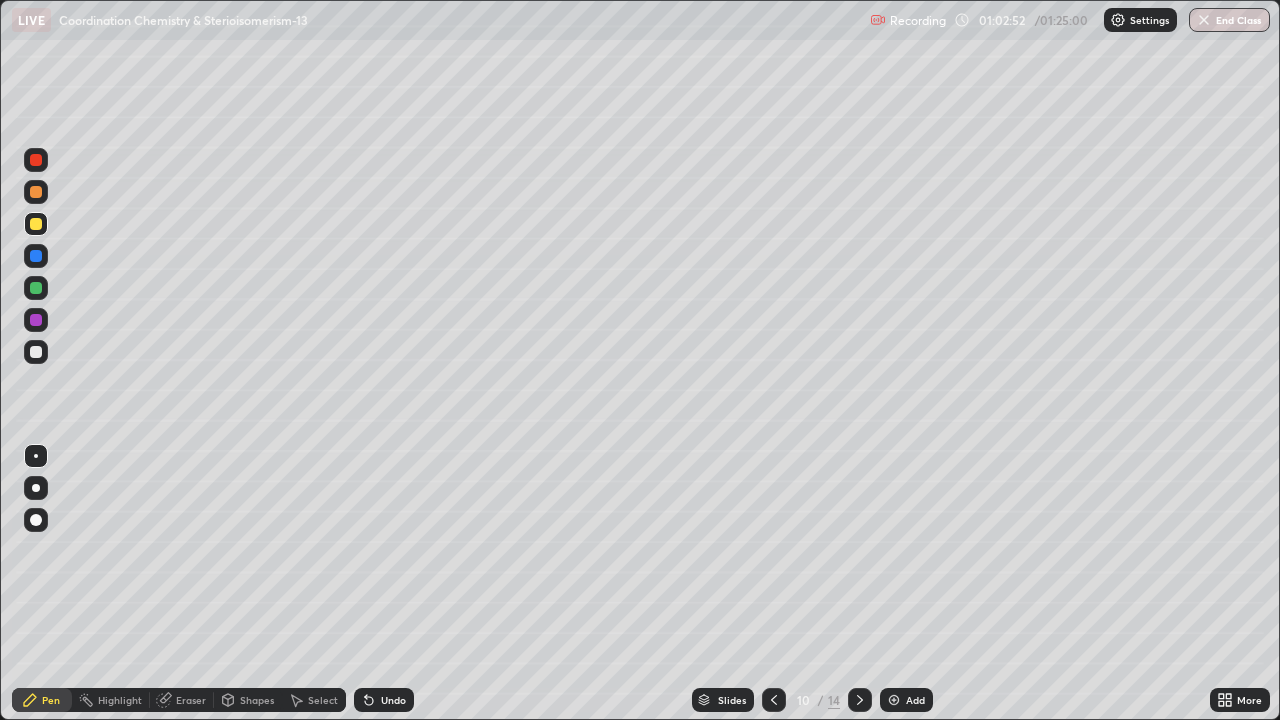 click at bounding box center (36, 352) 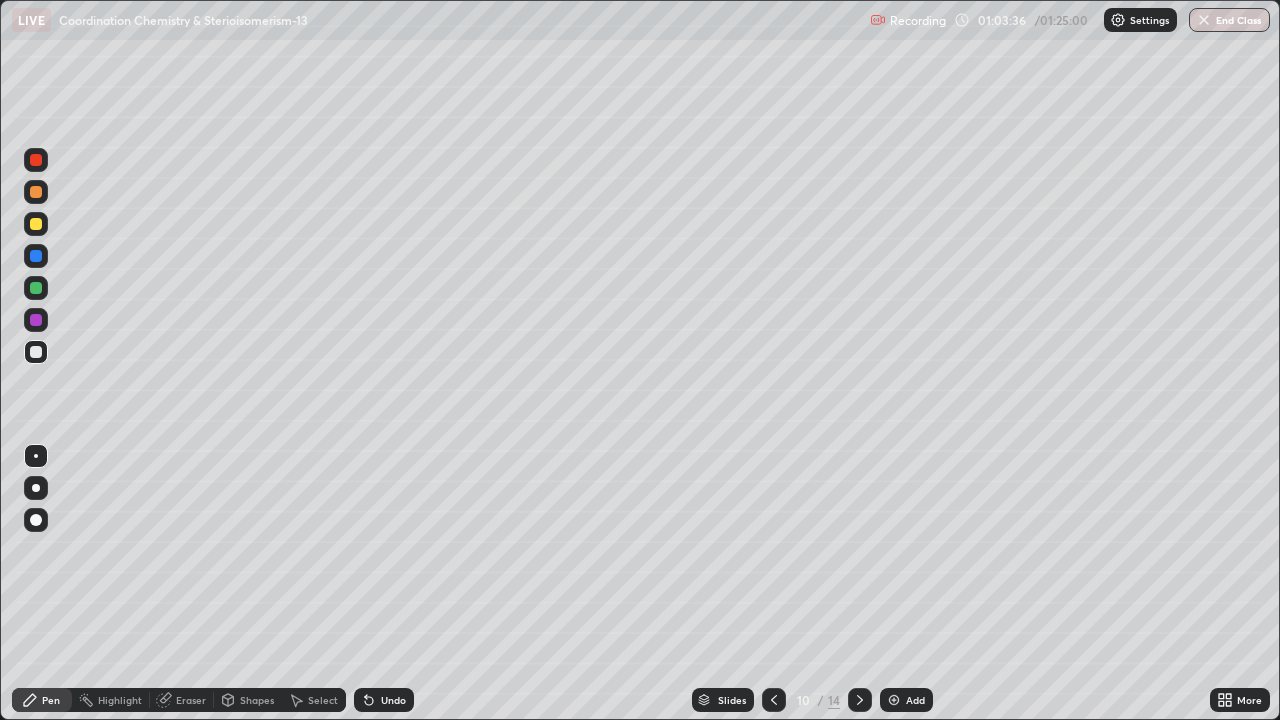 click at bounding box center (36, 288) 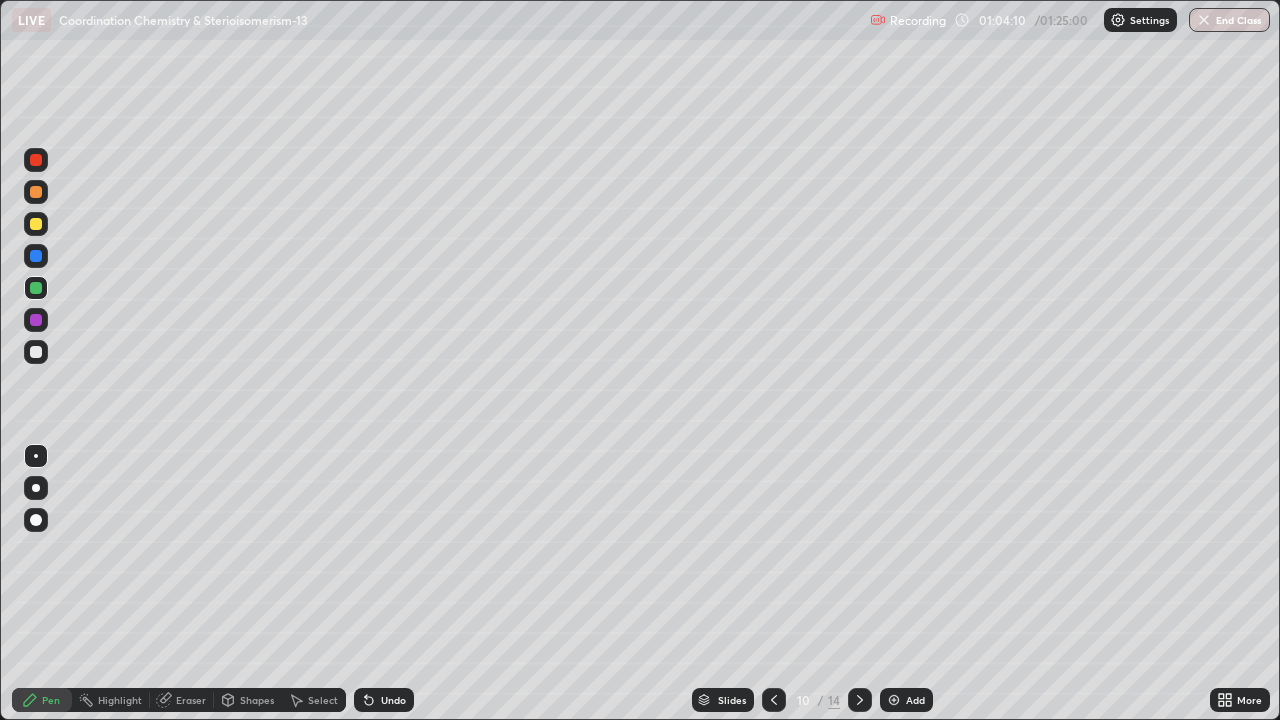 click at bounding box center (36, 192) 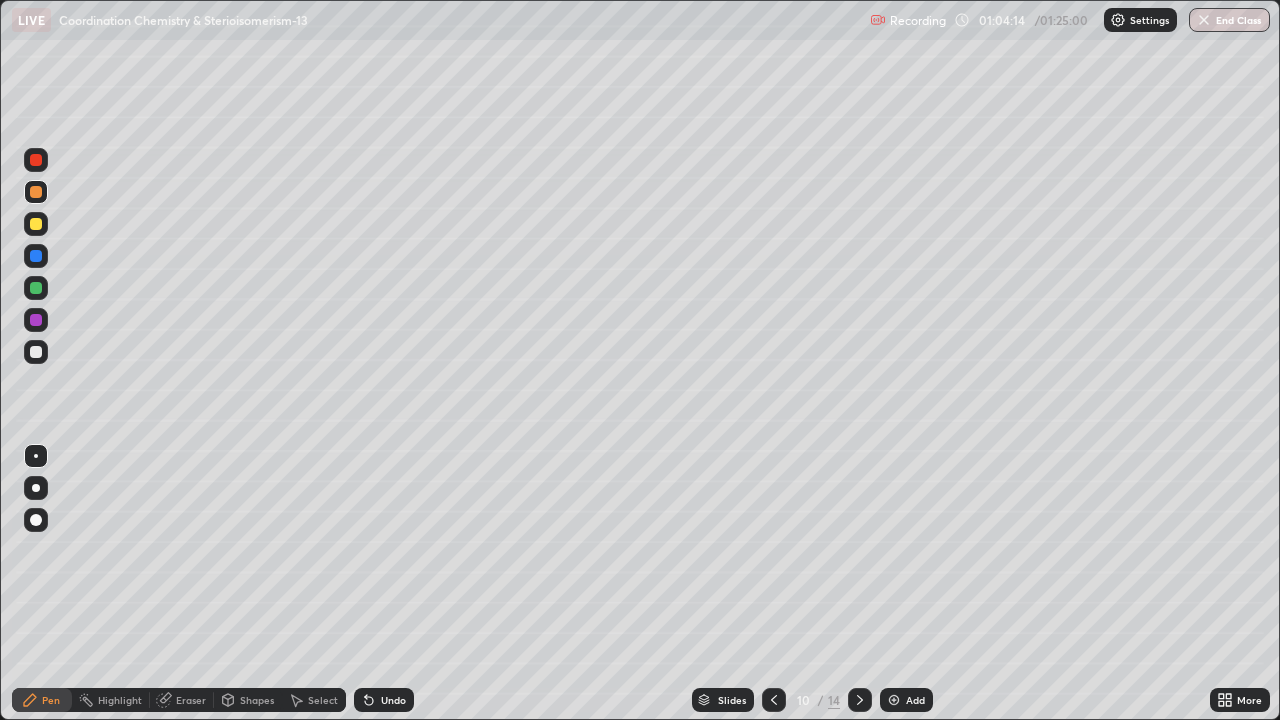 click at bounding box center (36, 288) 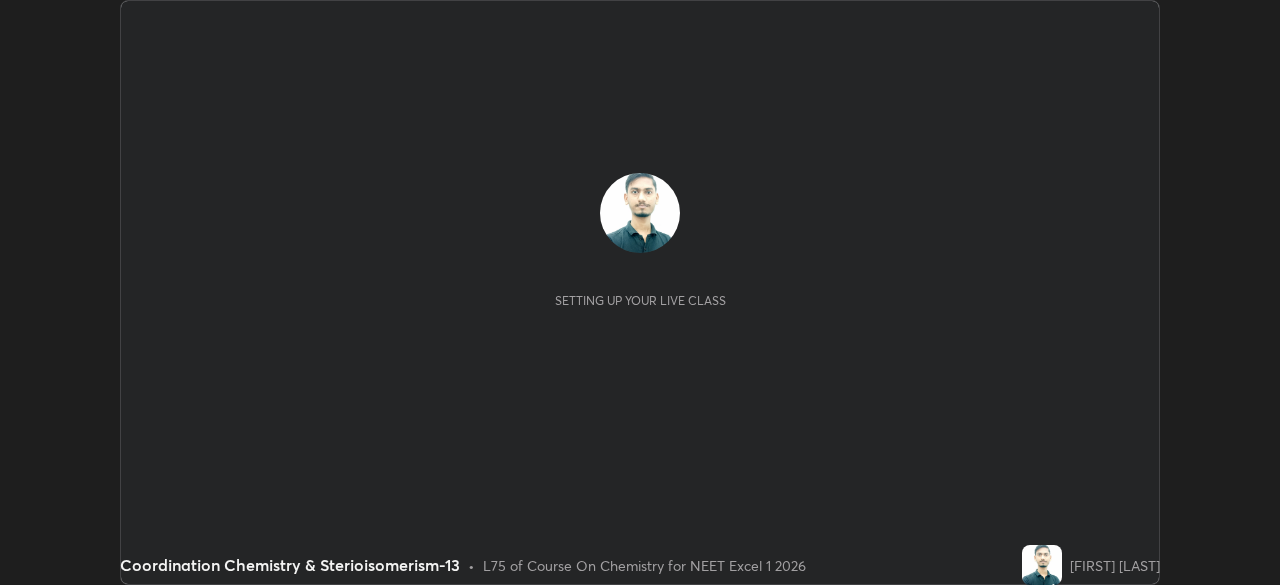 scroll, scrollTop: 0, scrollLeft: 0, axis: both 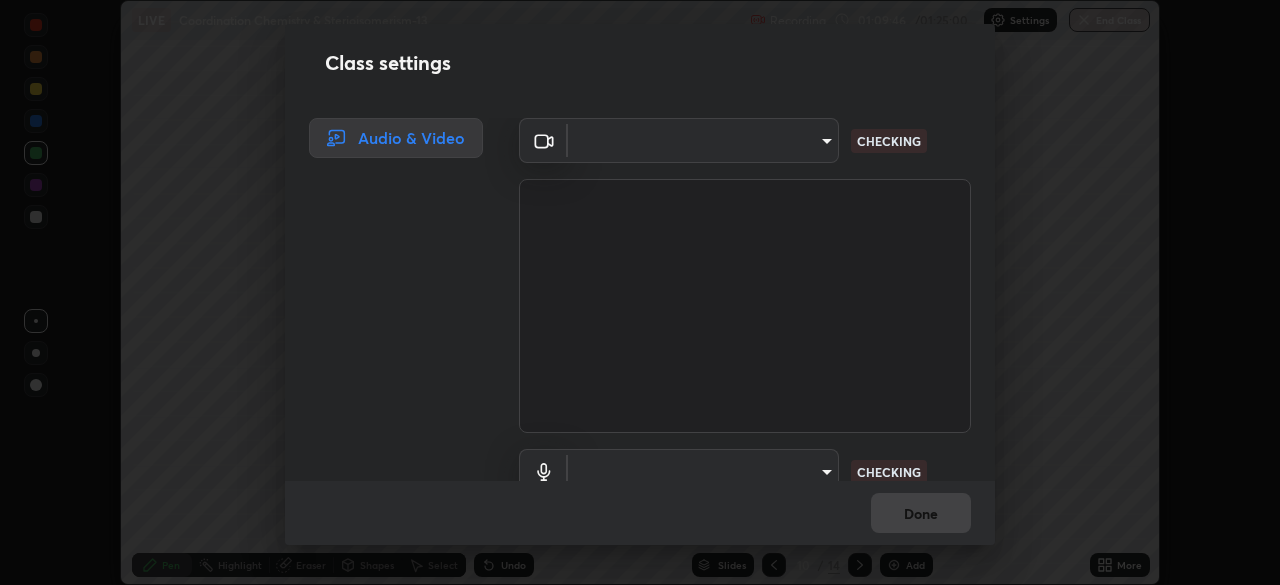 type on "49997c5035a380d1e4bfd67072f4403f37fcfd6159da511fce73e868ba03c42c" 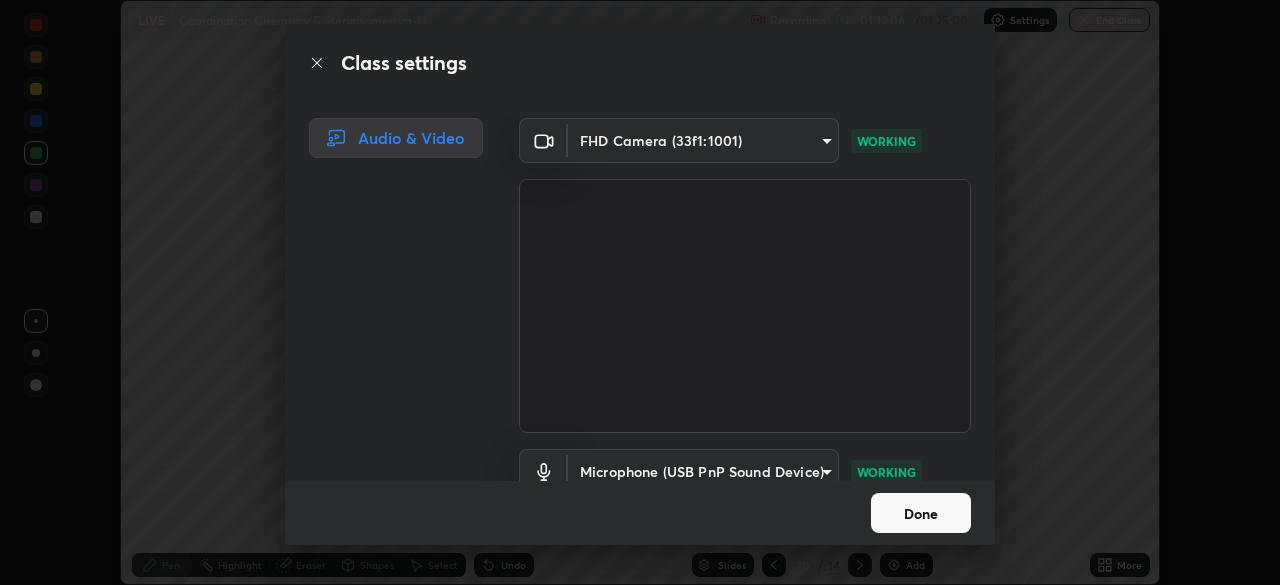 click on "Done" at bounding box center (921, 513) 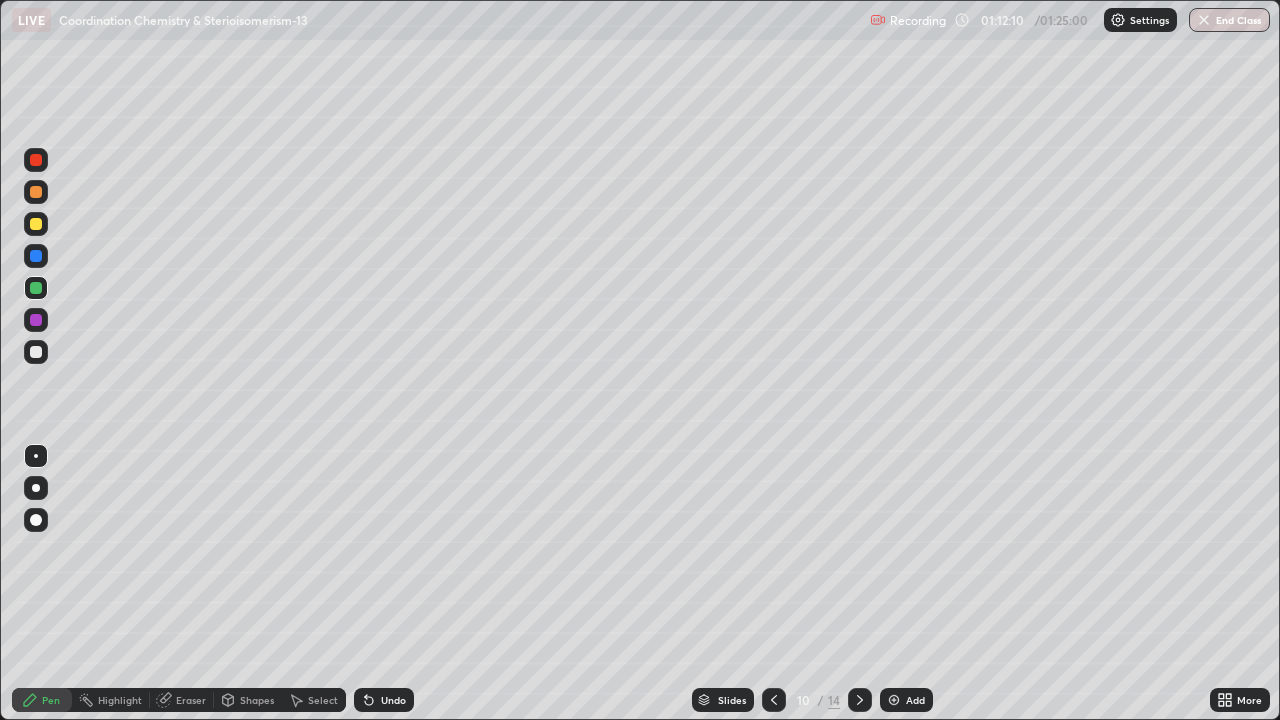scroll, scrollTop: 99280, scrollLeft: 98720, axis: both 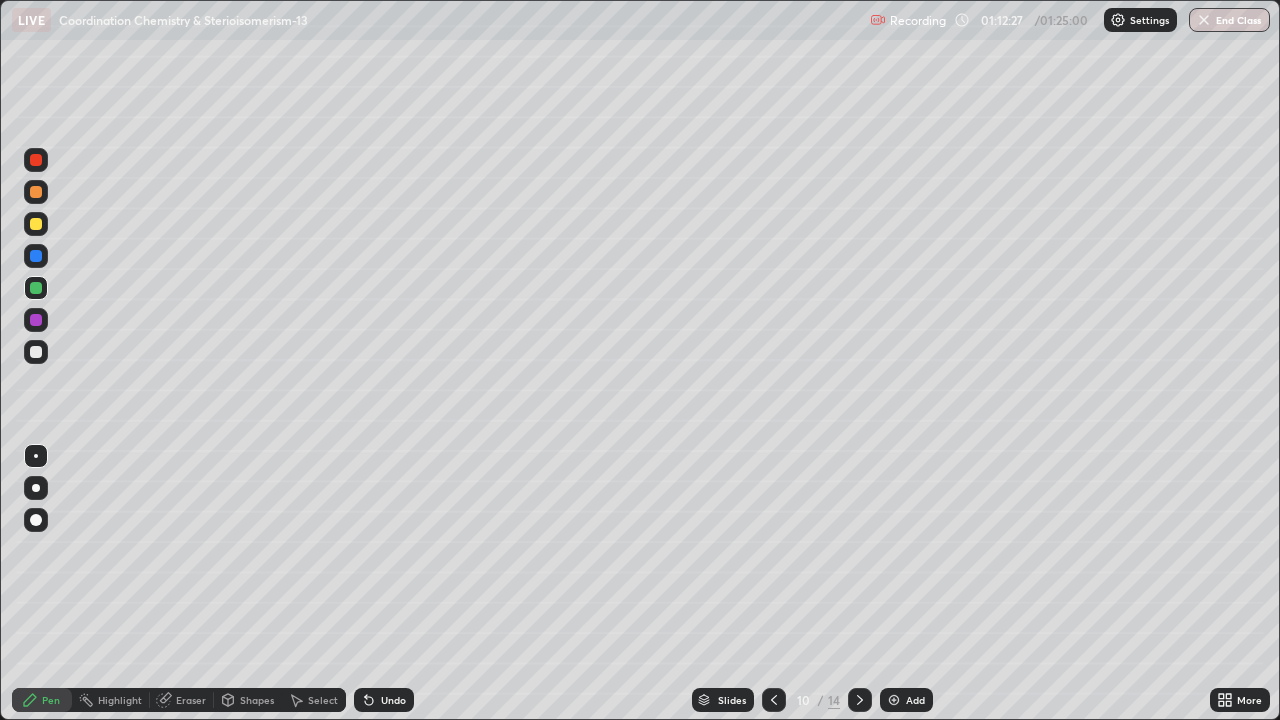 click on "End Class" at bounding box center (1229, 20) 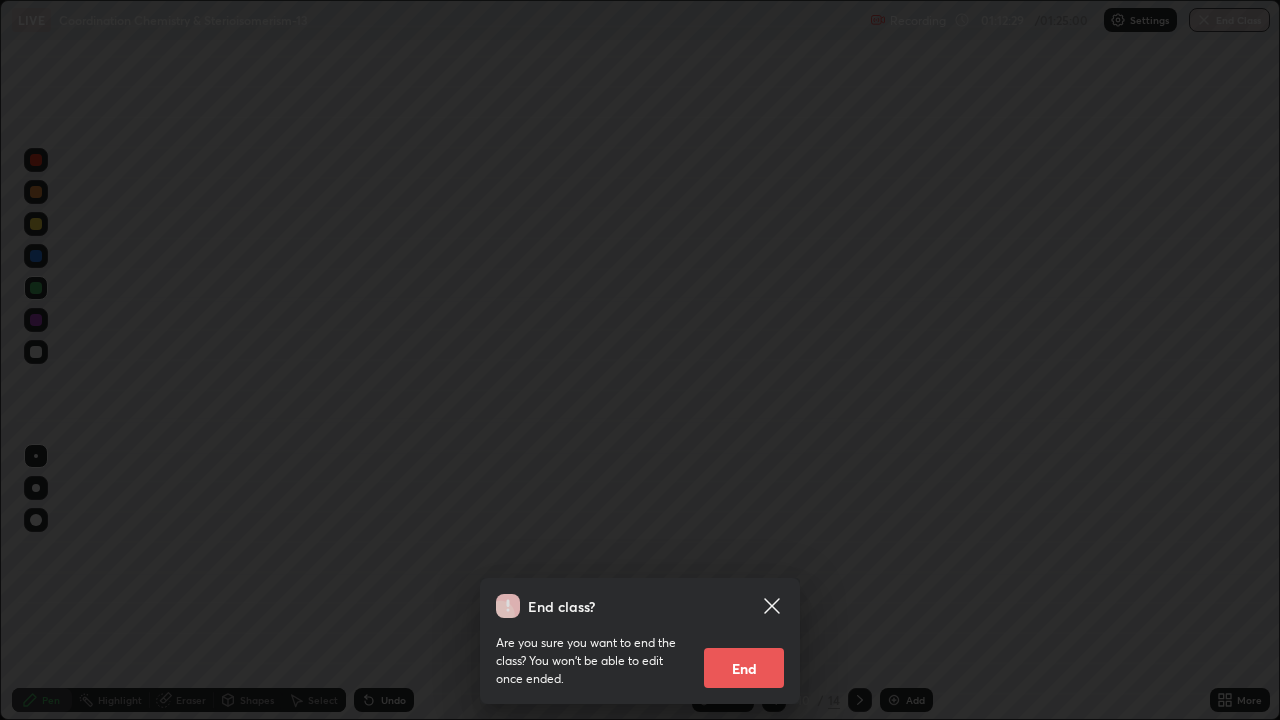 click on "End" at bounding box center (744, 668) 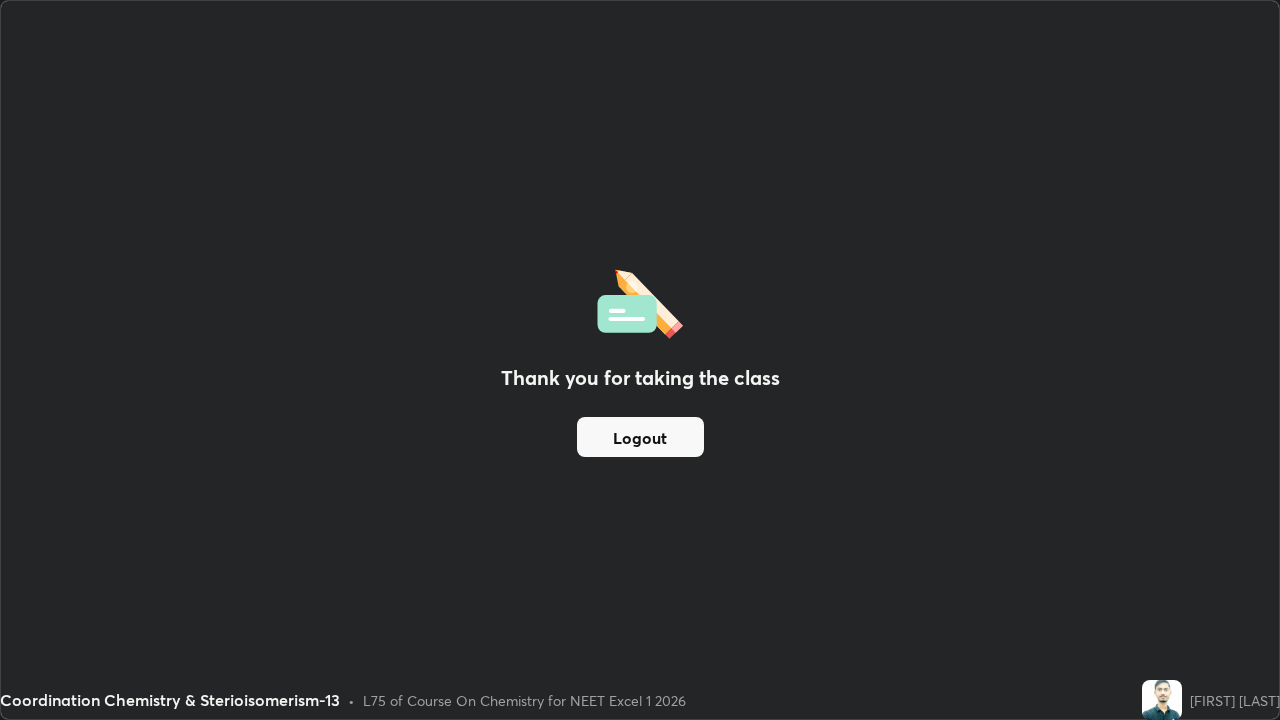 click on "Logout" at bounding box center (640, 437) 